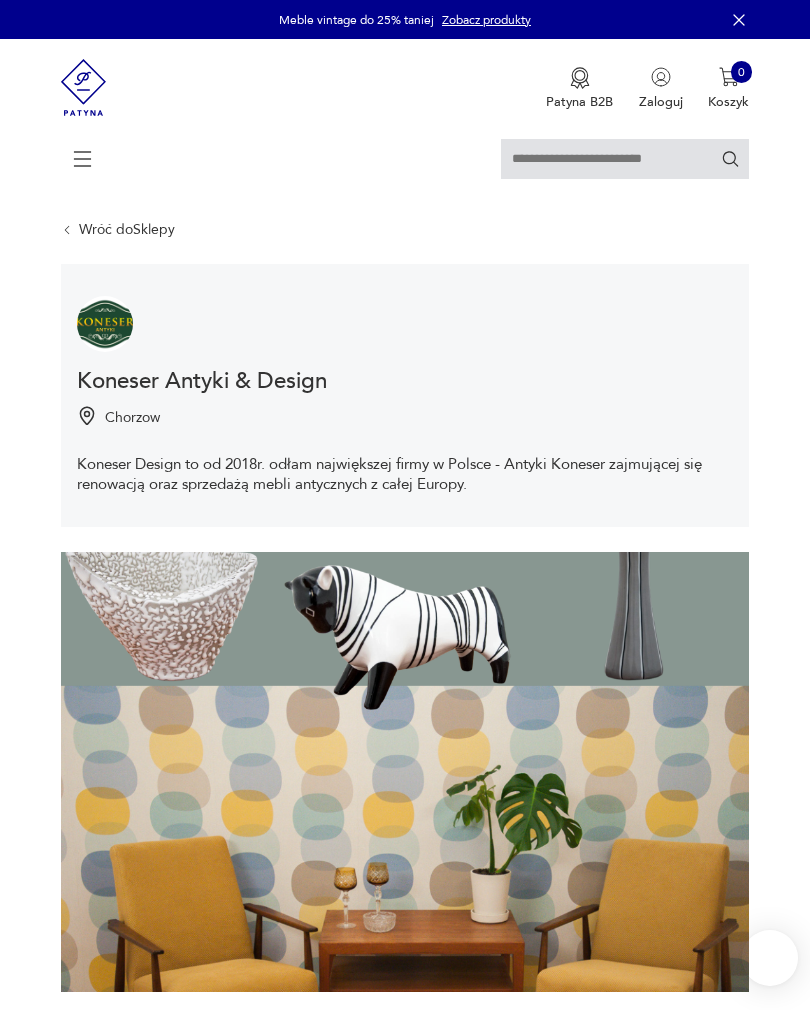 scroll, scrollTop: 857, scrollLeft: 0, axis: vertical 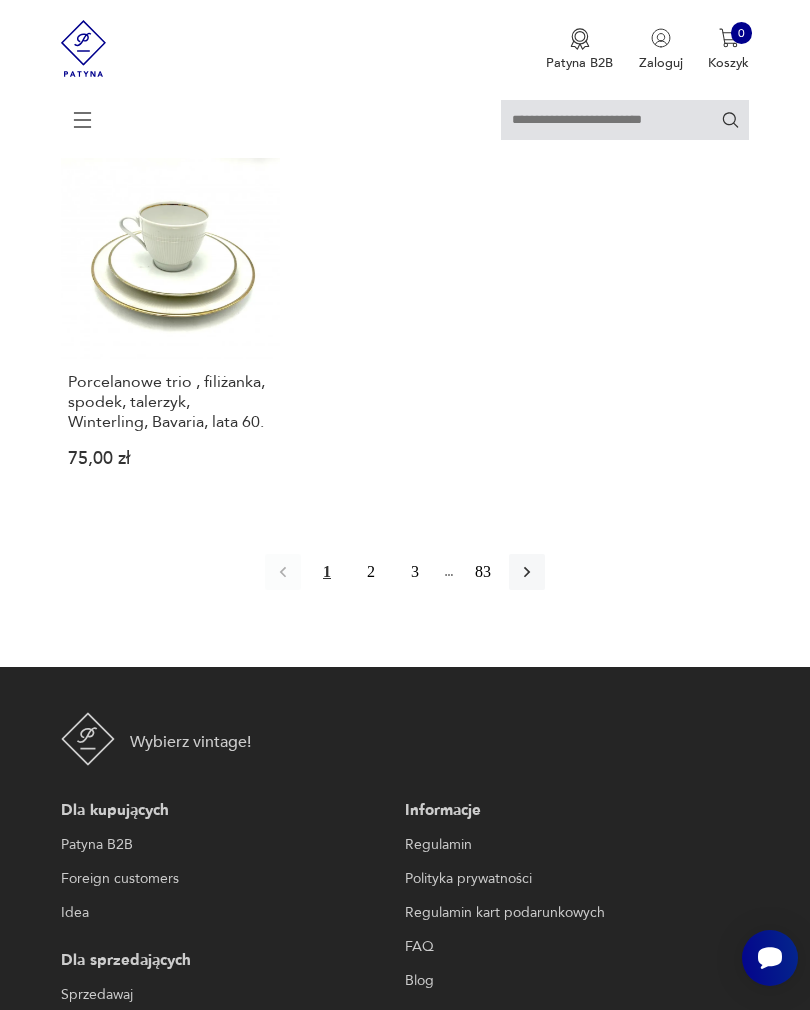 click 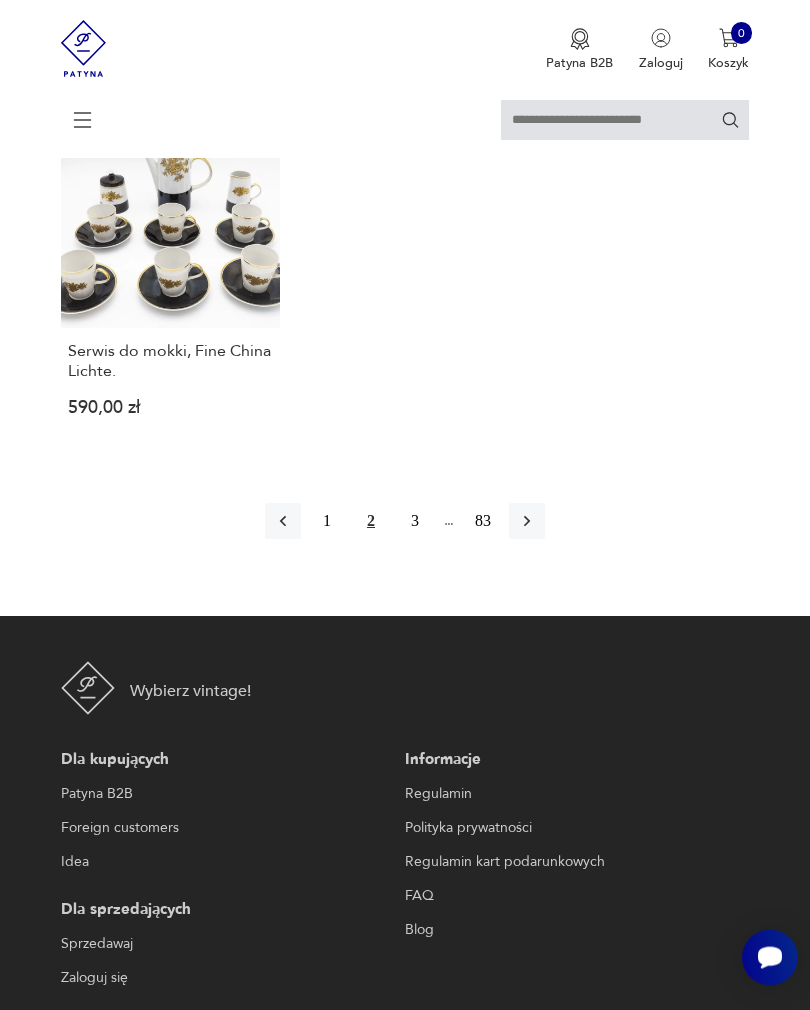 scroll, scrollTop: 2939, scrollLeft: 0, axis: vertical 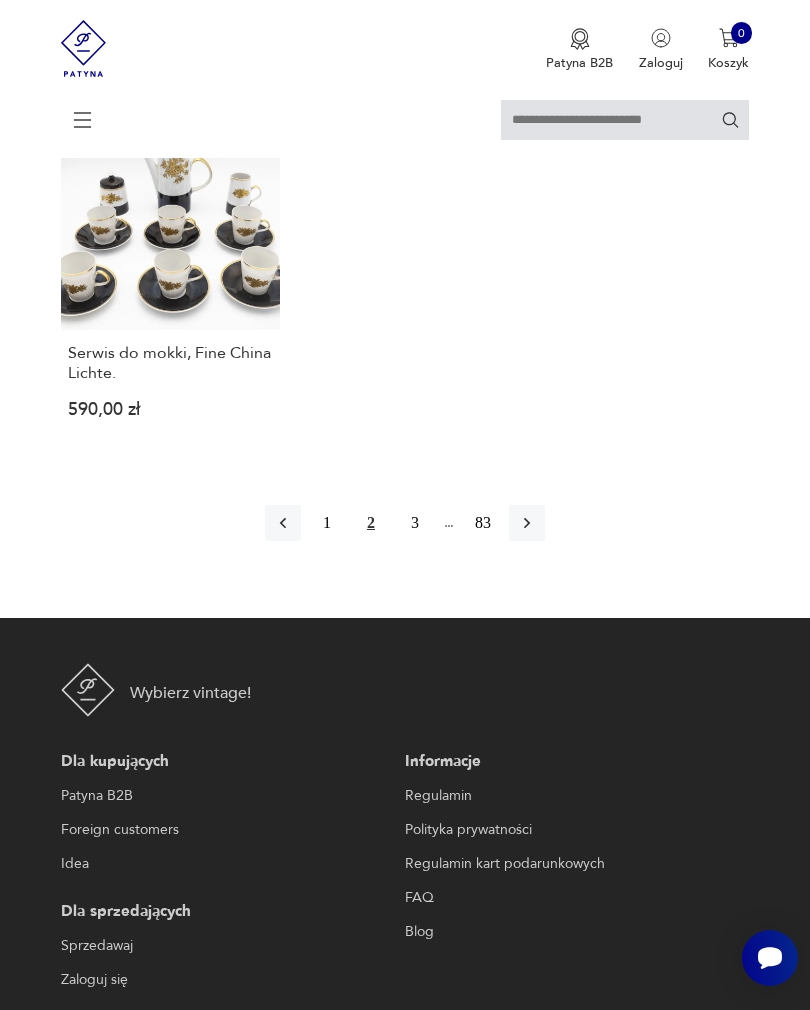 click at bounding box center (527, 523) 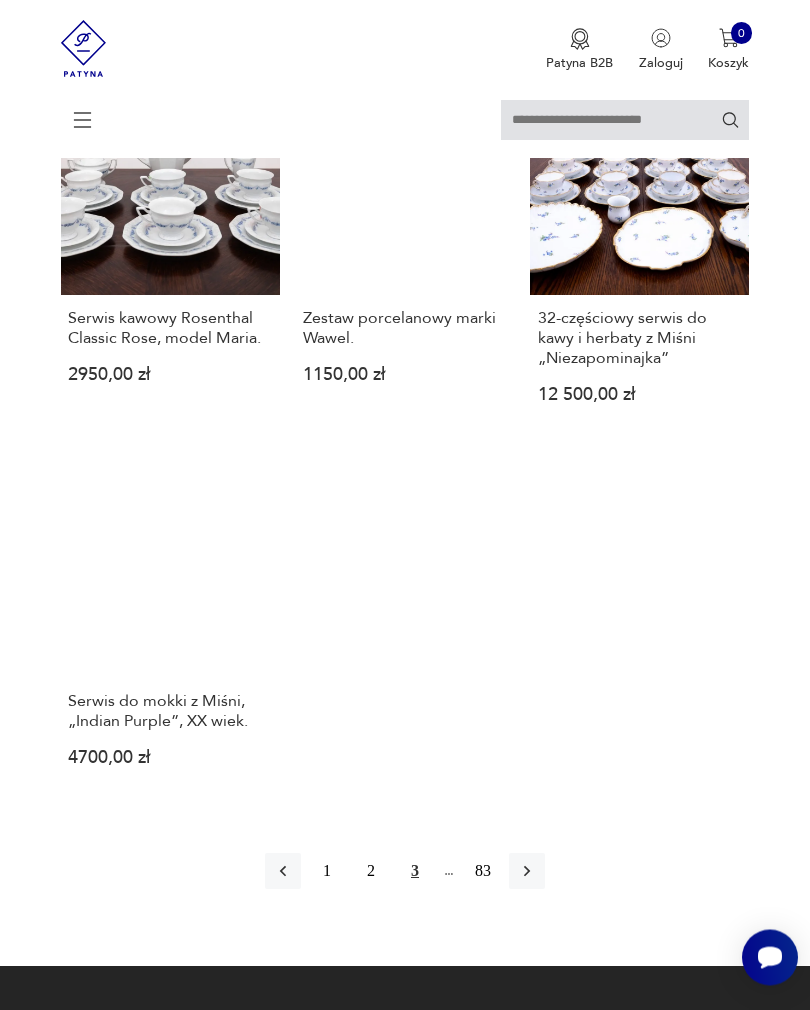 scroll, scrollTop: 2612, scrollLeft: 0, axis: vertical 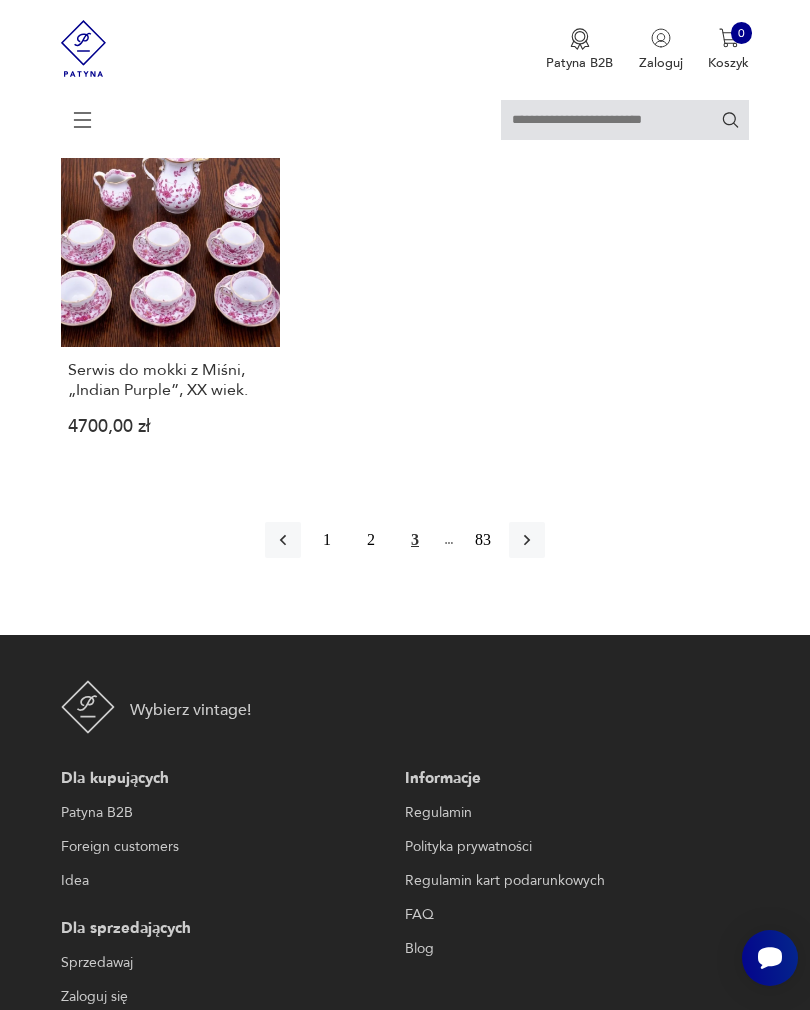 click 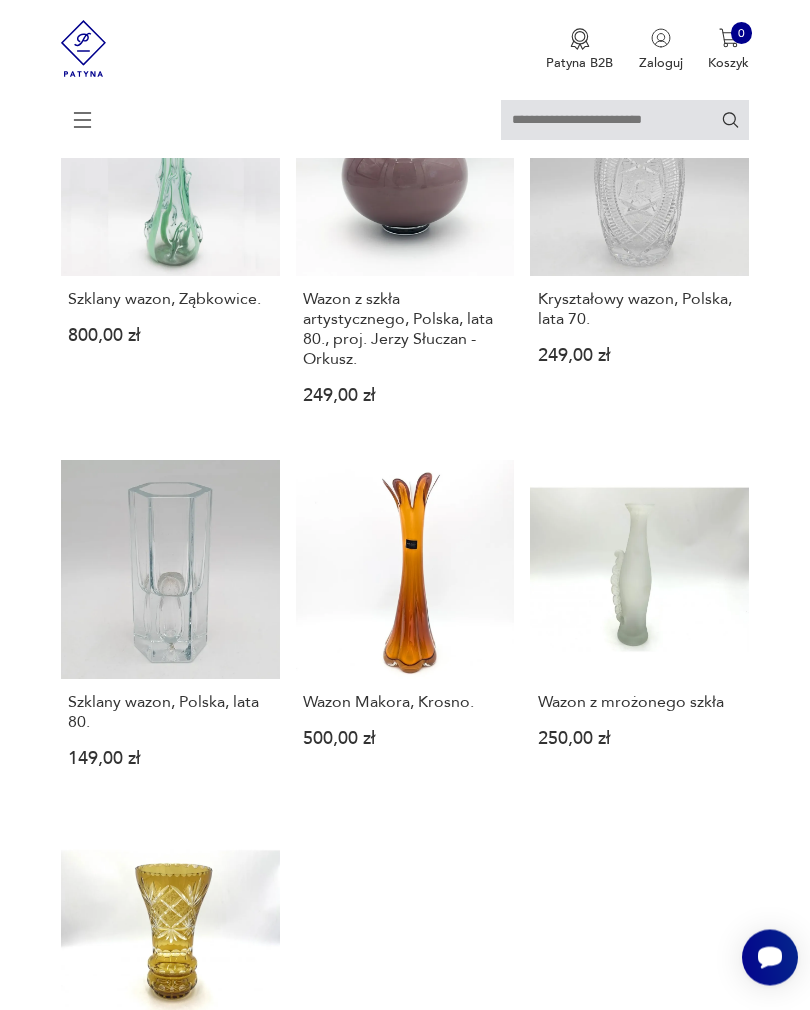 scroll, scrollTop: 2207, scrollLeft: 0, axis: vertical 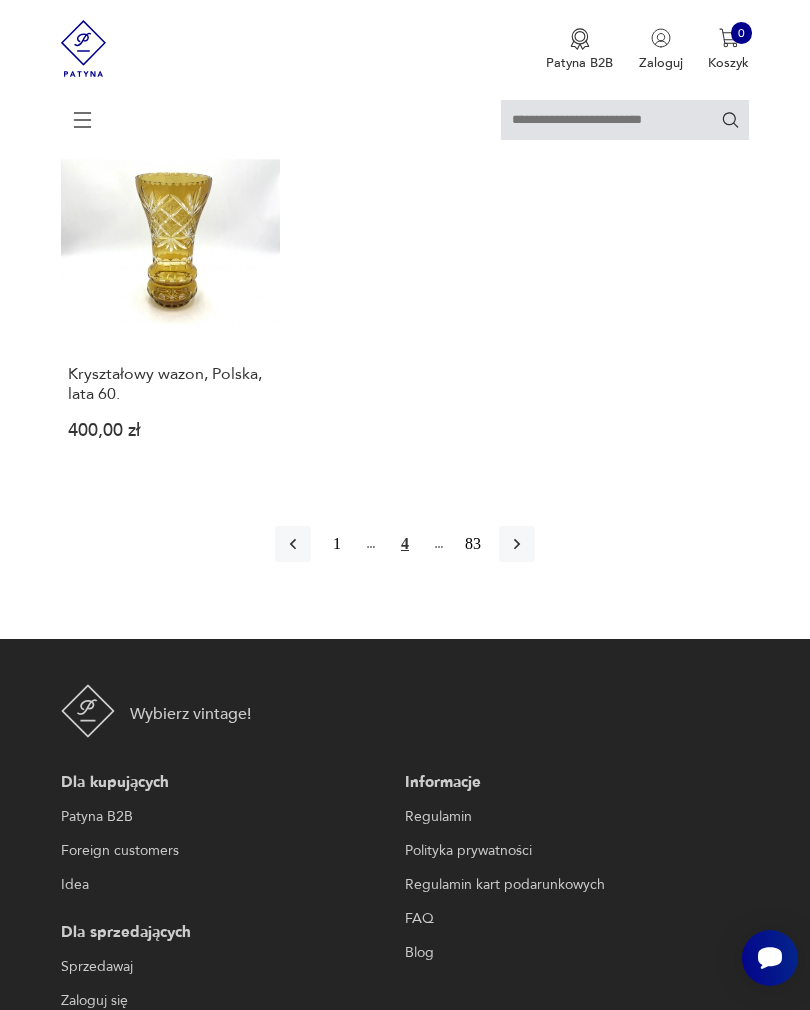click 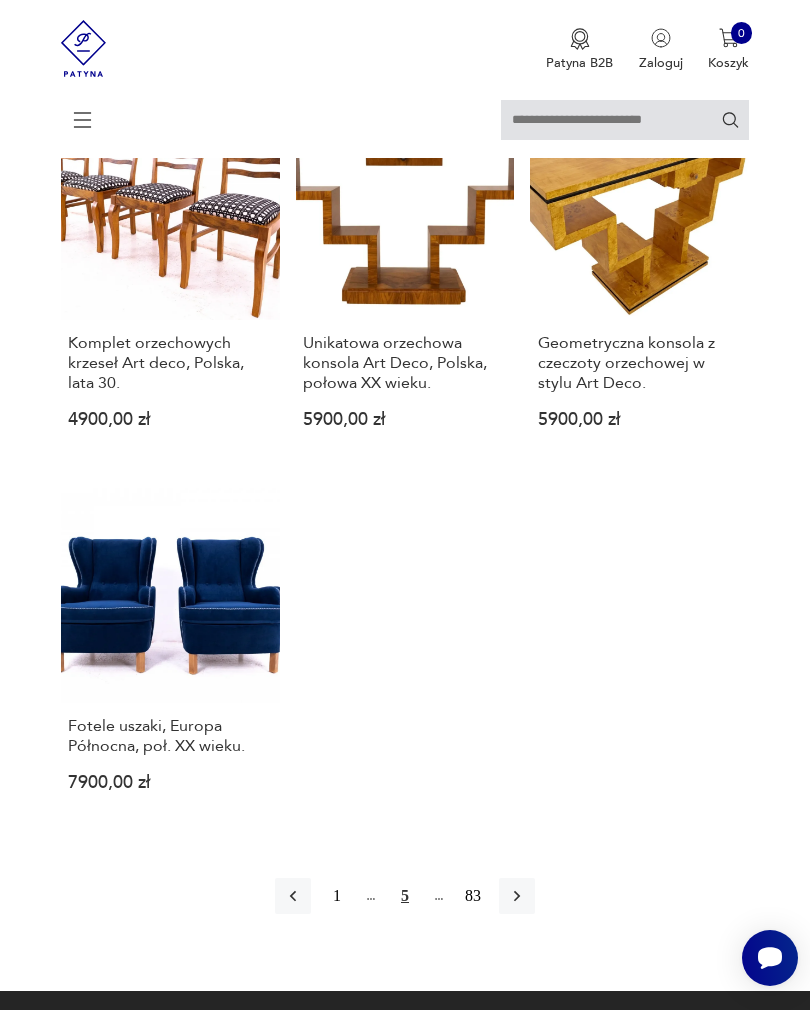 scroll, scrollTop: 2546, scrollLeft: 0, axis: vertical 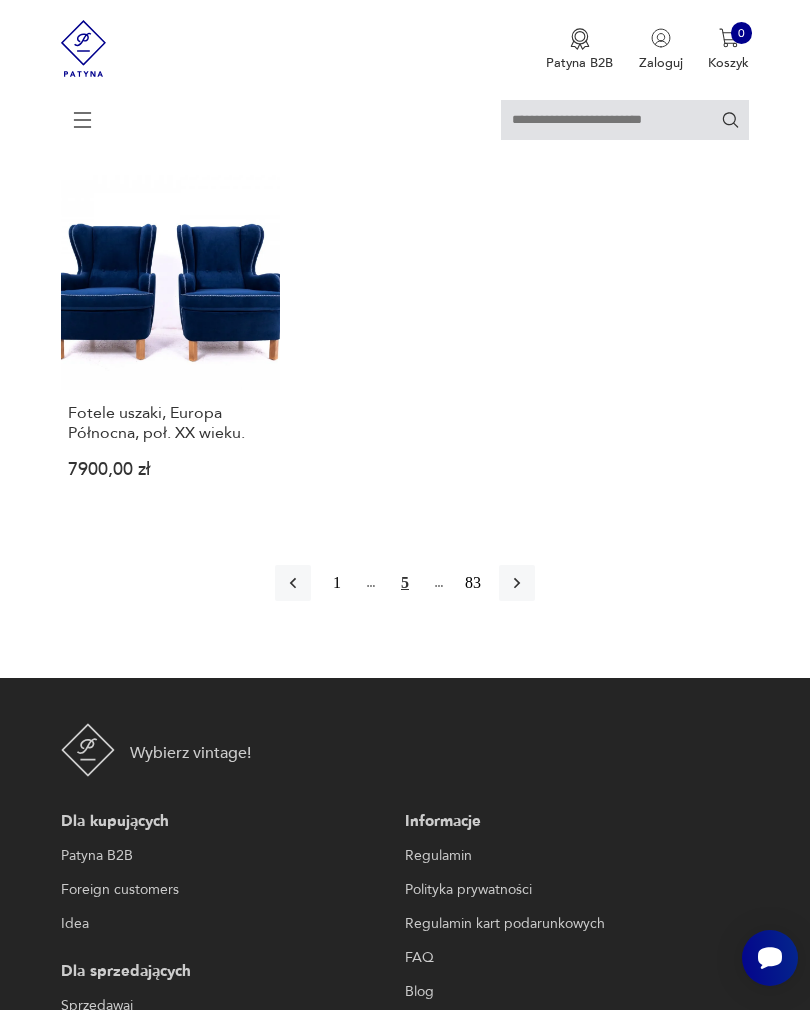 click at bounding box center [517, 583] 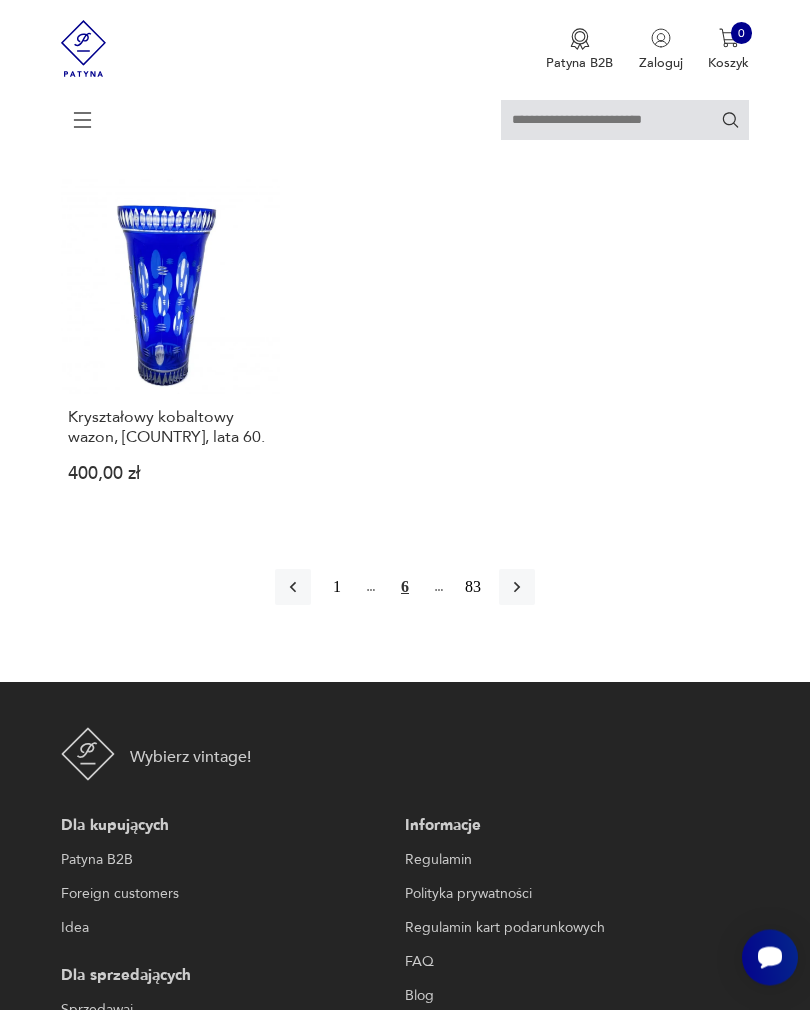 scroll, scrollTop: 2859, scrollLeft: 0, axis: vertical 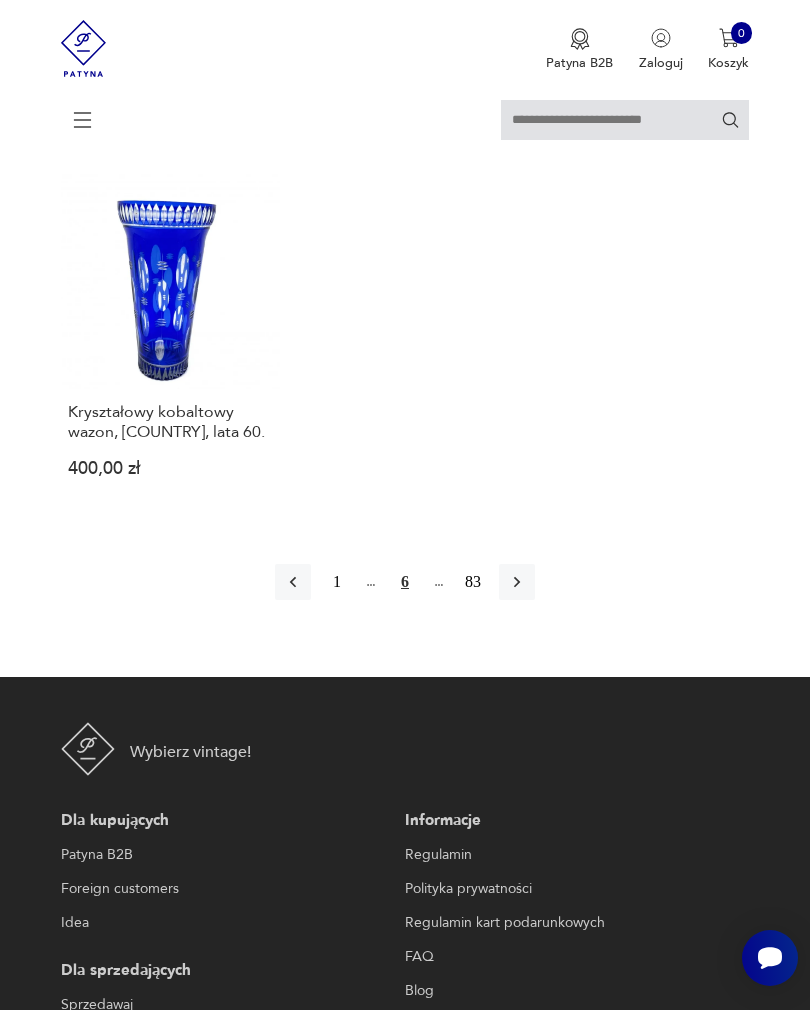 click 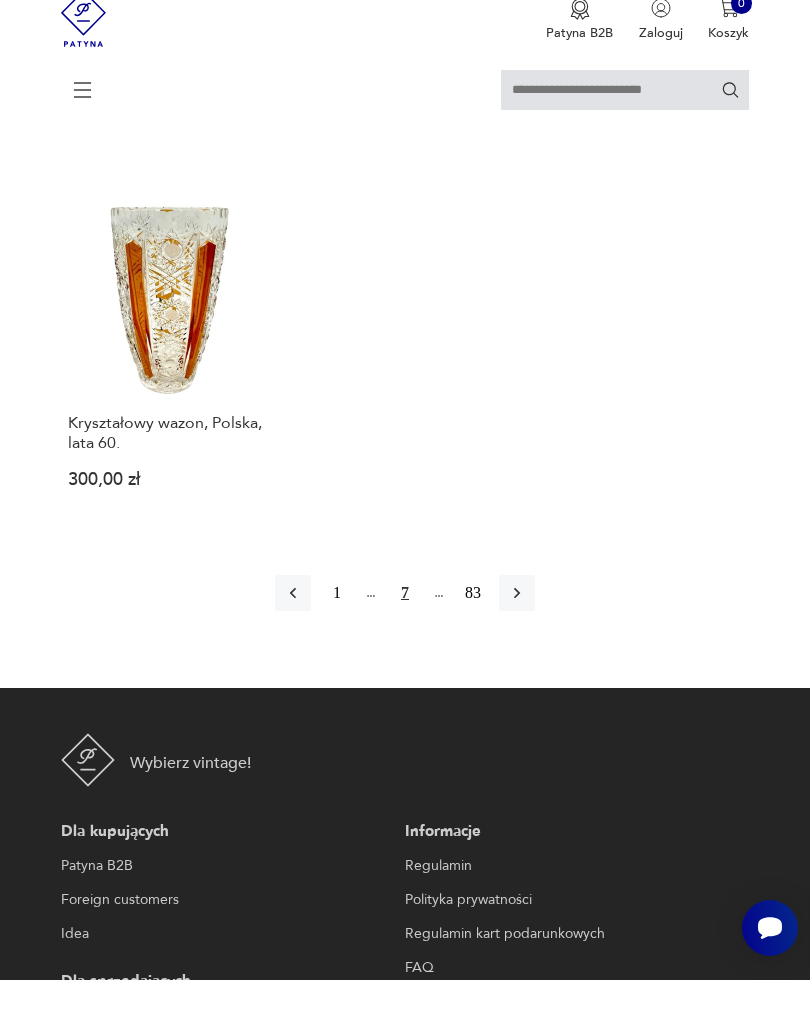 scroll, scrollTop: 2849, scrollLeft: 0, axis: vertical 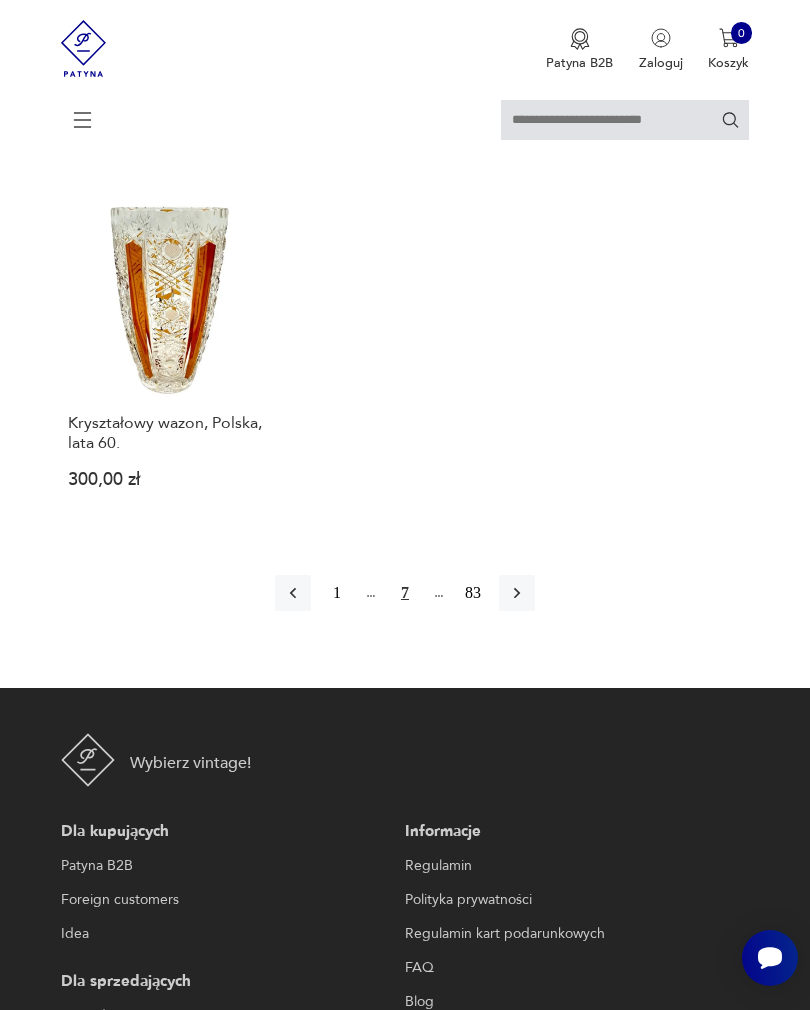 click at bounding box center [517, 593] 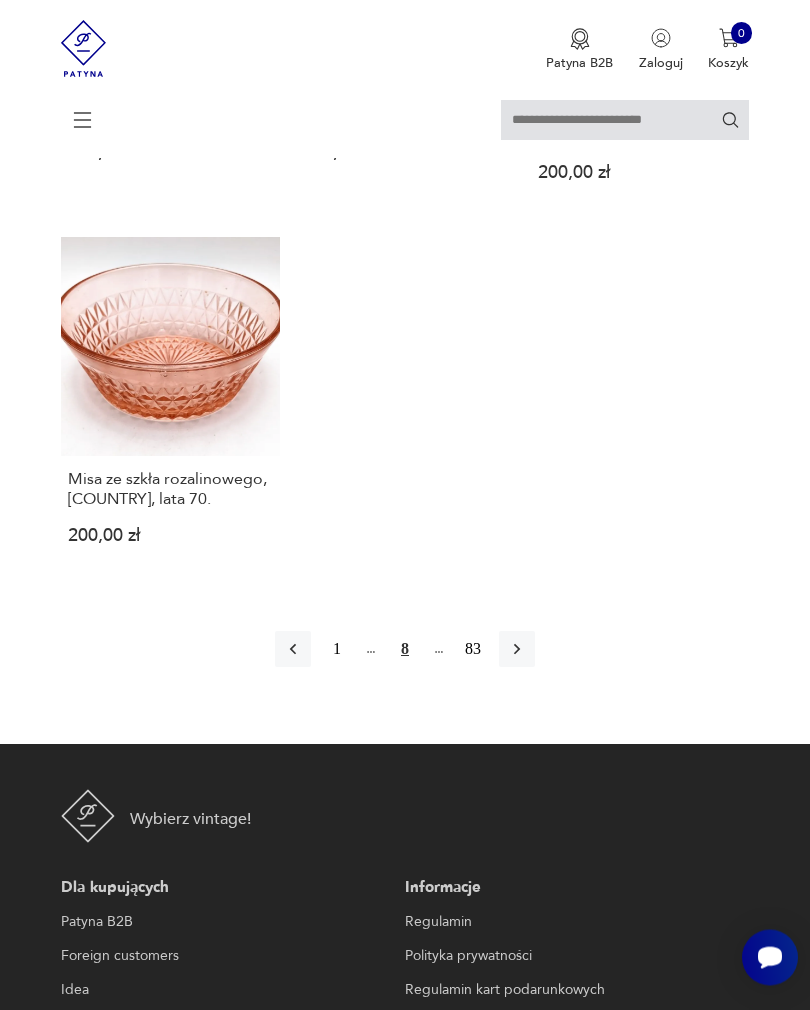scroll, scrollTop: 2791, scrollLeft: 0, axis: vertical 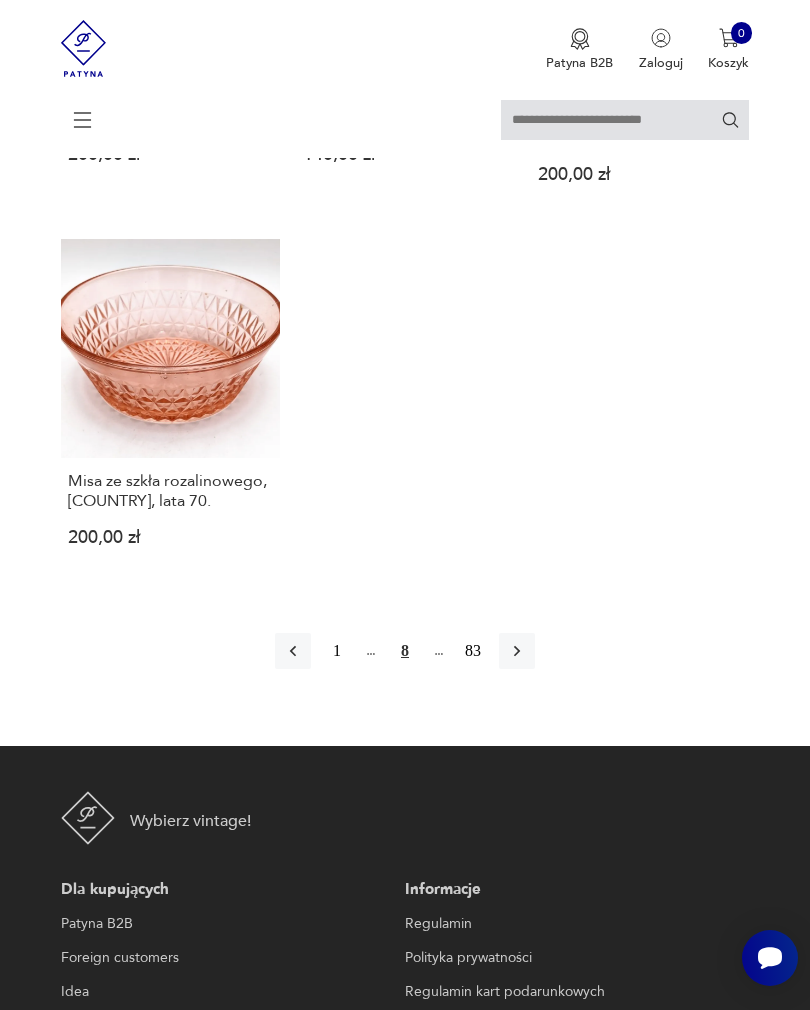 click 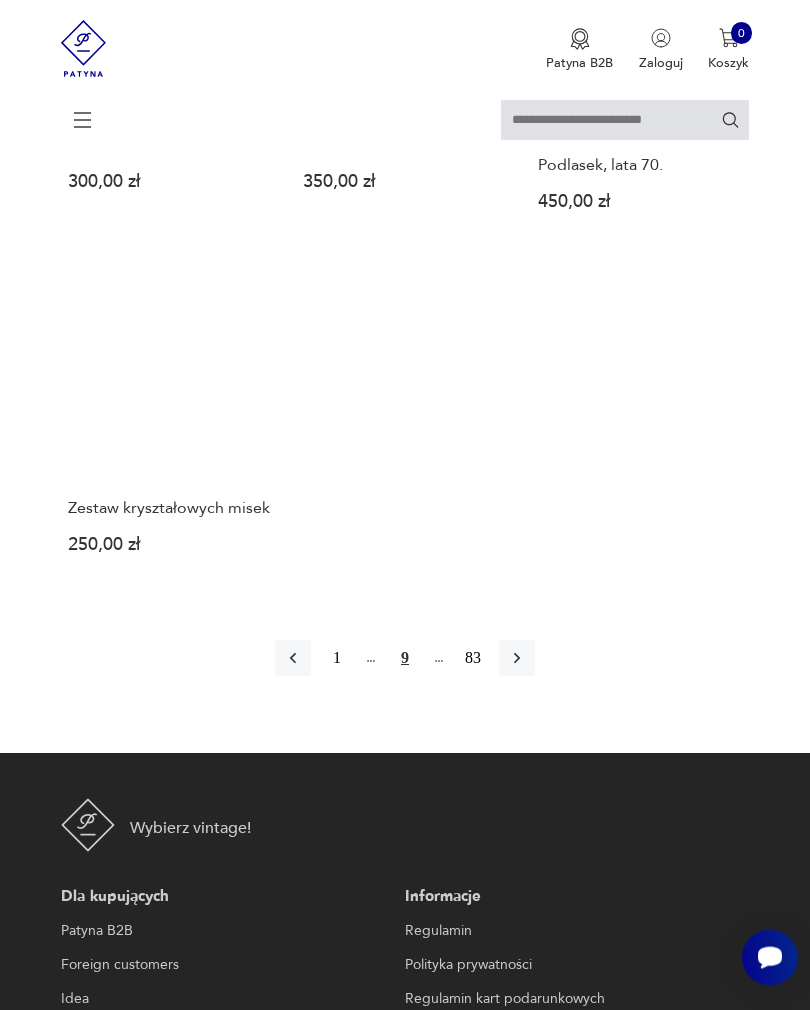 scroll, scrollTop: 2787, scrollLeft: 0, axis: vertical 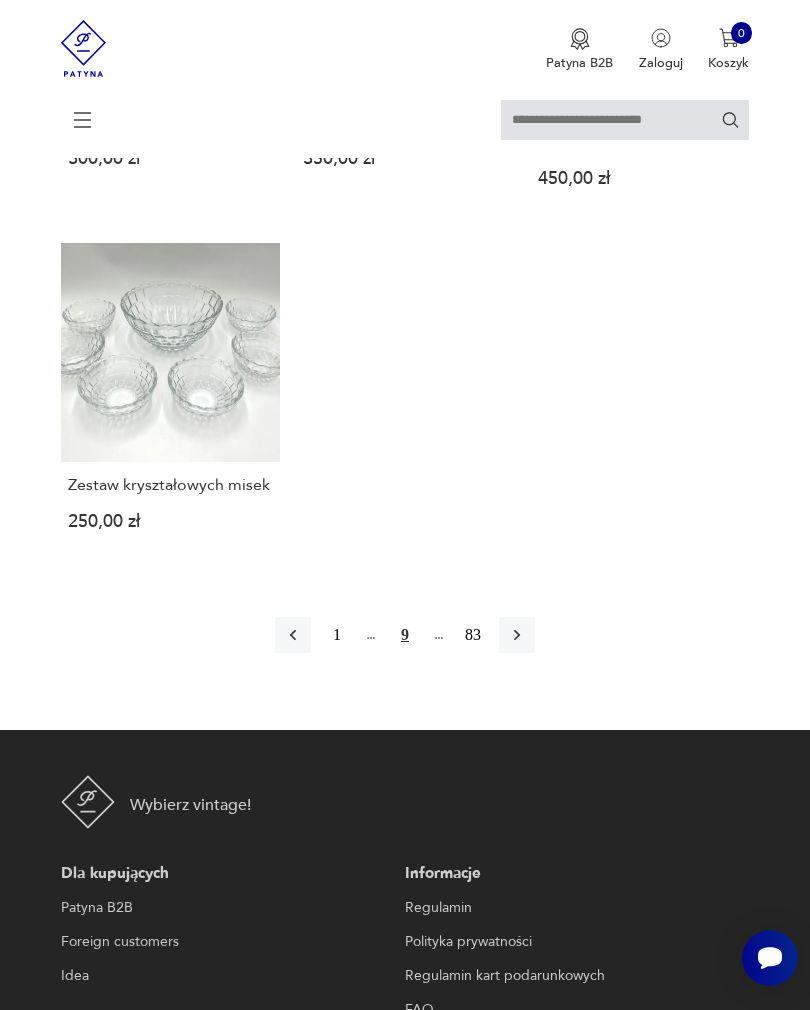 click 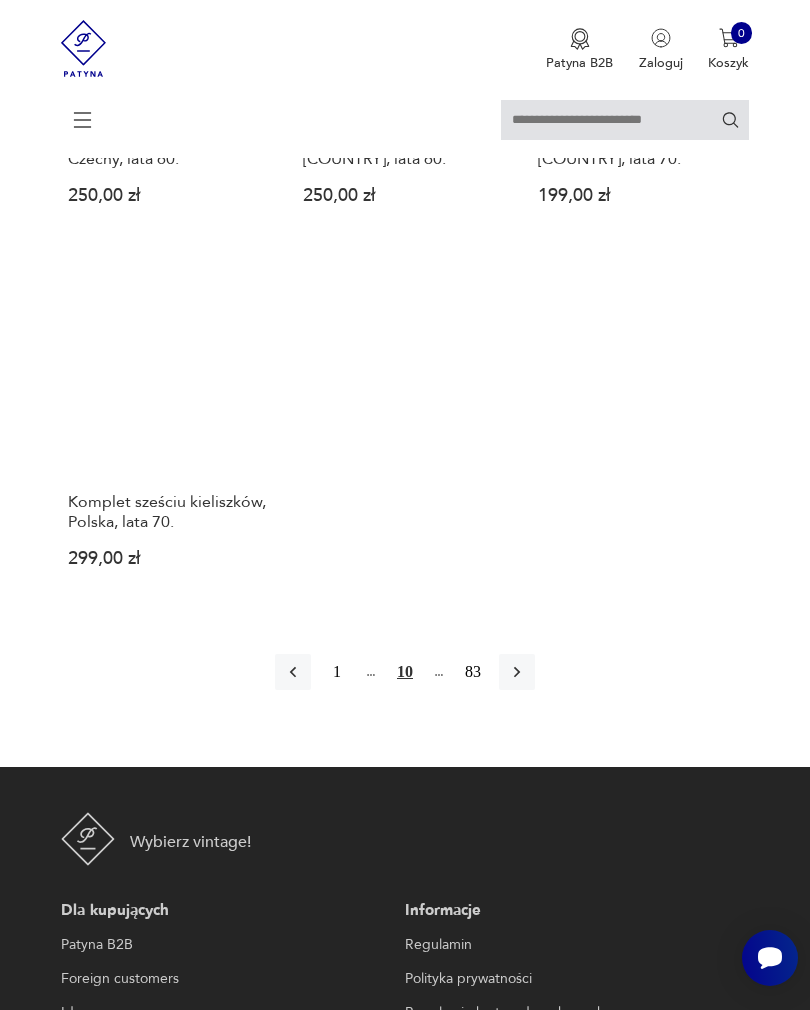 scroll, scrollTop: 2732, scrollLeft: 0, axis: vertical 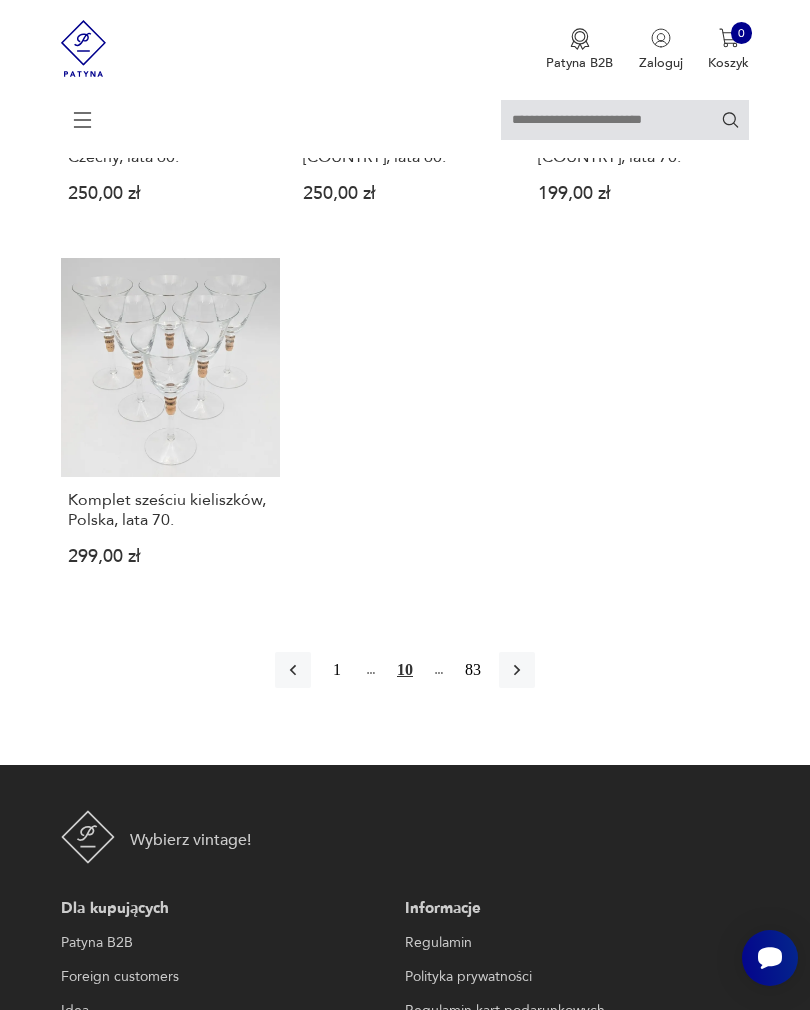 click 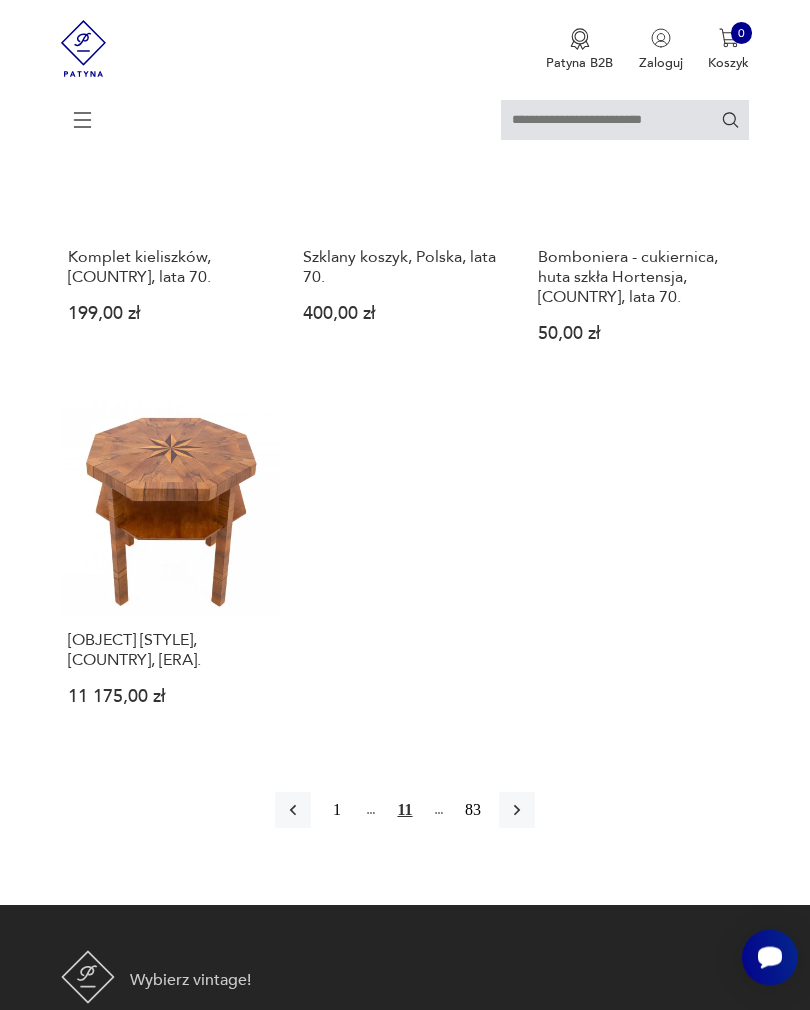 scroll, scrollTop: 2633, scrollLeft: 0, axis: vertical 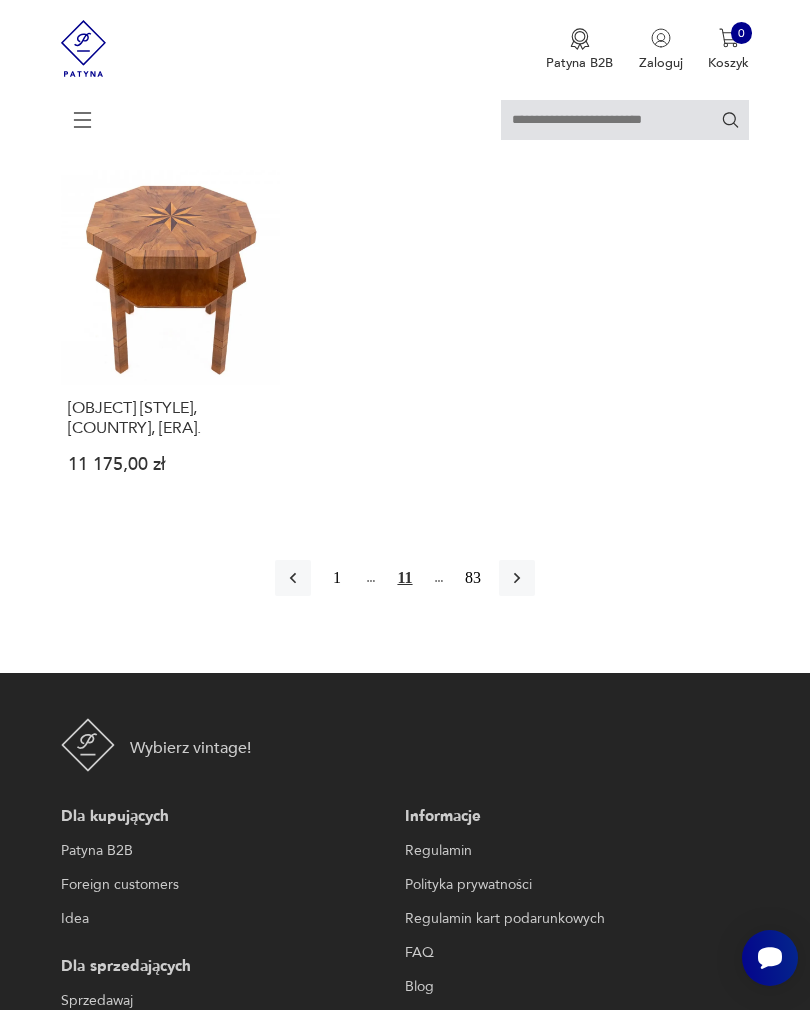click 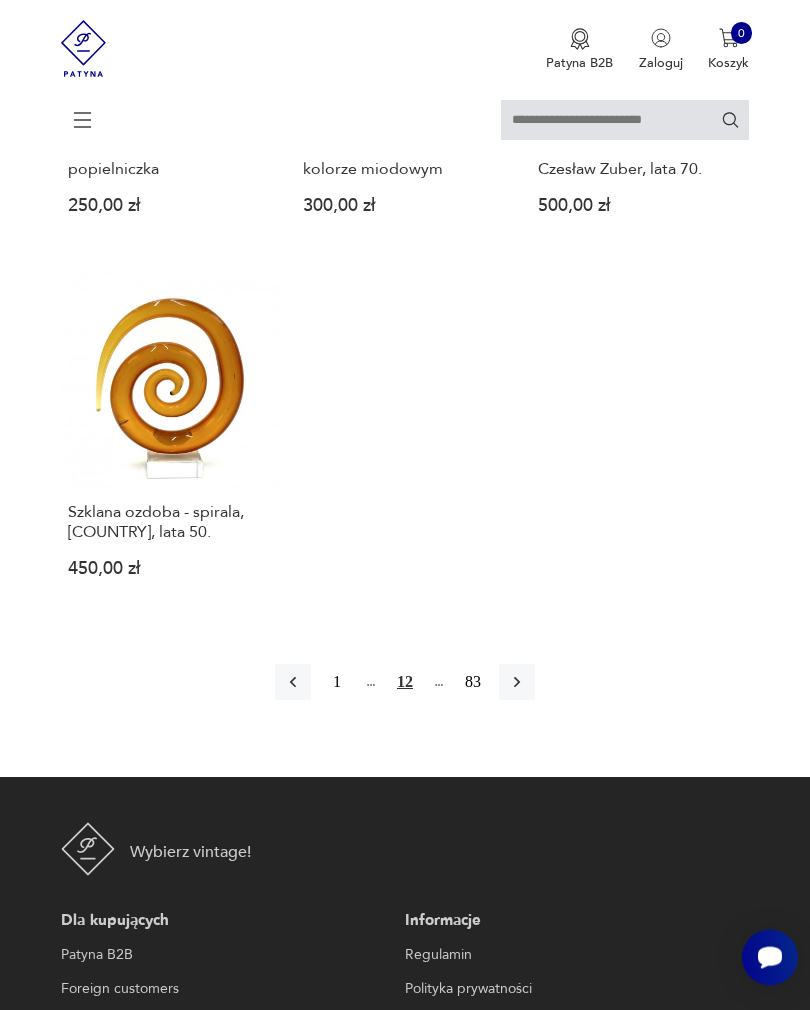 scroll, scrollTop: 2800, scrollLeft: 0, axis: vertical 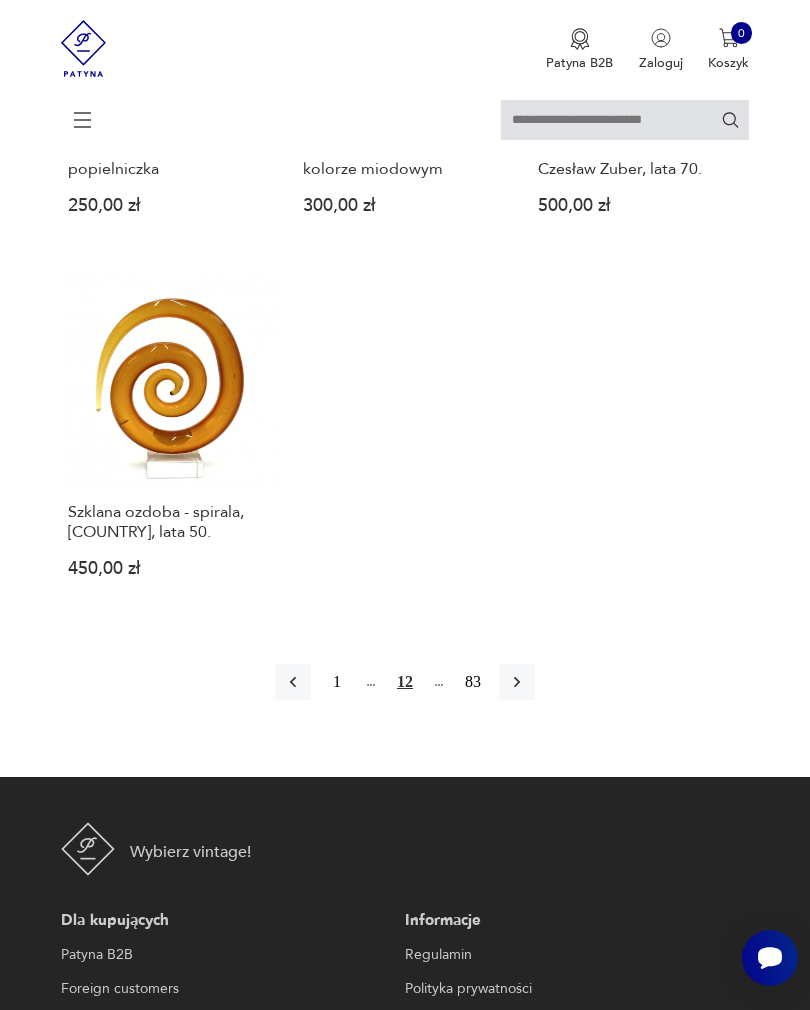 click 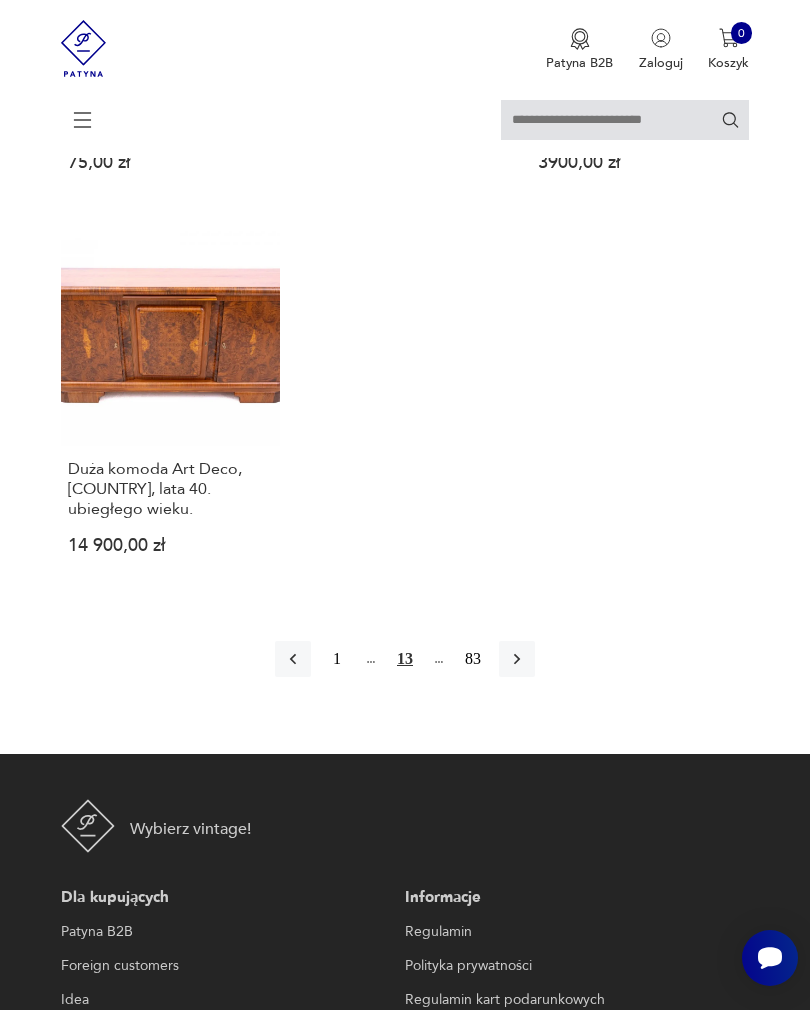 scroll, scrollTop: 2811, scrollLeft: 0, axis: vertical 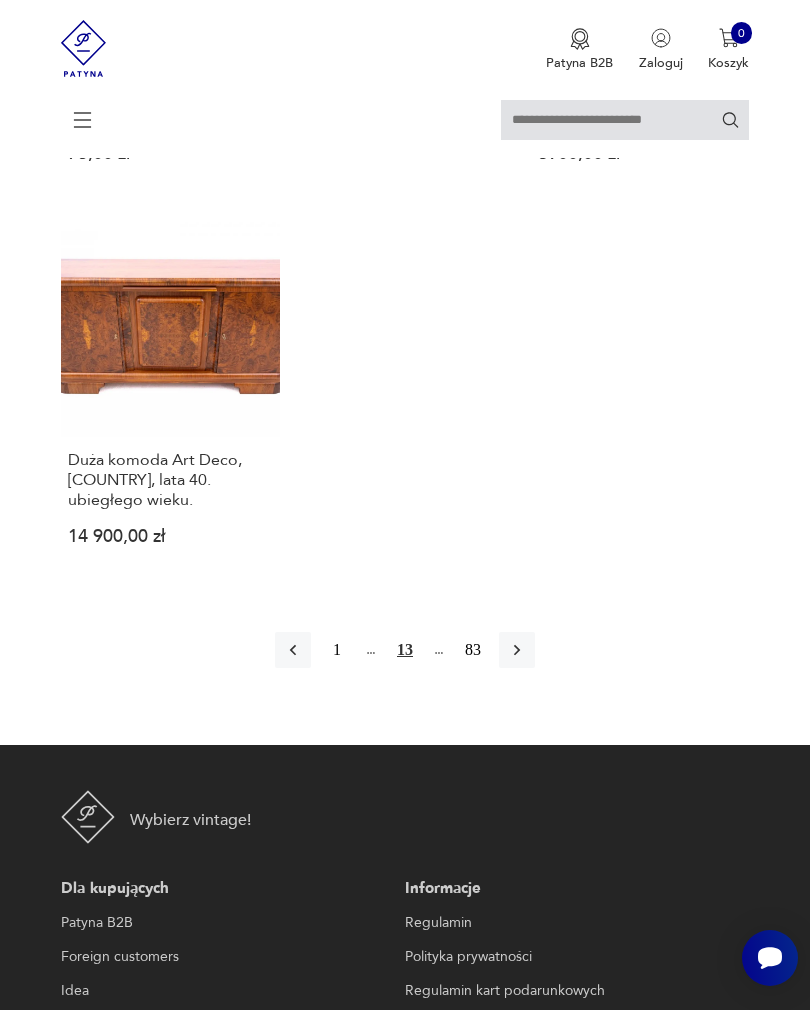 click at bounding box center [517, 650] 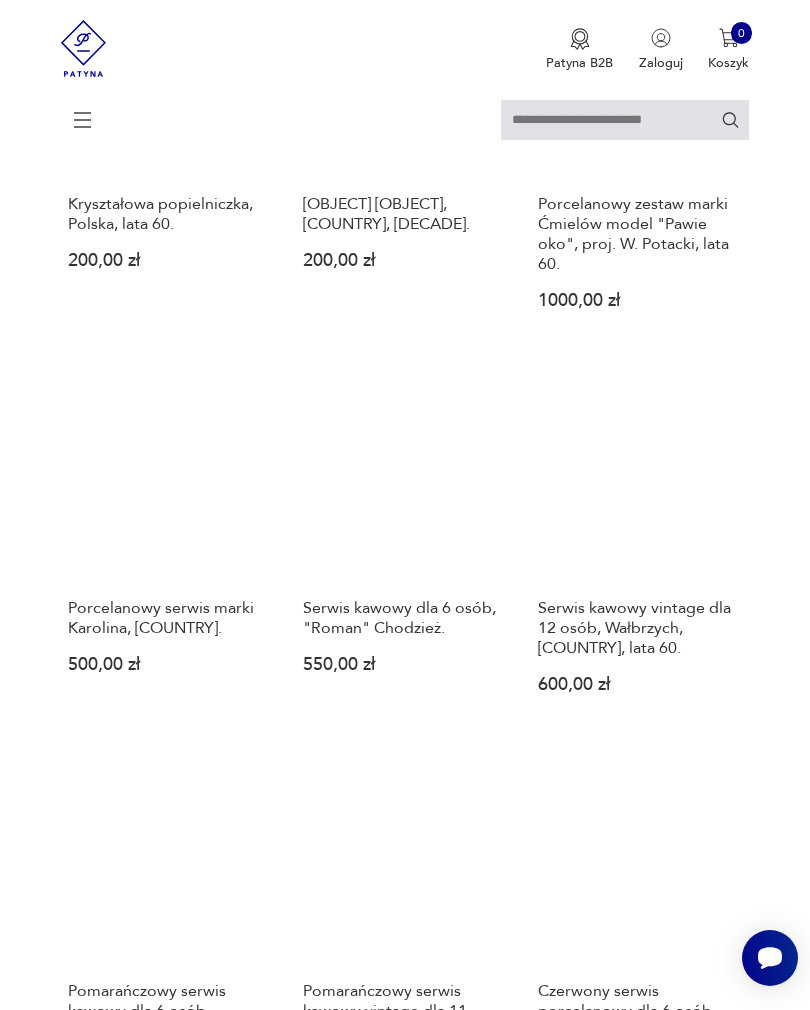 scroll, scrollTop: 1961, scrollLeft: 0, axis: vertical 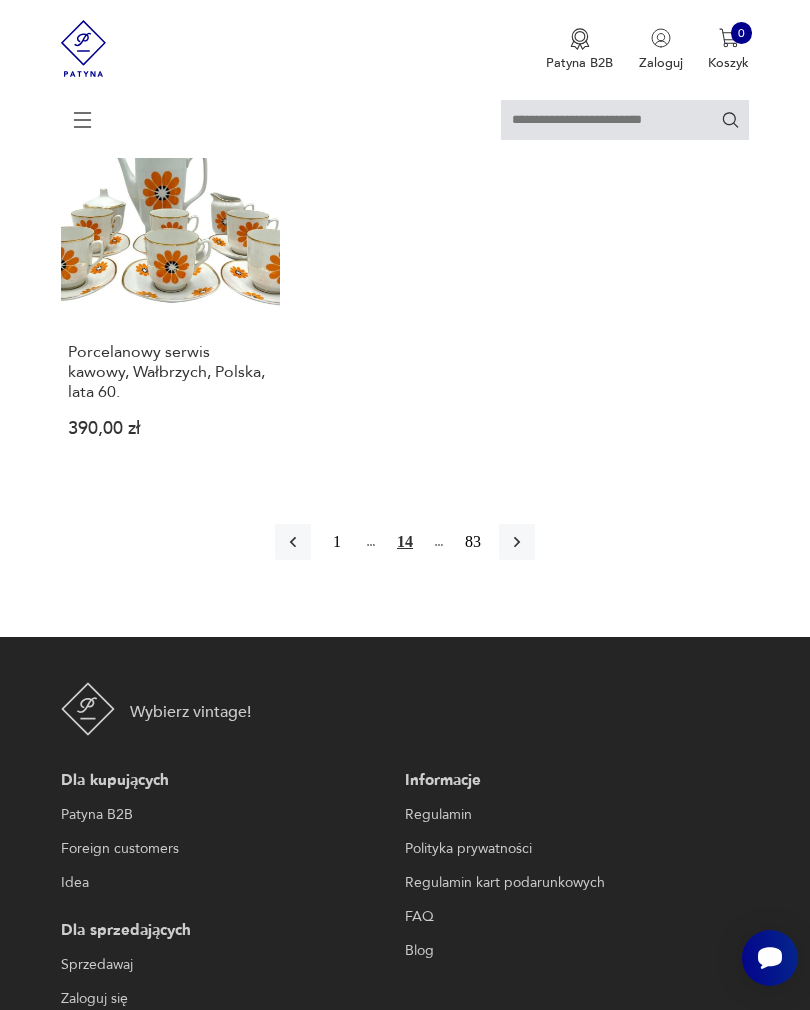 click at bounding box center [517, 542] 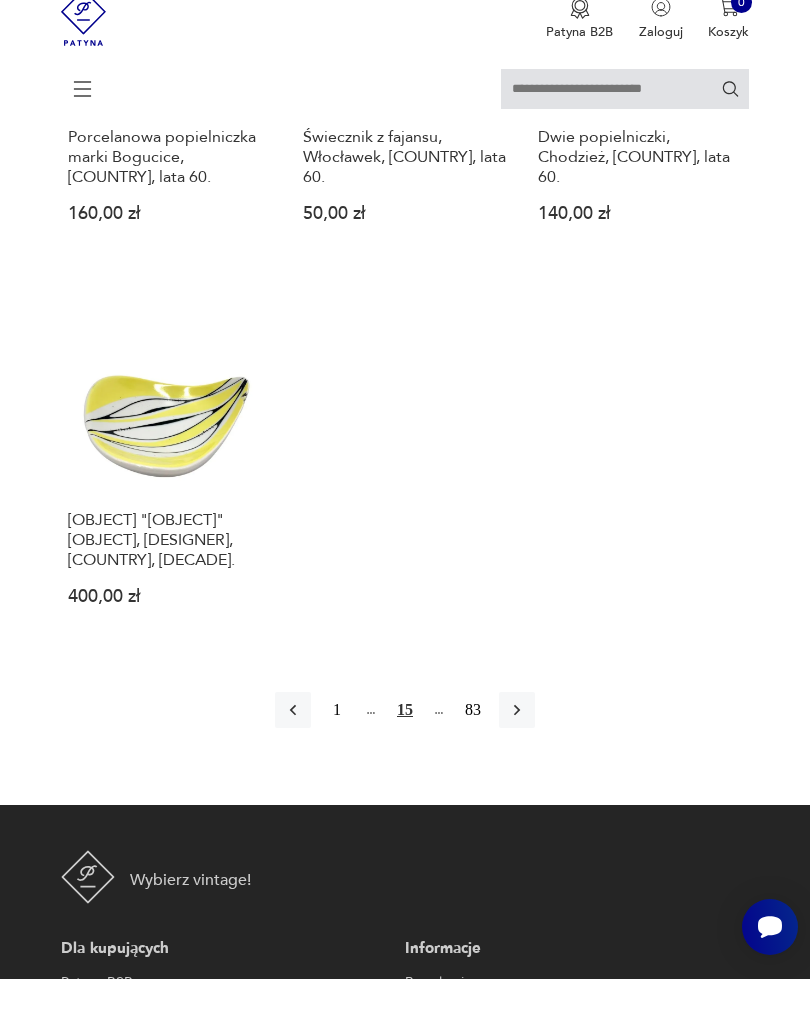 scroll, scrollTop: 2792, scrollLeft: 0, axis: vertical 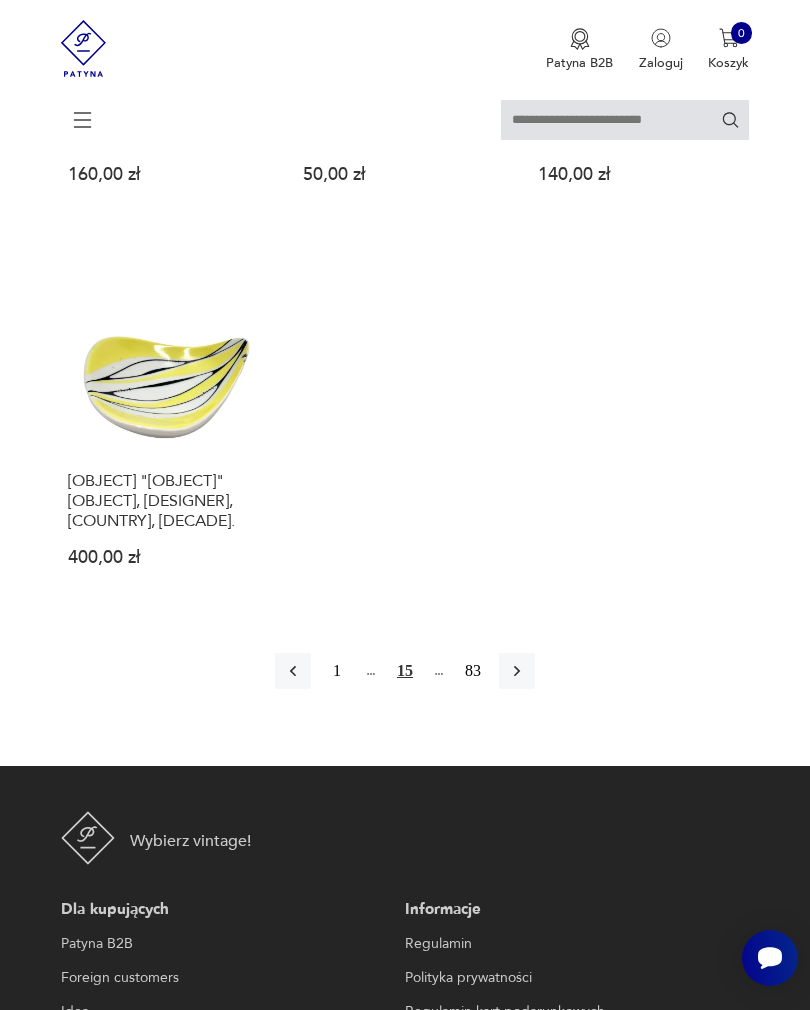 click 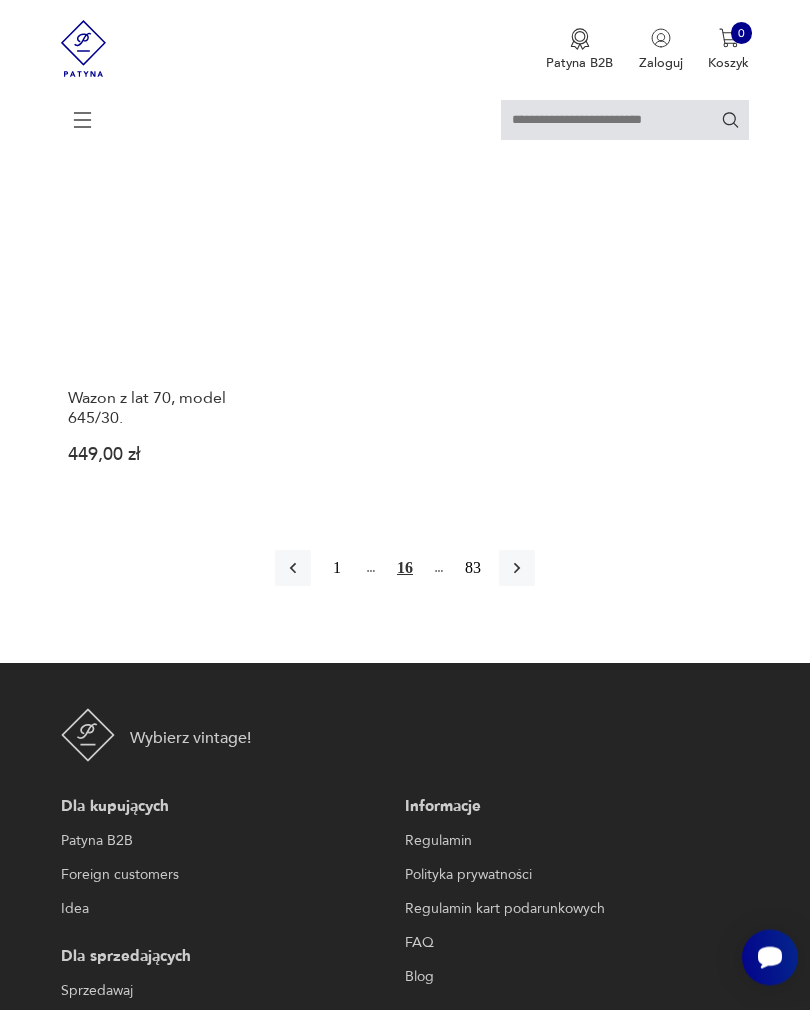 scroll, scrollTop: 2891, scrollLeft: 0, axis: vertical 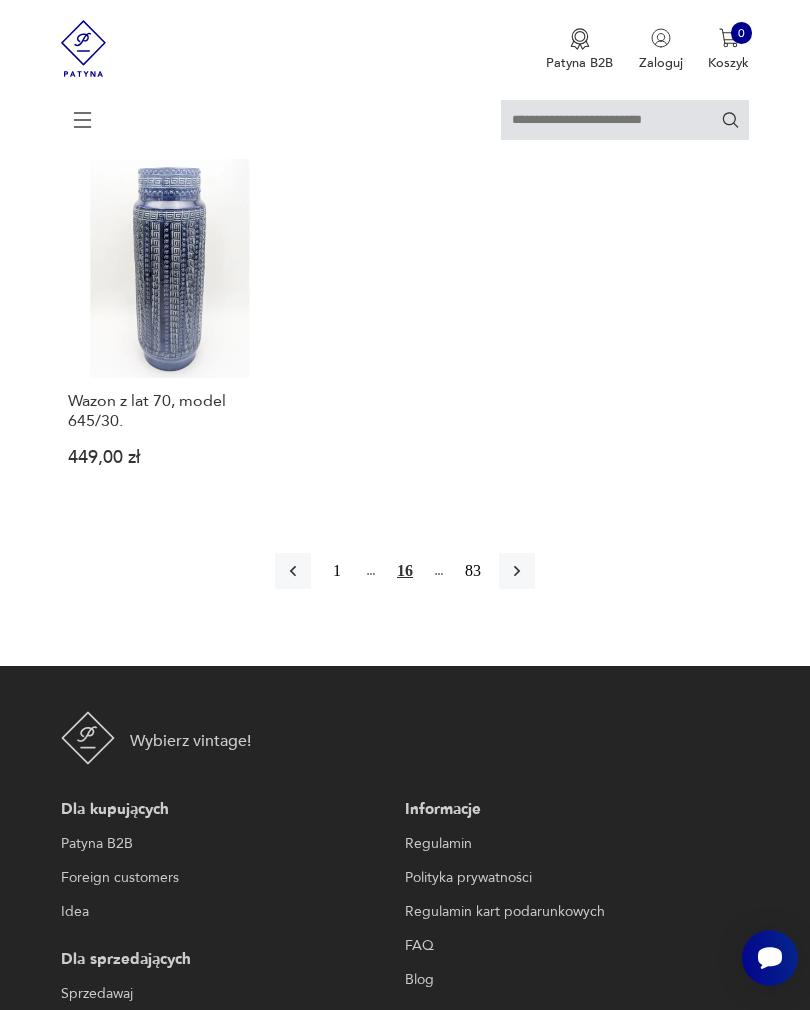 click at bounding box center (517, 571) 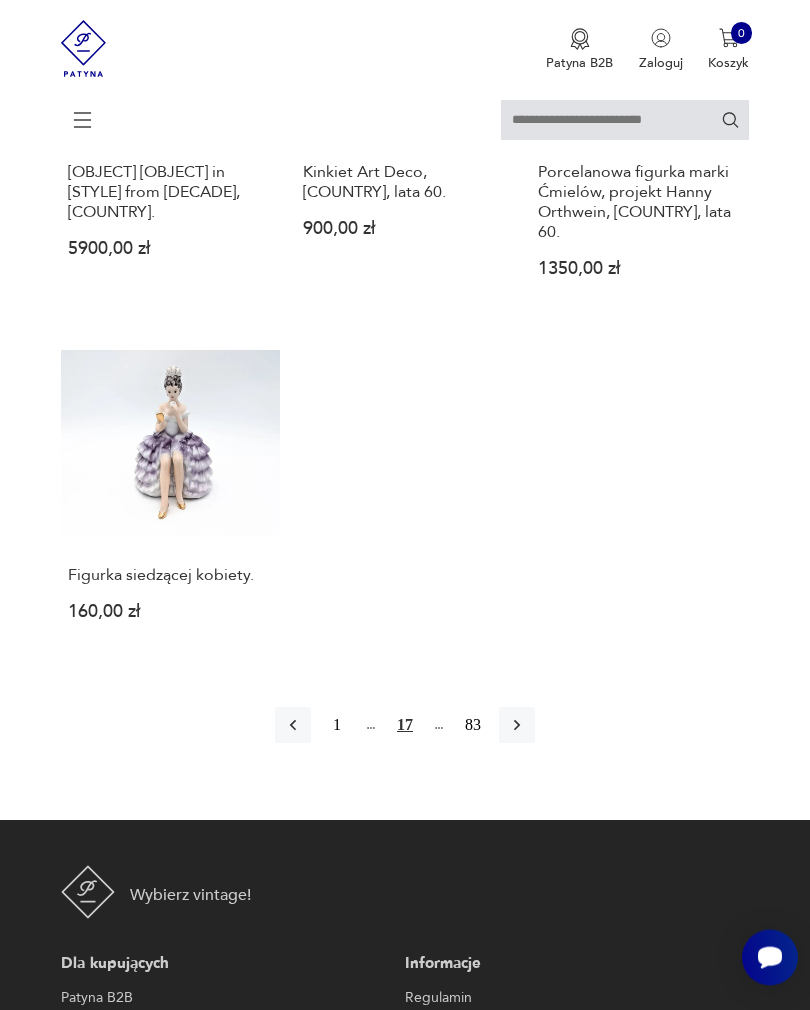 scroll, scrollTop: 2757, scrollLeft: 0, axis: vertical 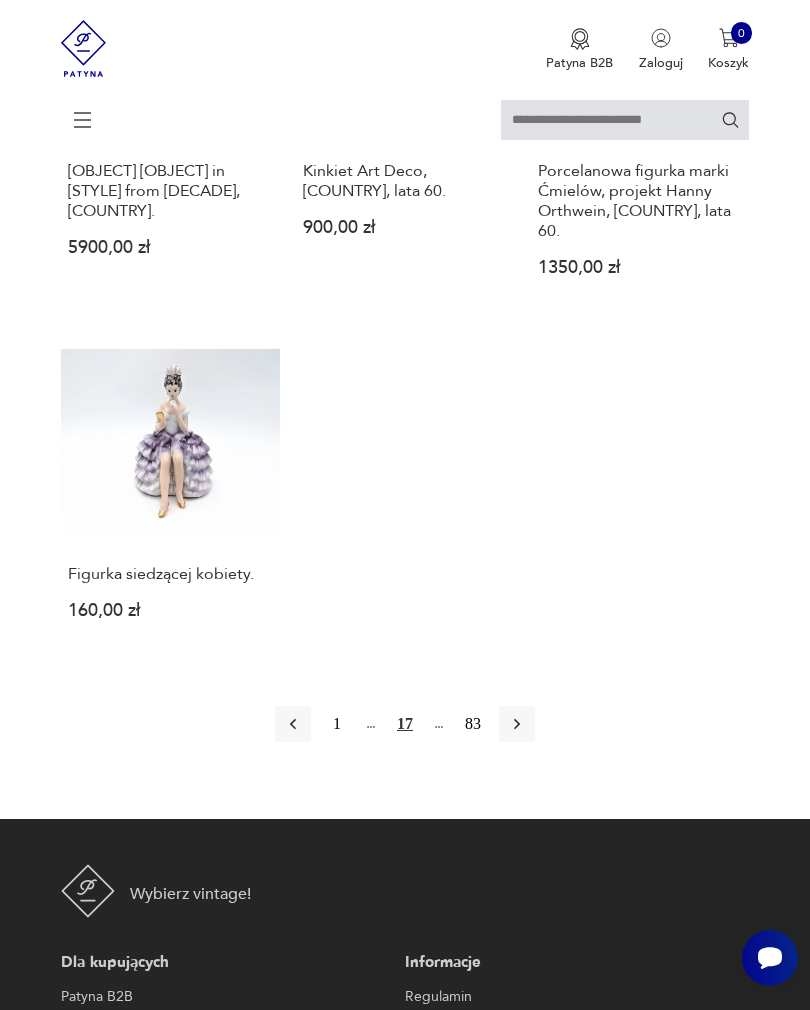 click at bounding box center [517, 724] 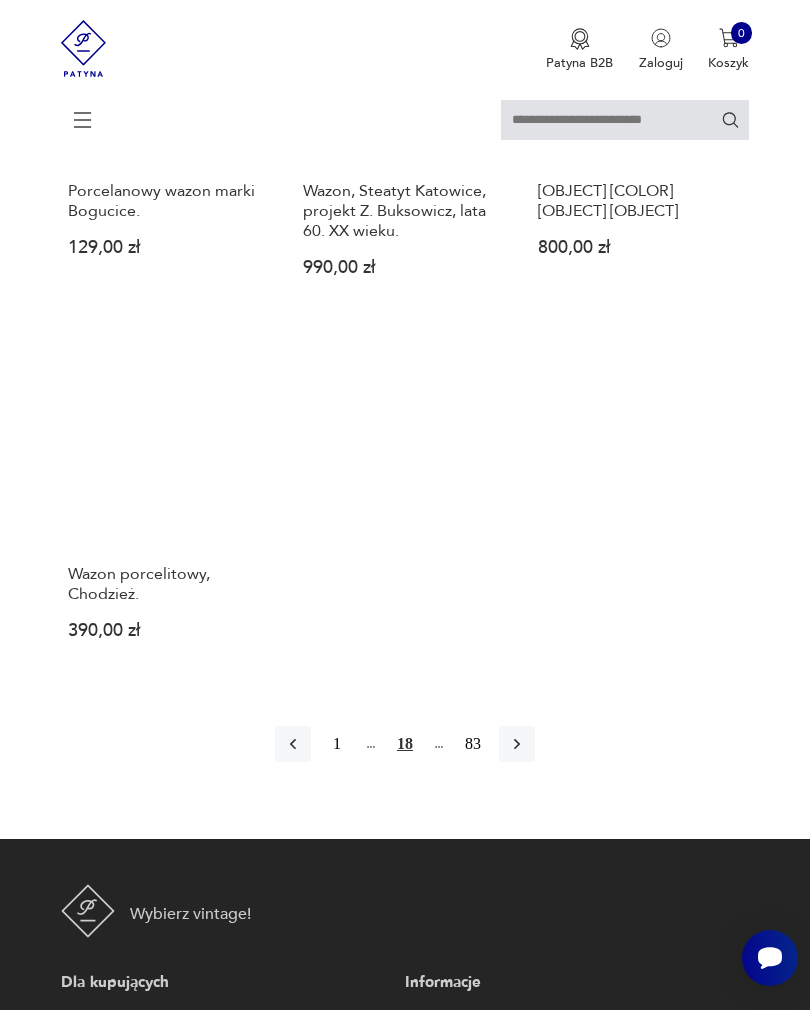 scroll, scrollTop: 2717, scrollLeft: 0, axis: vertical 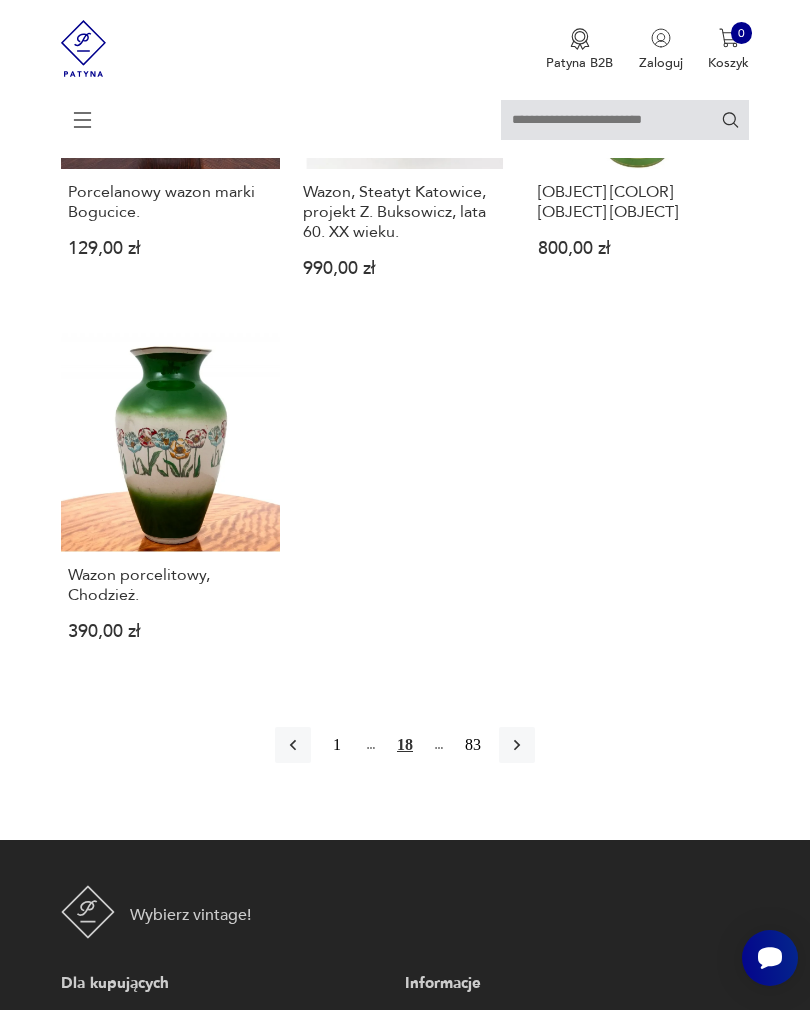 click 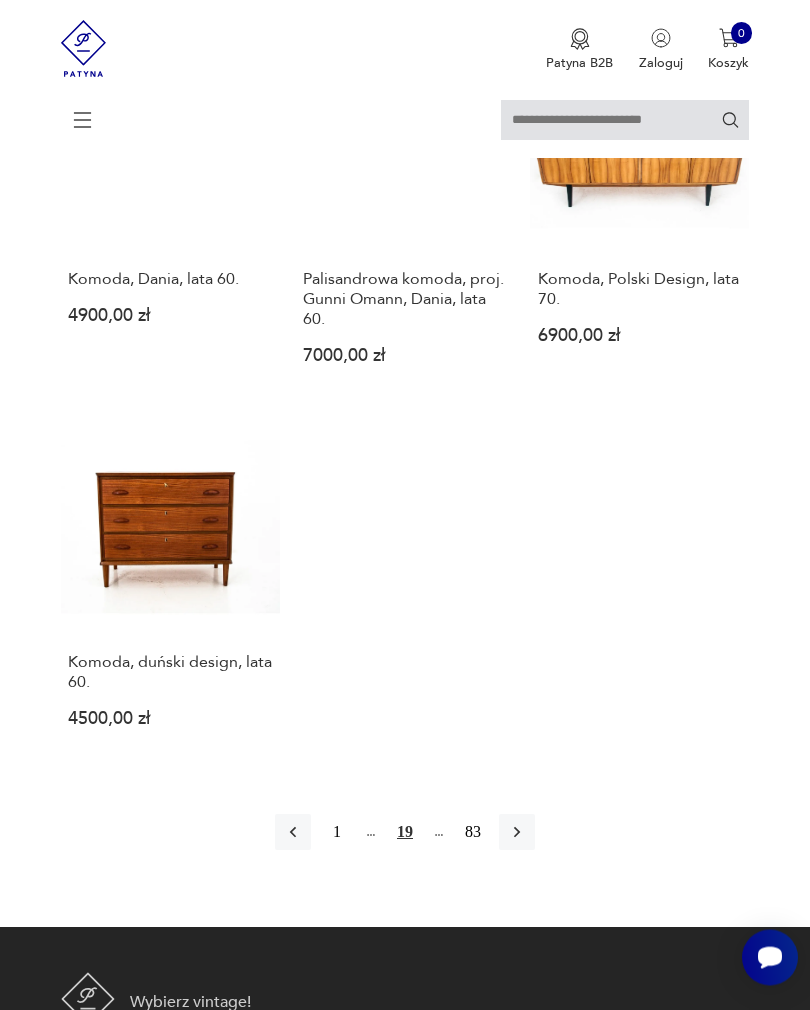 scroll, scrollTop: 2630, scrollLeft: 0, axis: vertical 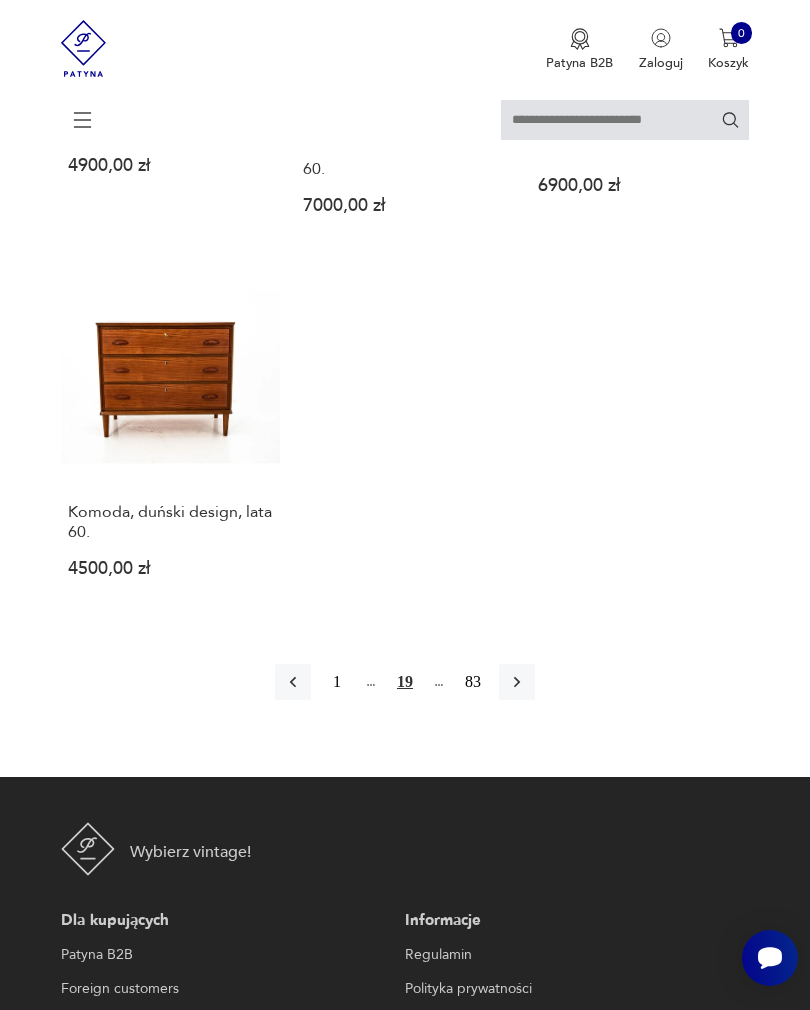 click 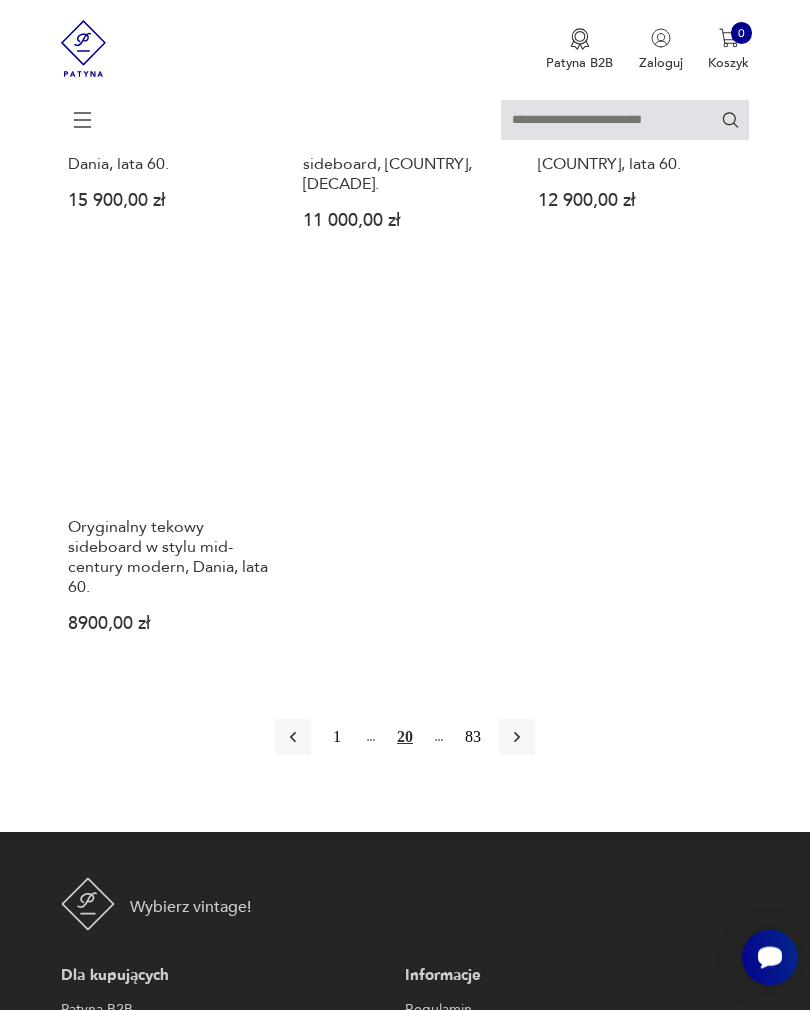 scroll, scrollTop: 2765, scrollLeft: 0, axis: vertical 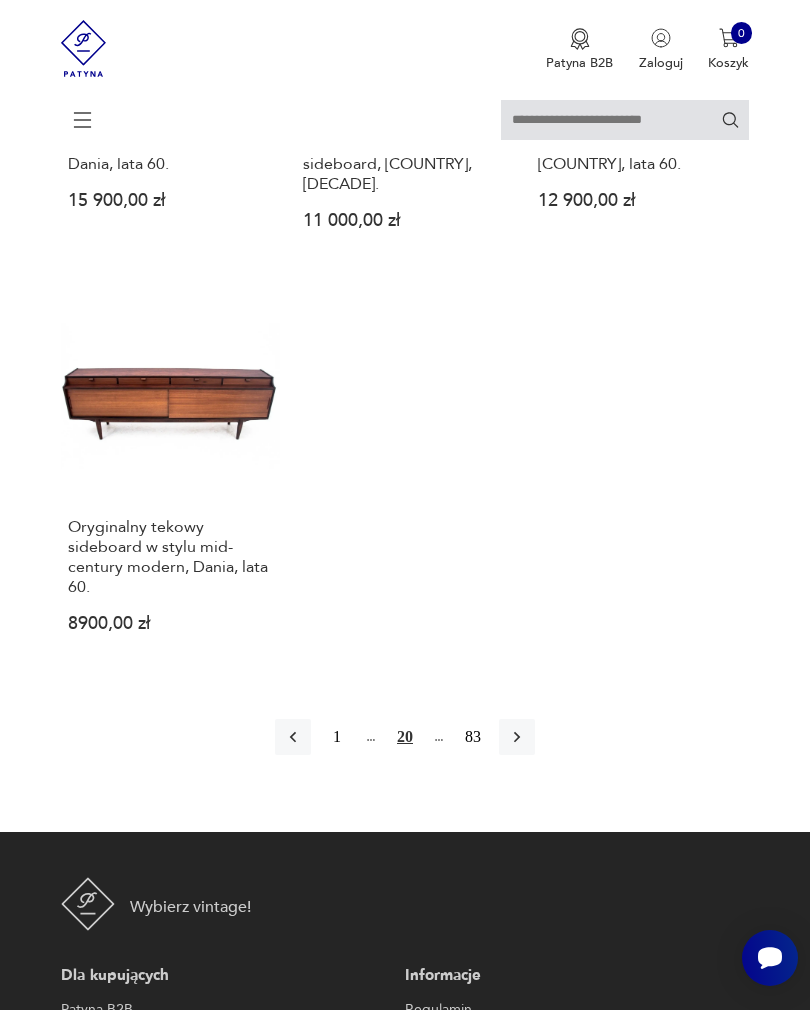 click 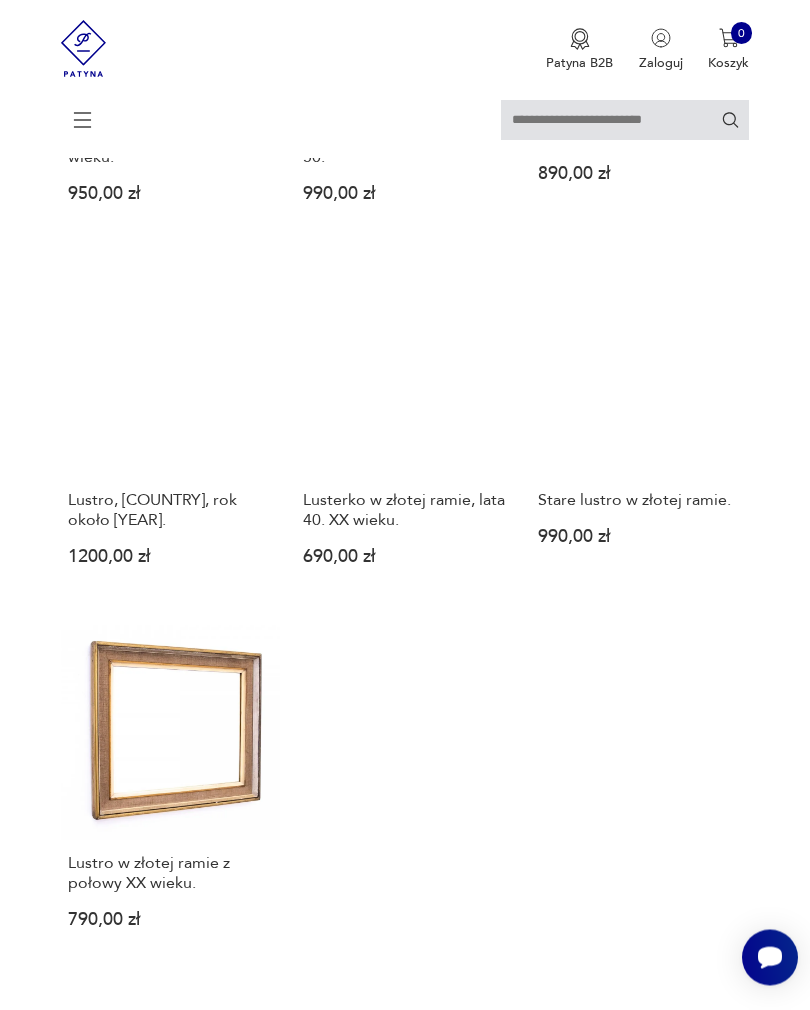scroll, scrollTop: 2449, scrollLeft: 0, axis: vertical 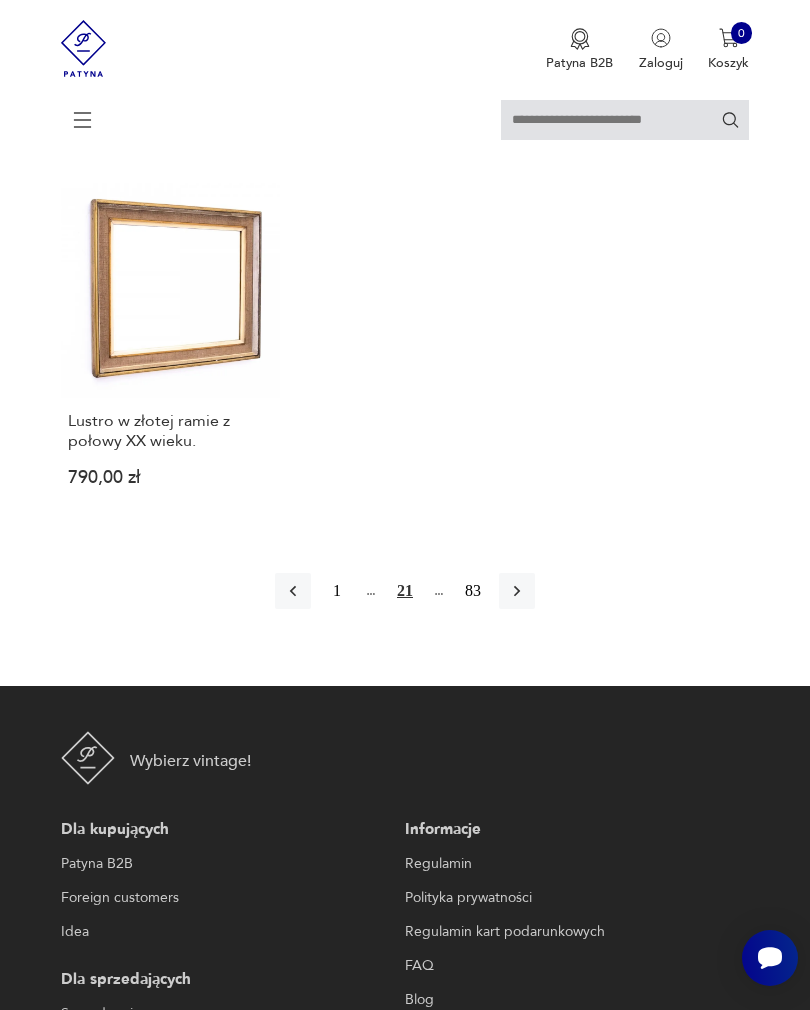 click 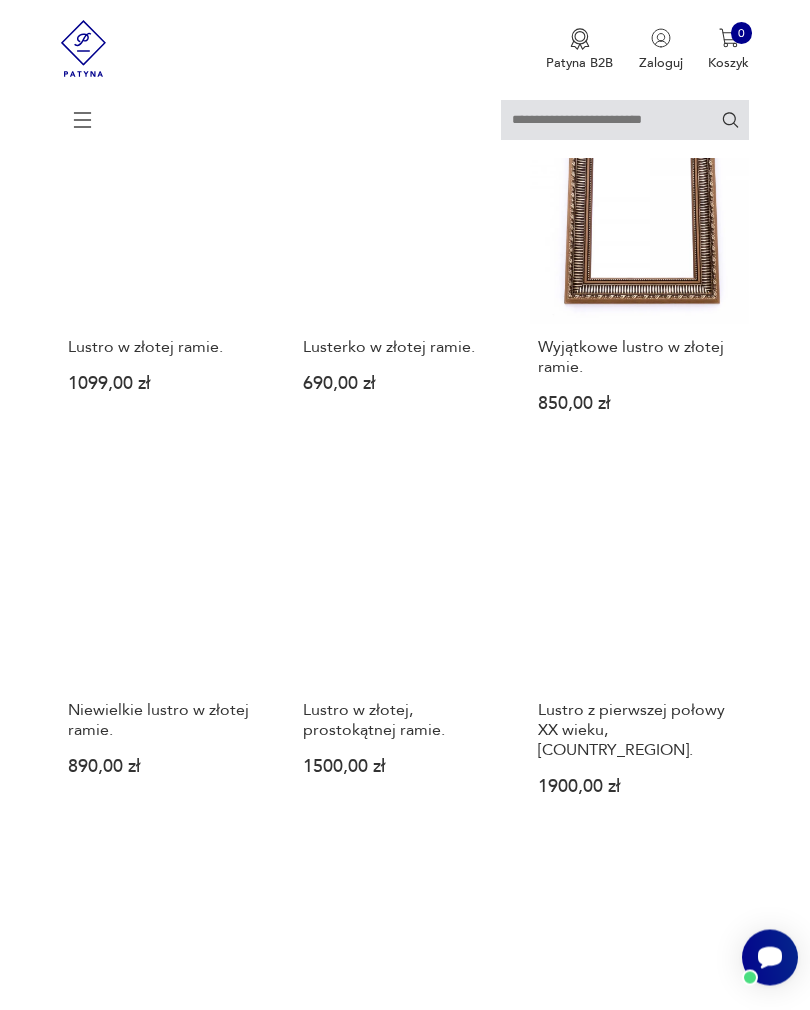 scroll, scrollTop: 1413, scrollLeft: 0, axis: vertical 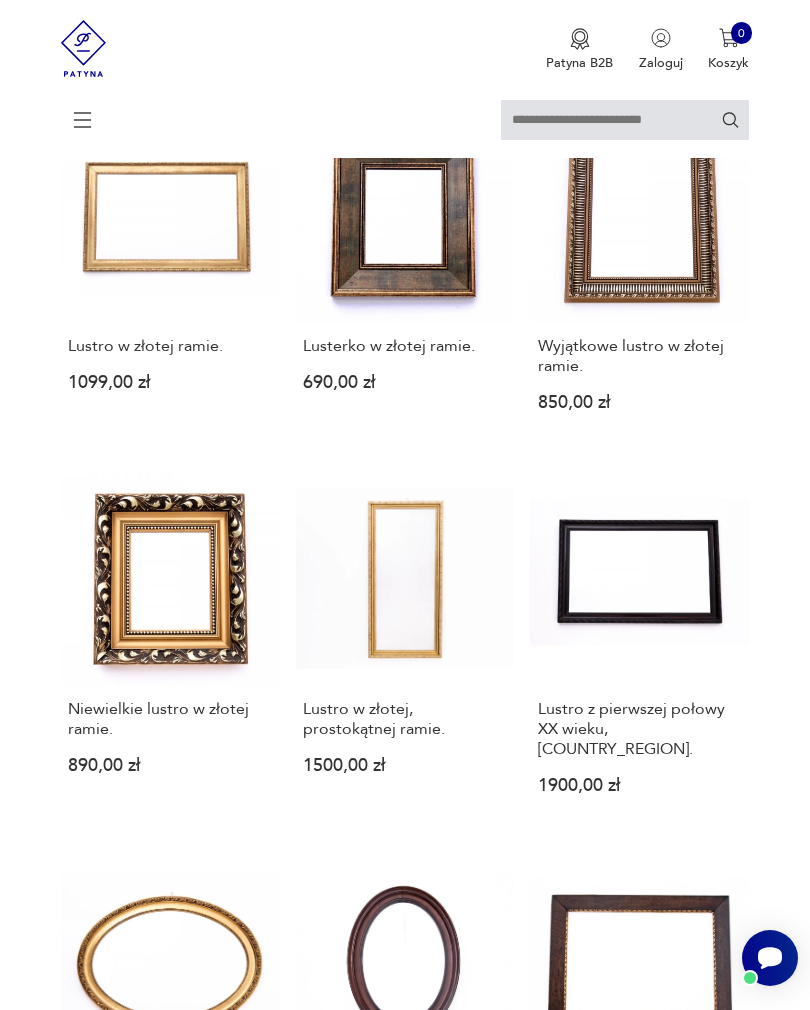 click on "Filtruj produkty Meble (333) Dekoracje (538) Kuchnia (368) Elektronika (1) Pozostałe (1) Oświetlenie (85) Cena MIN MAX OK Promocja Klasyk Tag Wyczyść filtry Znaleziono 1325 produktów Filtruj Sortuj według daty dodania Sortuj według daty dodania Zabytkowe lustro w złotej ramie, [COUNTRY_REGION]. 1650,00 zł Lusterko w złotej ramie. 590,00 zł Duże, zabytkowe lustro w złotej ramie. 1099,00 zł Lustro w złotej ramie. 1099,00 zł Lusterko w złotej ramie. 690,00 zł Wyjątkowe lustro w złotej ramie. 850,00 zł Niewielkie lustro w złotej ramie. 890,00 zł Lustro w złotej, prostokątnej ramie. 1500,00 zł Lustro z pierwszej połowy XX wieku, [COUNTRY_REGION]. 1900,00 zł Owalne lustro w złotej ramie, [COUNTRY], pierwsza połowa XX wieku. 2400,00 zł Owalne lustro w mahoniowej ramie, [COUNTRY_REGION], koniec XIX wieku. 2500,00 zł Lustro w drewnianej ramie. 2400,00 zł Lustro, [COUNTRY_REGION], II poł. XX wieku. 3500,00 zł Ozdobne lustro, [COUNTRY_REGION], poł. XX wieku. 1 22 83" at bounding box center [405, 878] 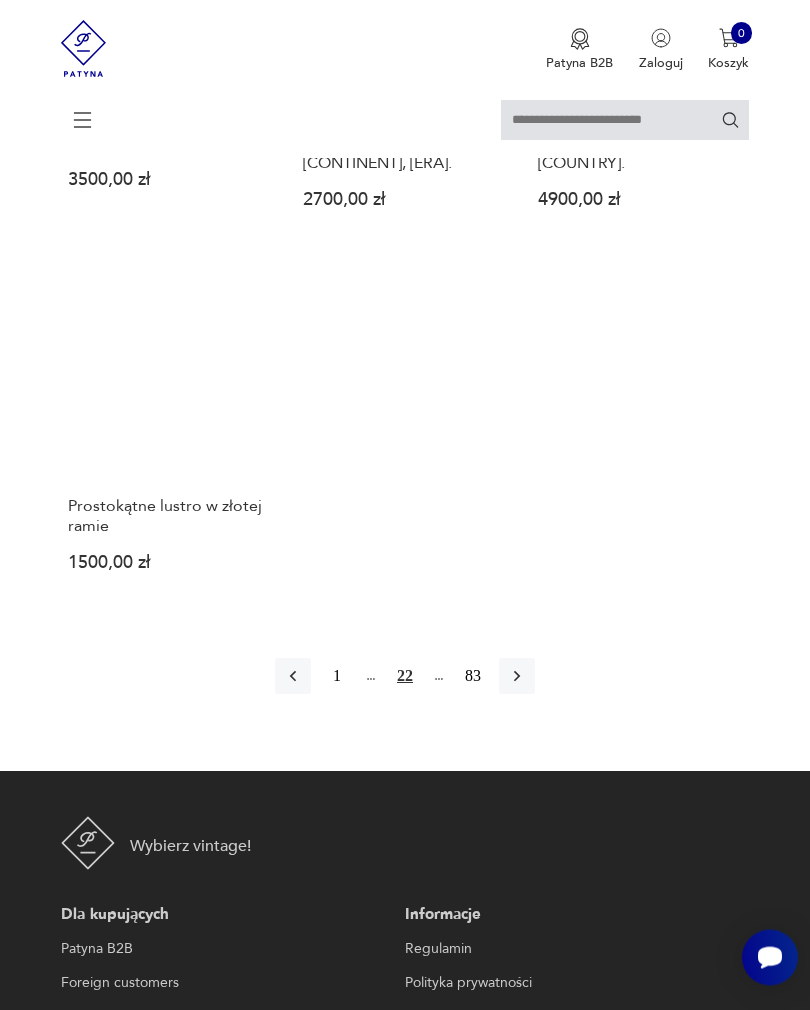 scroll, scrollTop: 2760, scrollLeft: 0, axis: vertical 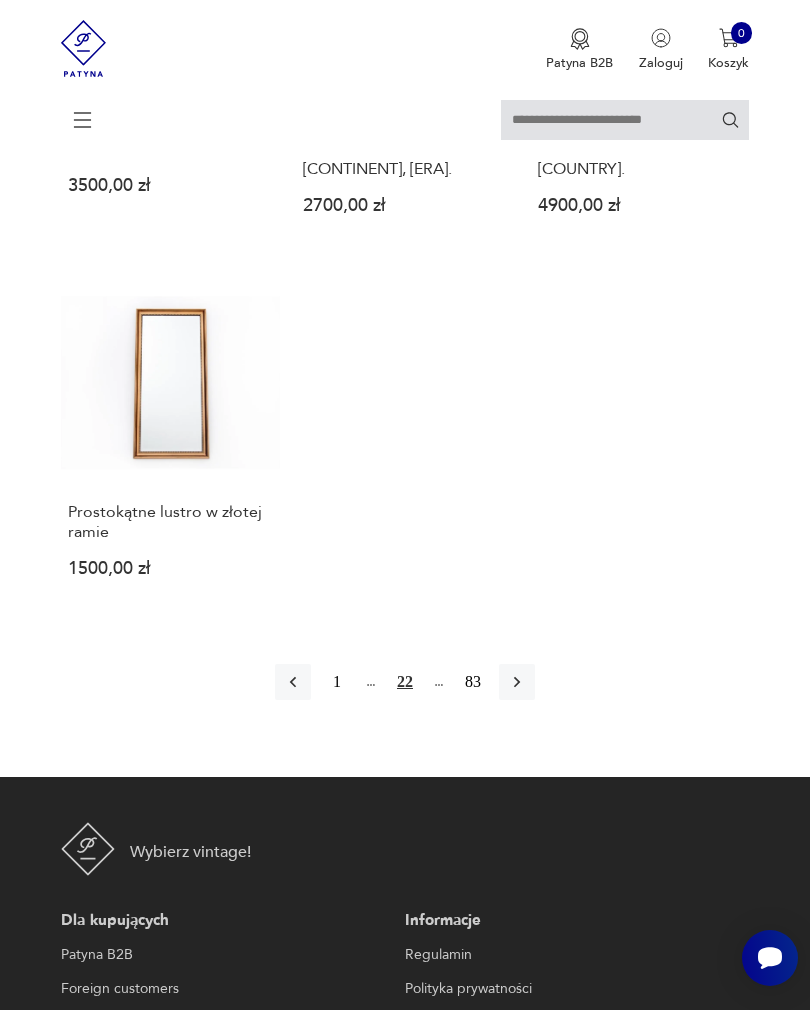 click 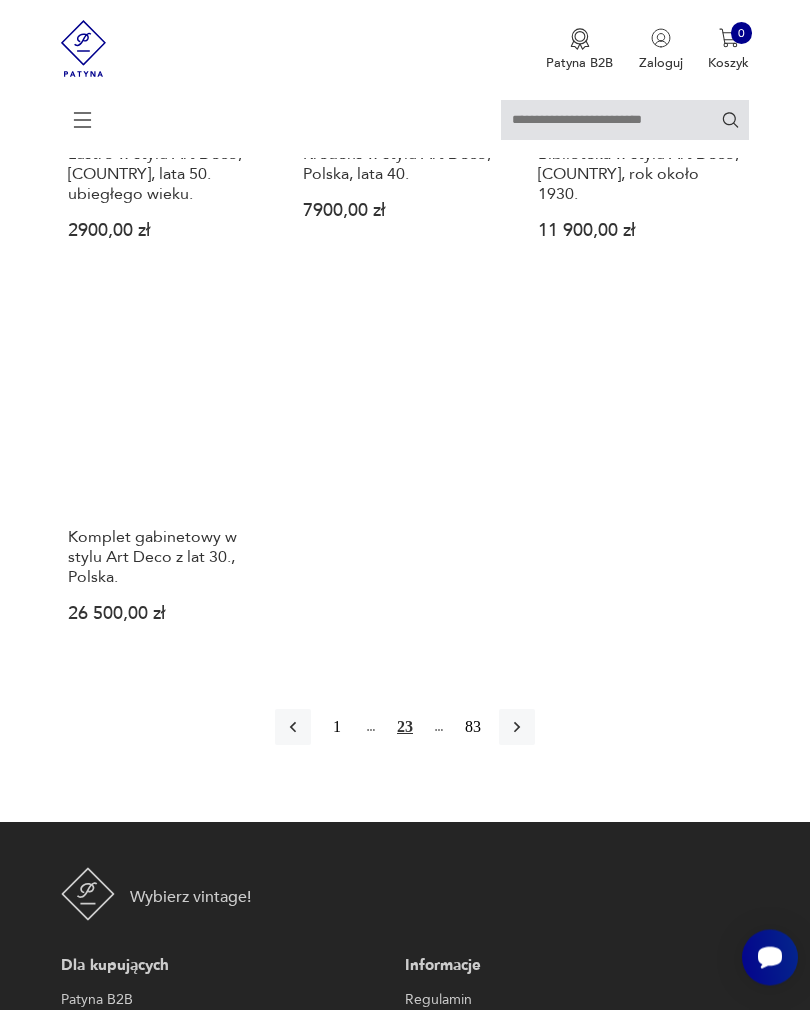 scroll, scrollTop: 2756, scrollLeft: 0, axis: vertical 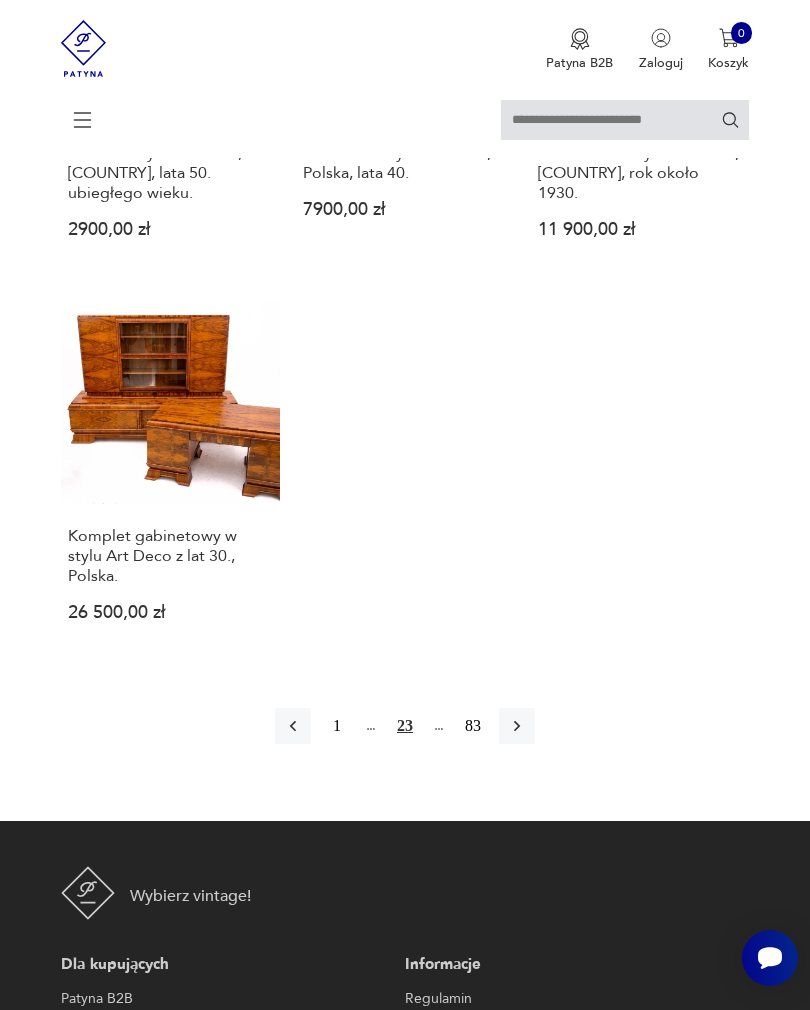 click 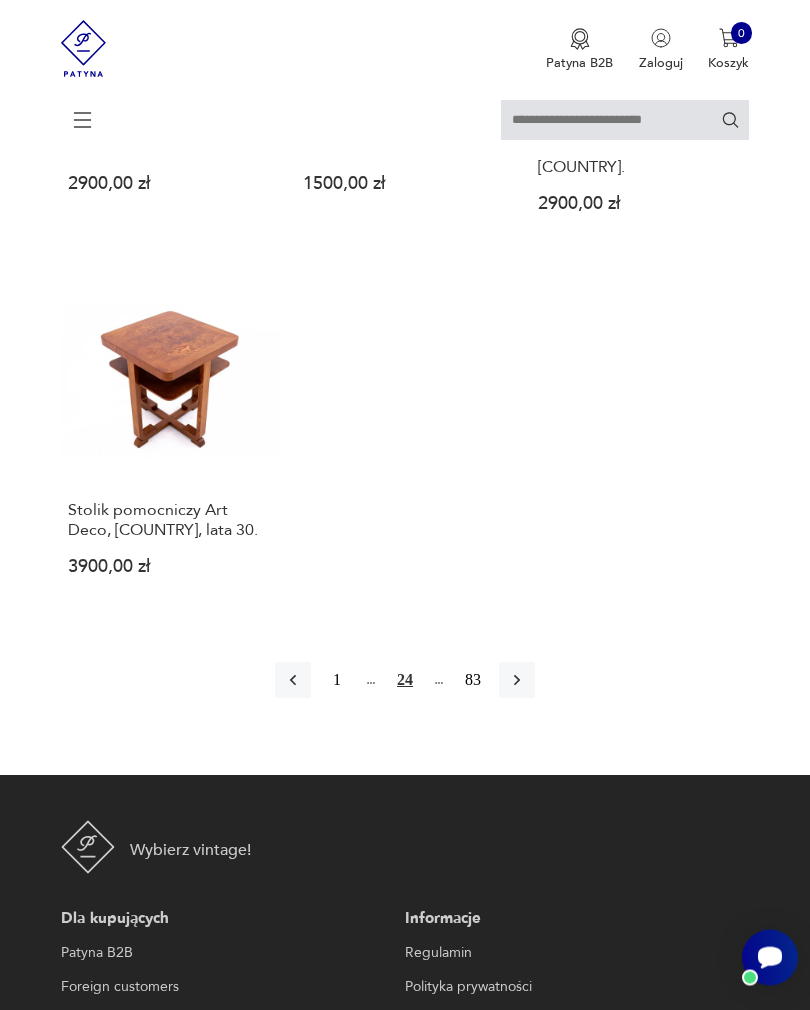 scroll, scrollTop: 2782, scrollLeft: 0, axis: vertical 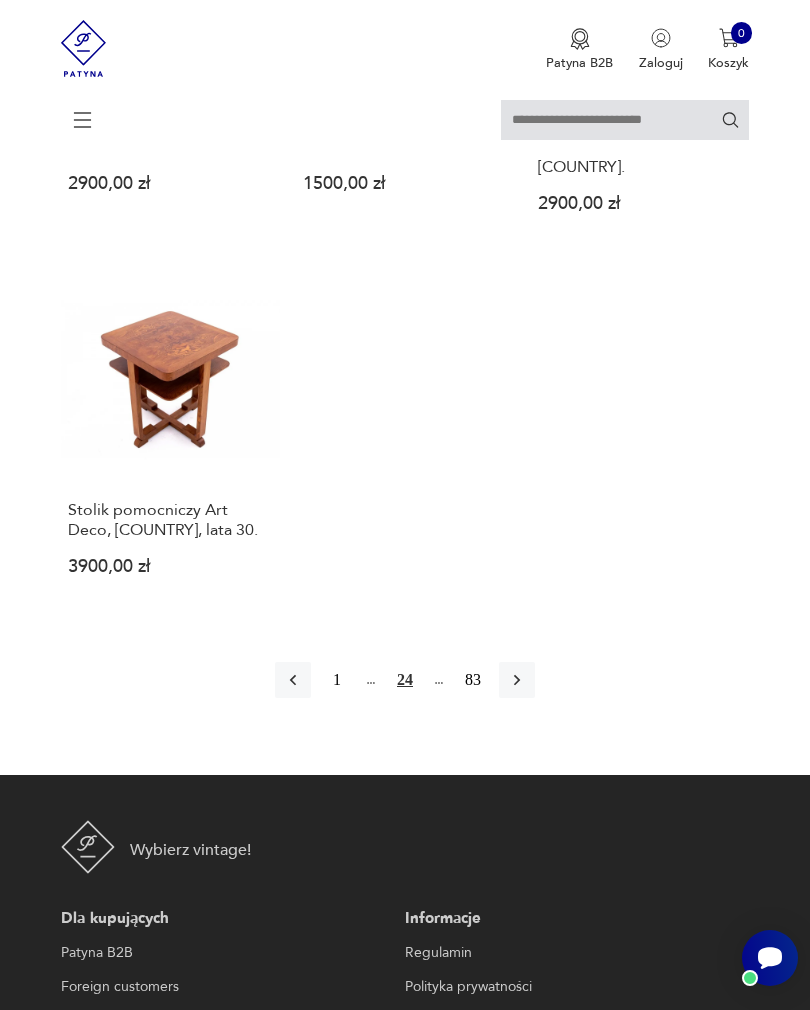 click 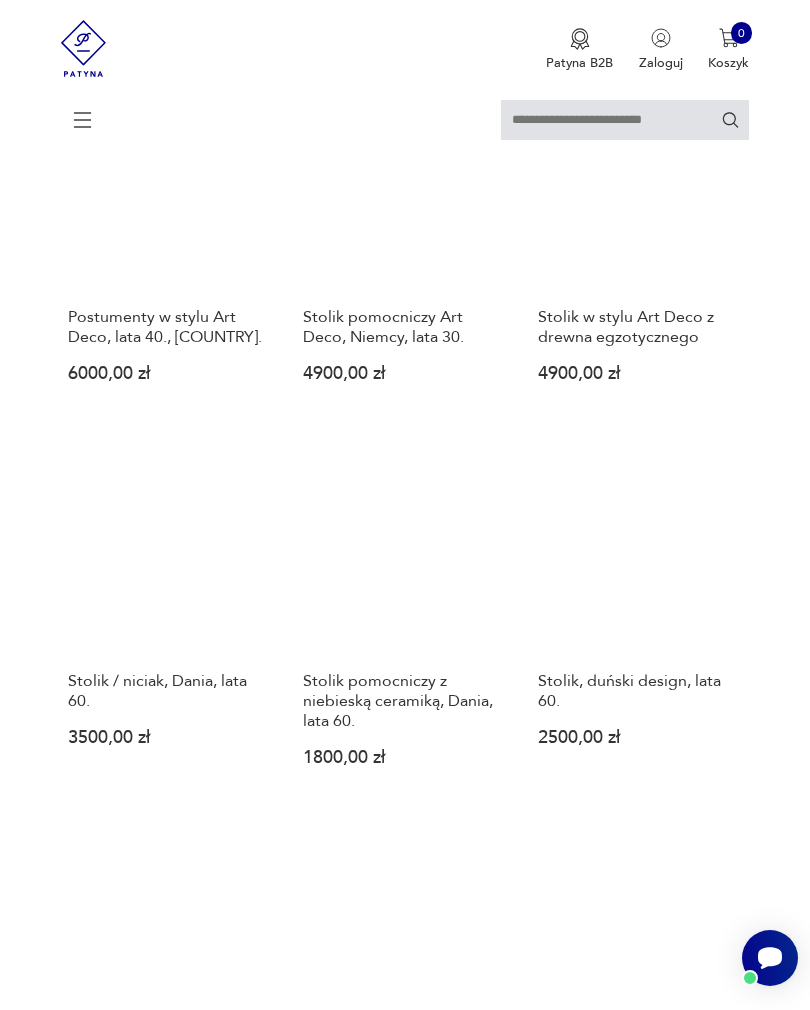 scroll, scrollTop: 1827, scrollLeft: 0, axis: vertical 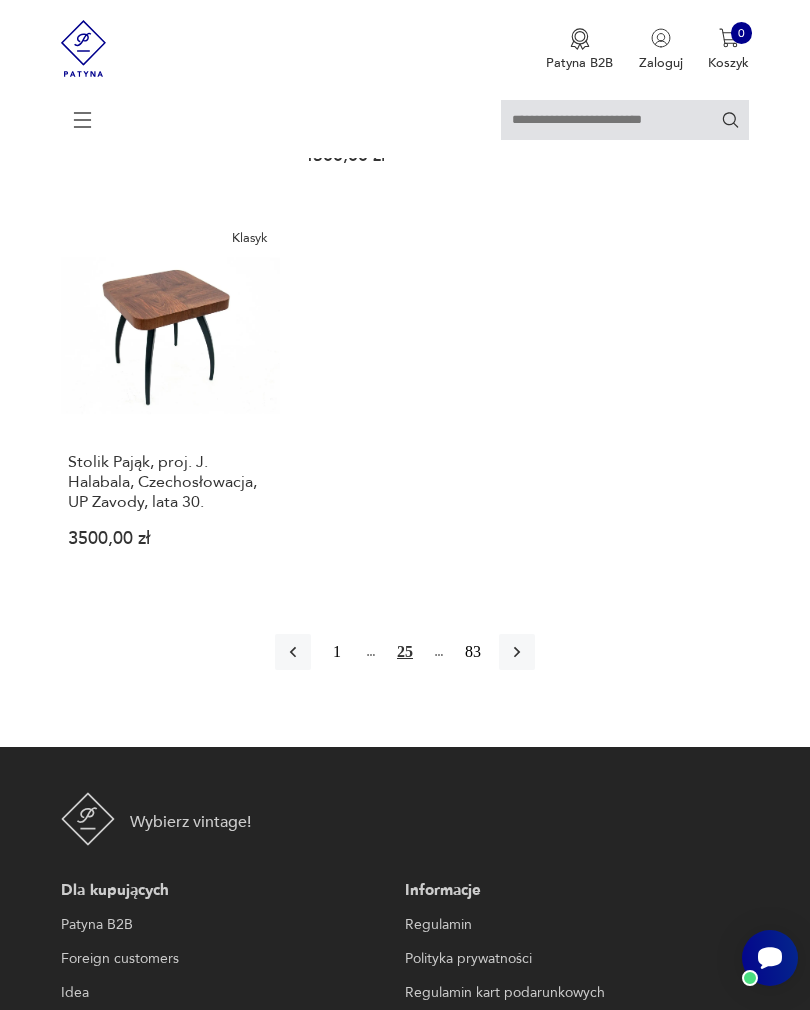 click 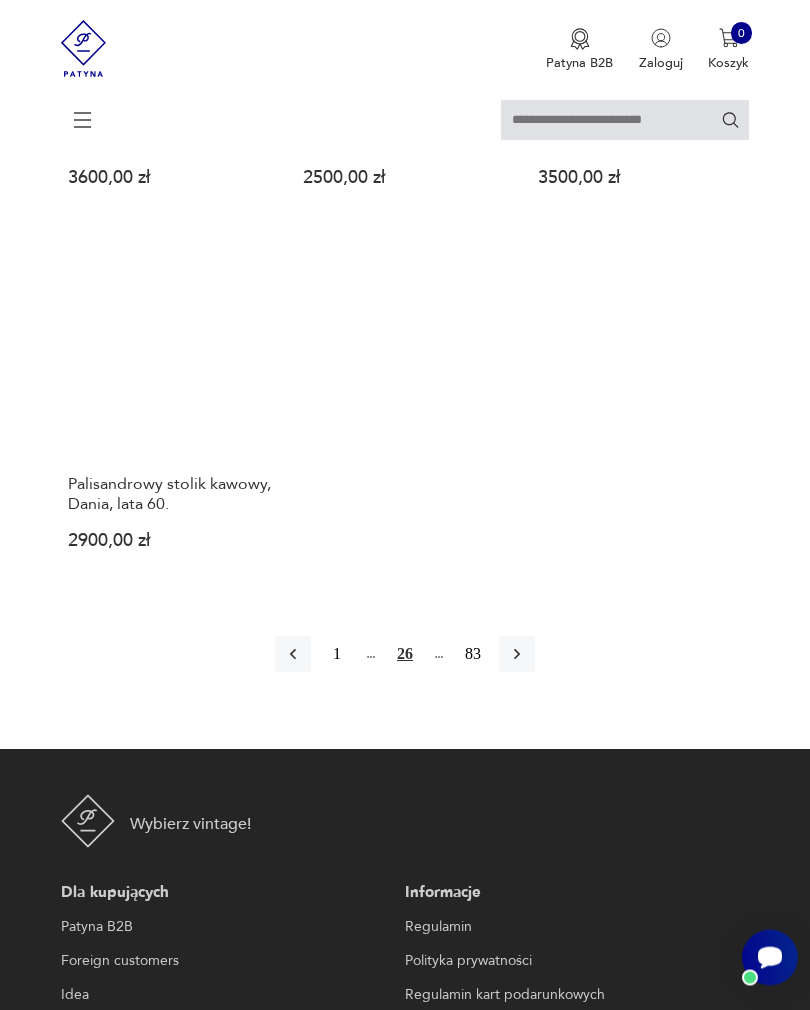 scroll, scrollTop: 2808, scrollLeft: 0, axis: vertical 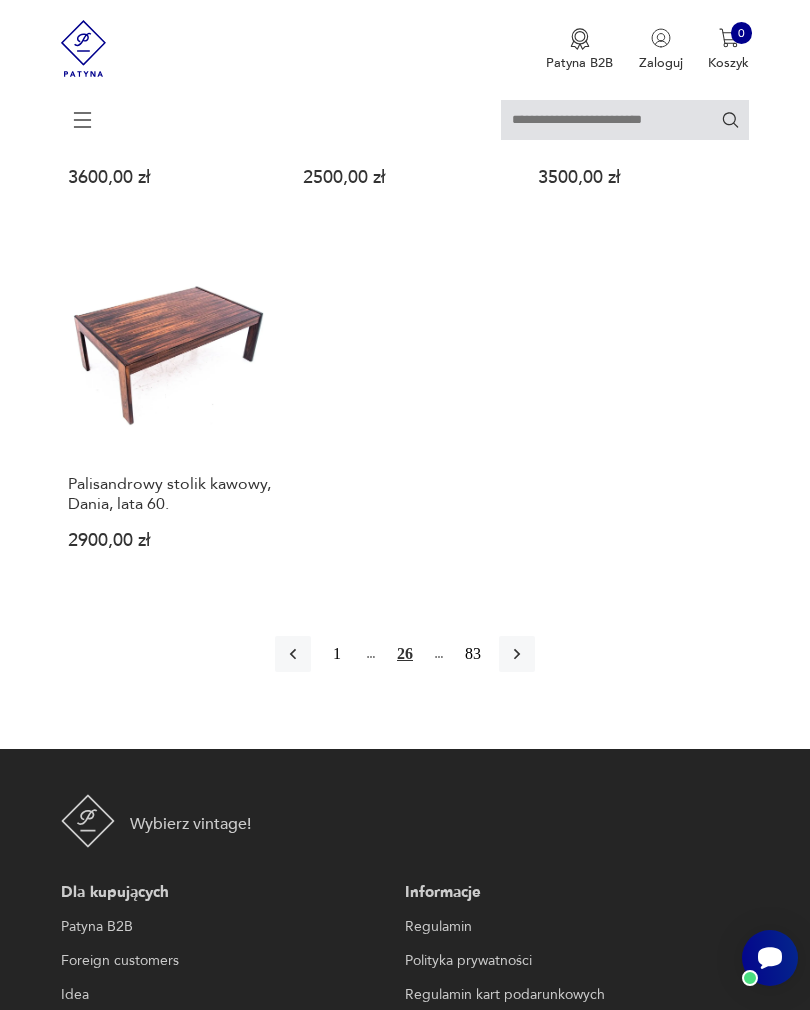 click at bounding box center [517, 654] 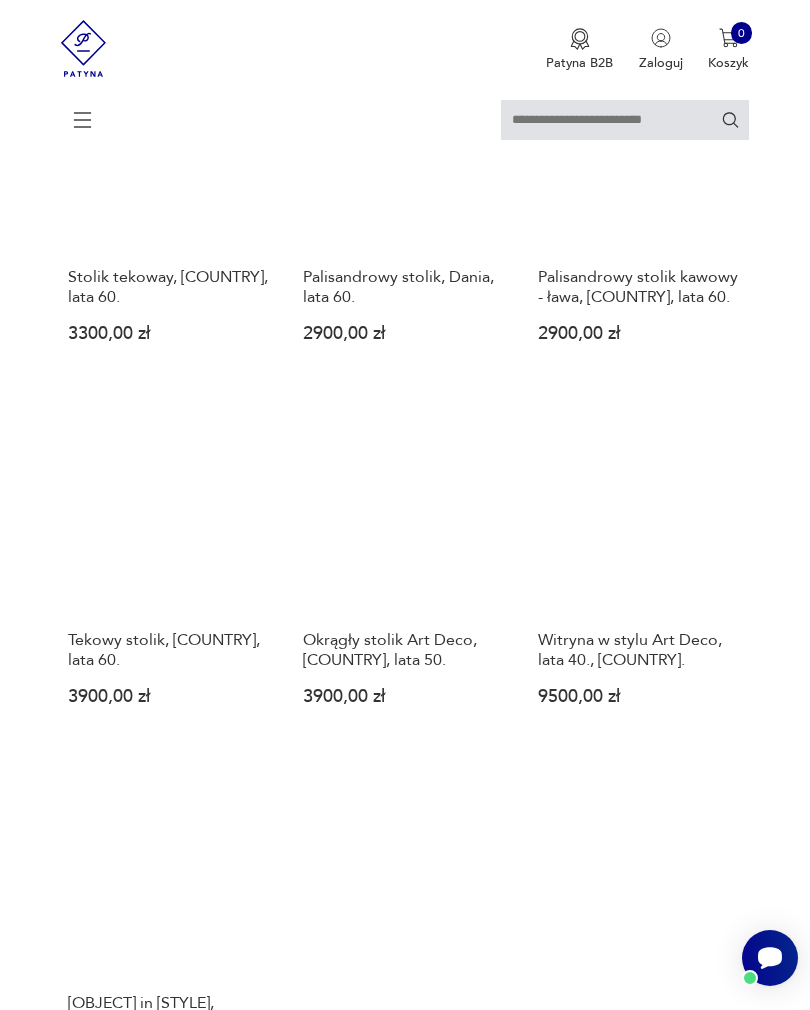 scroll, scrollTop: 2261, scrollLeft: 0, axis: vertical 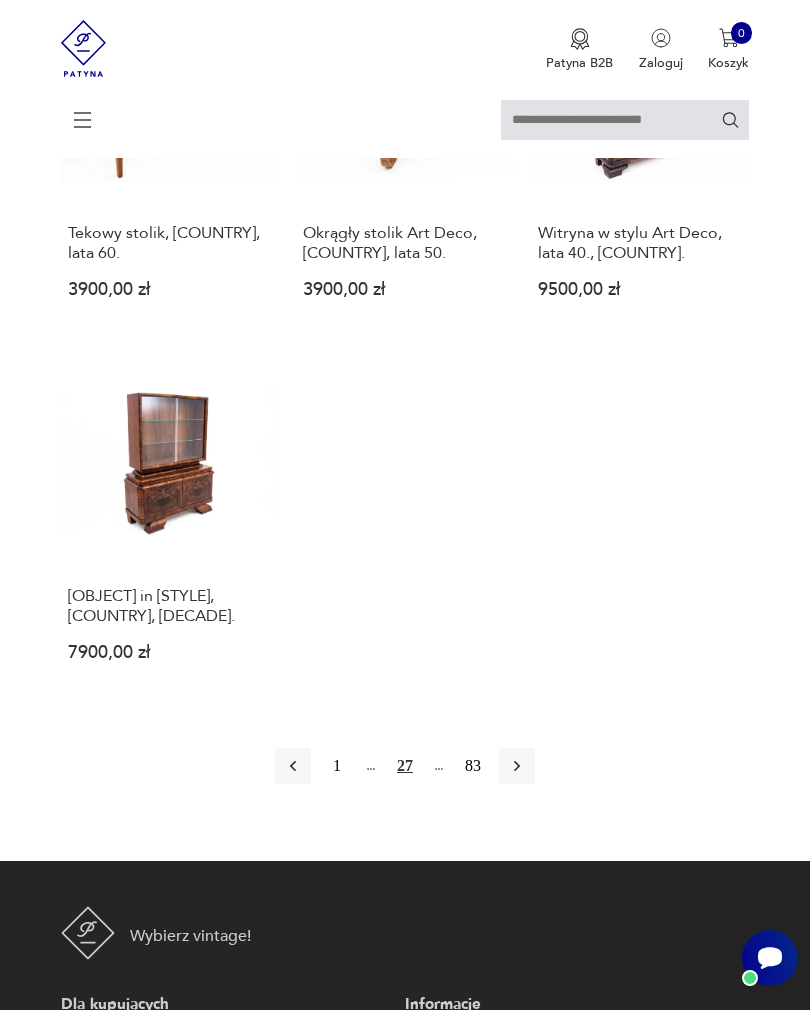 click 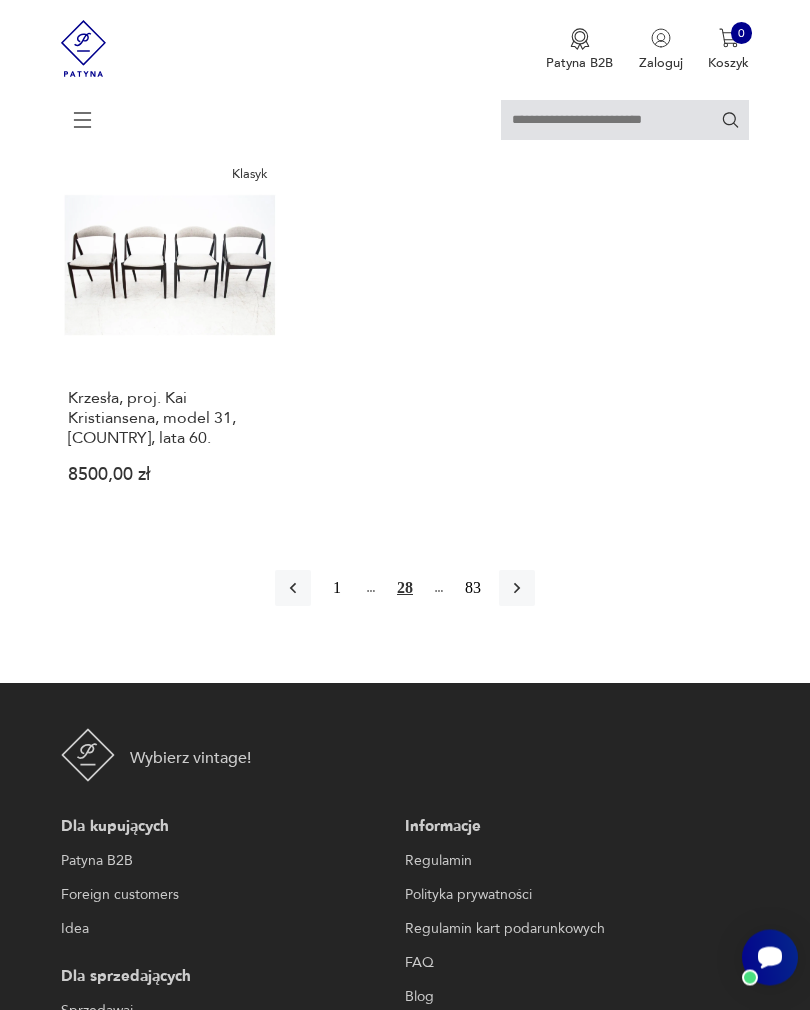 scroll, scrollTop: 2957, scrollLeft: 0, axis: vertical 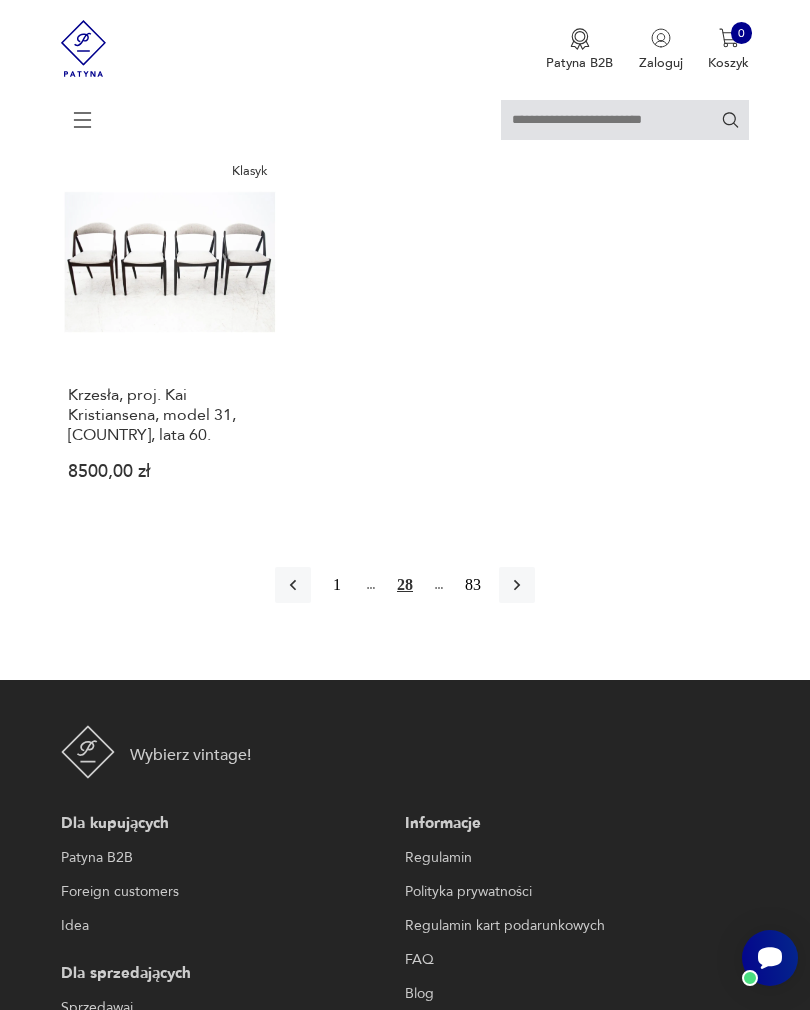 click at bounding box center (517, 585) 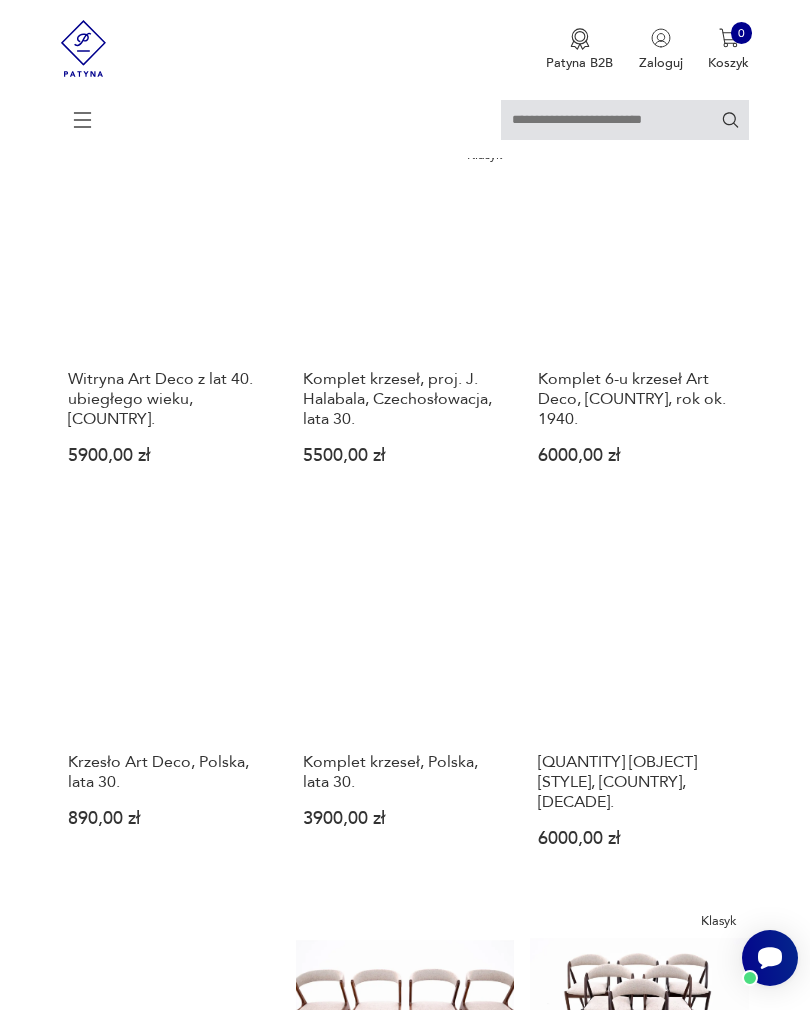 scroll, scrollTop: 854, scrollLeft: 0, axis: vertical 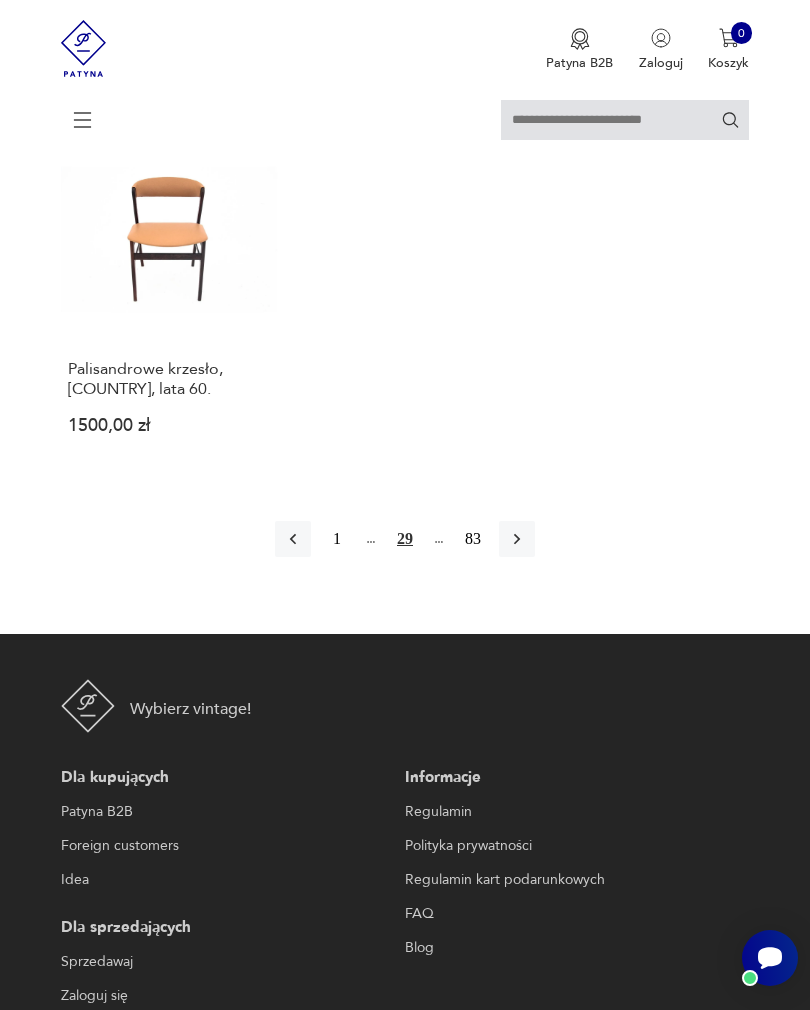 click 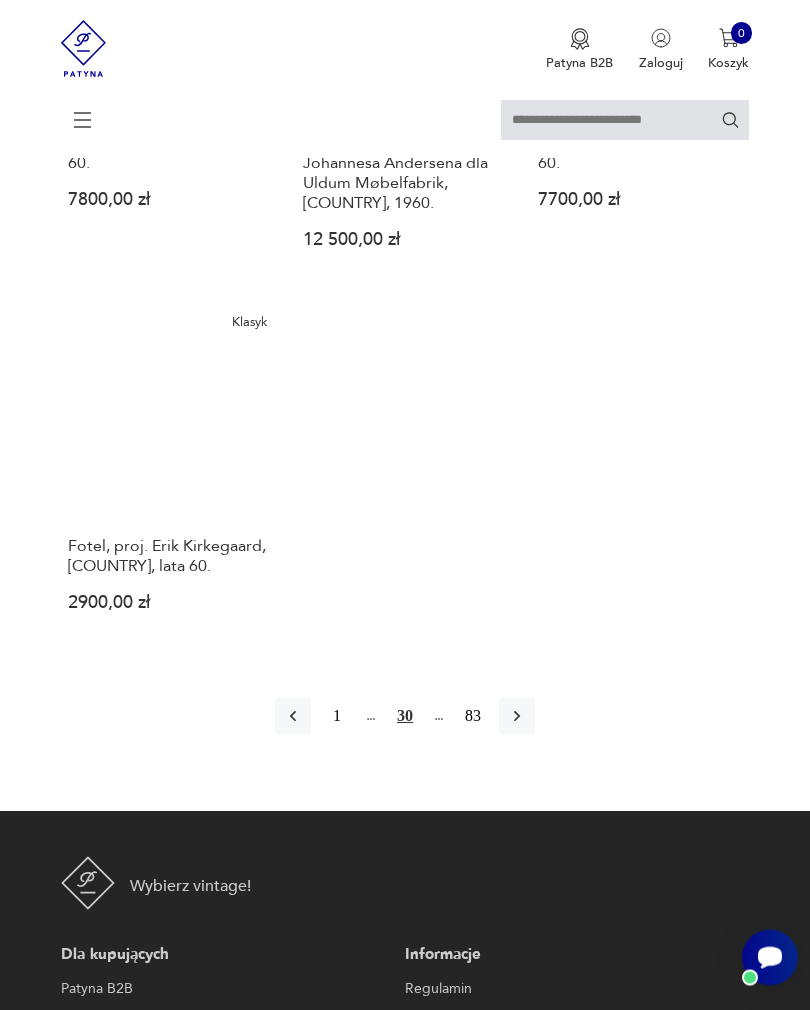 scroll, scrollTop: 2787, scrollLeft: 0, axis: vertical 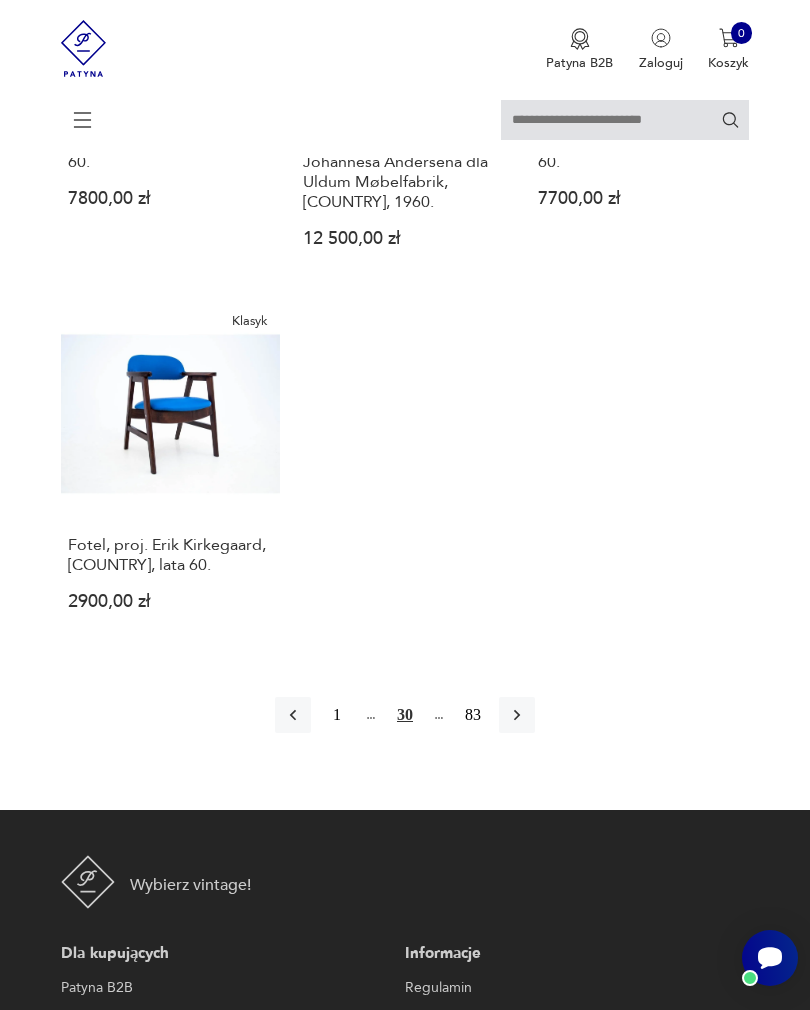 click 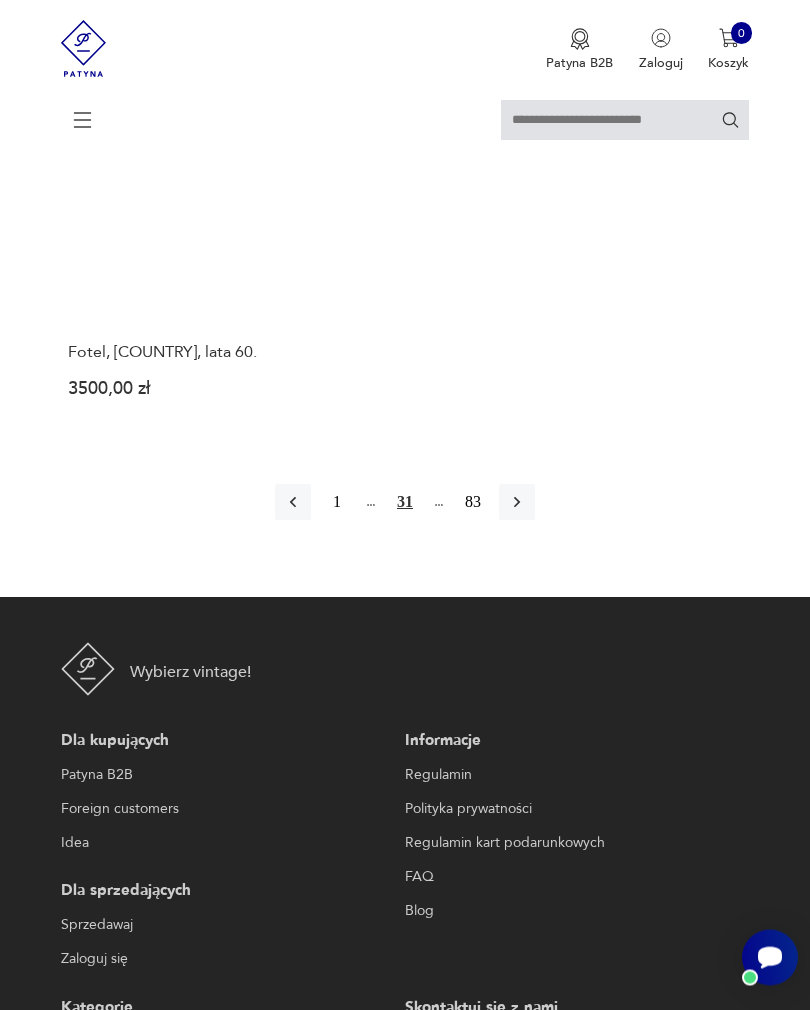 scroll, scrollTop: 2889, scrollLeft: 0, axis: vertical 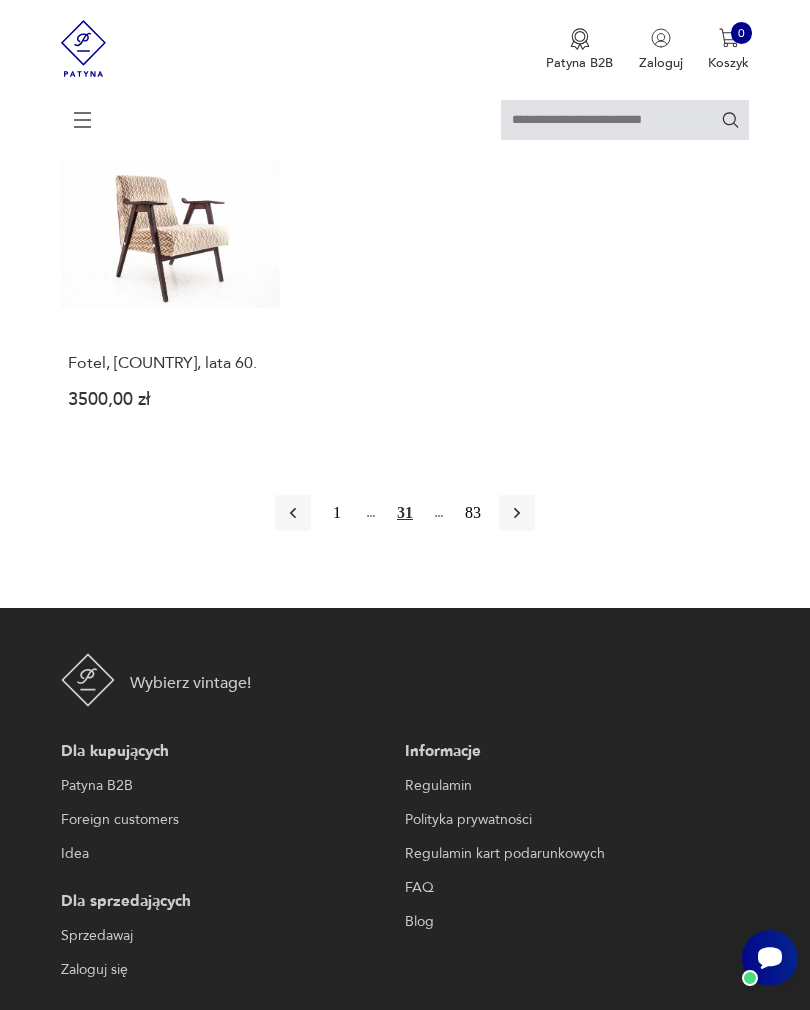 click 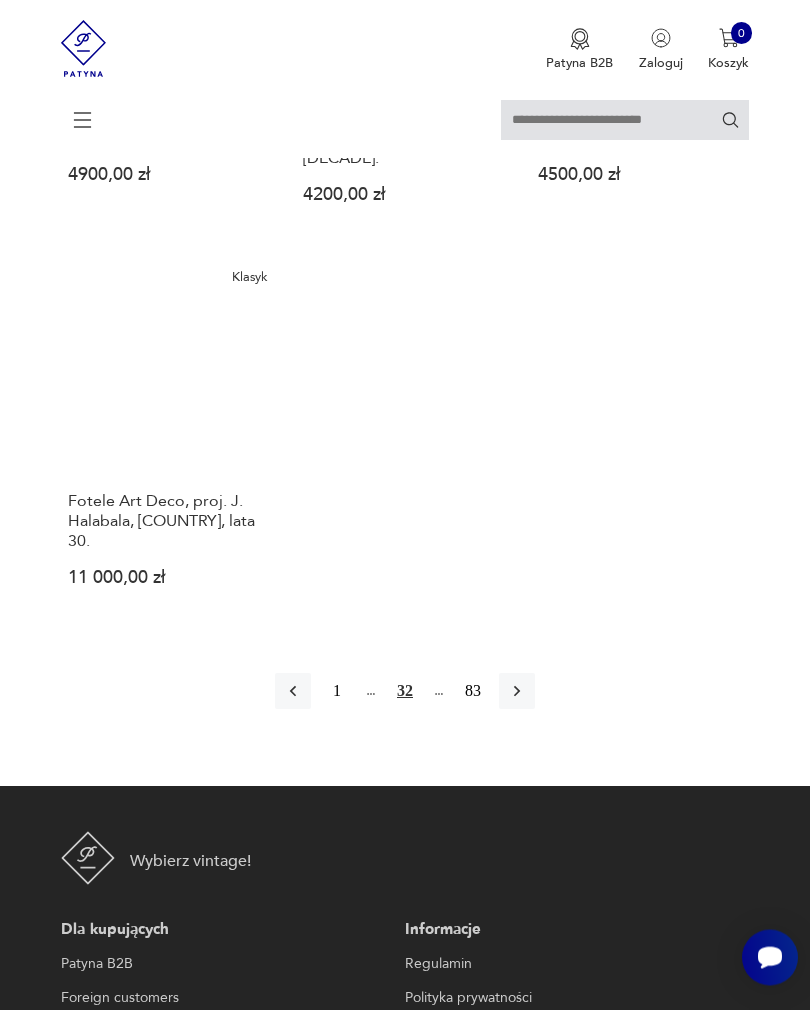 scroll, scrollTop: 2811, scrollLeft: 0, axis: vertical 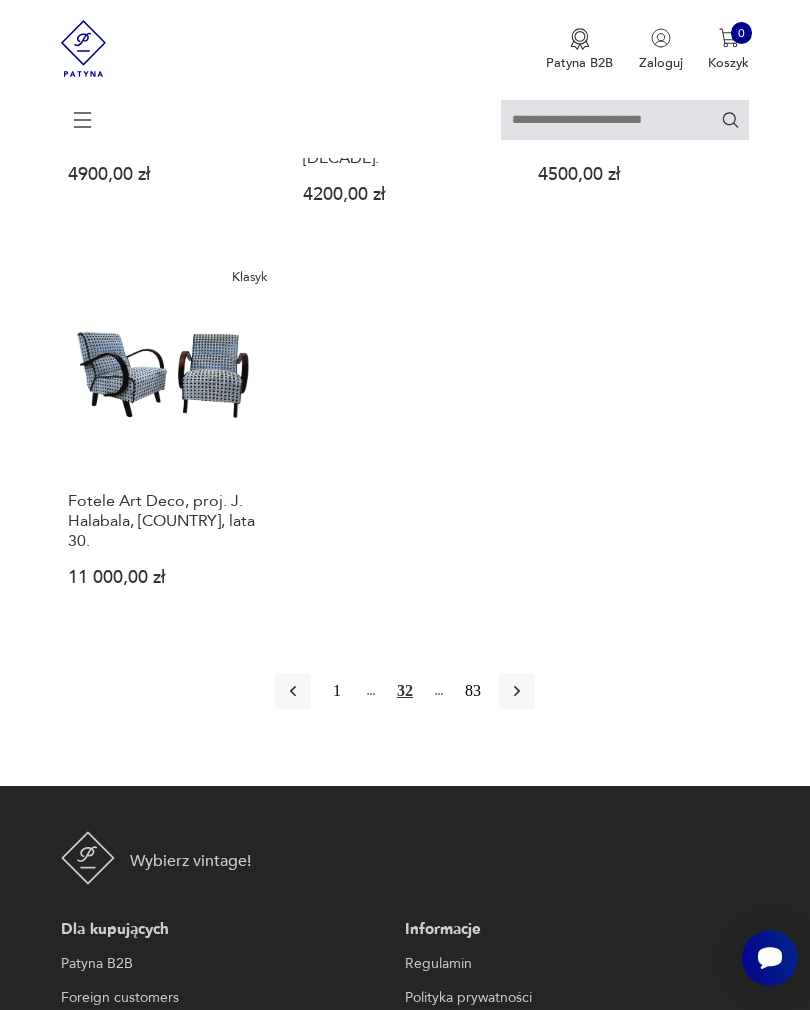 click 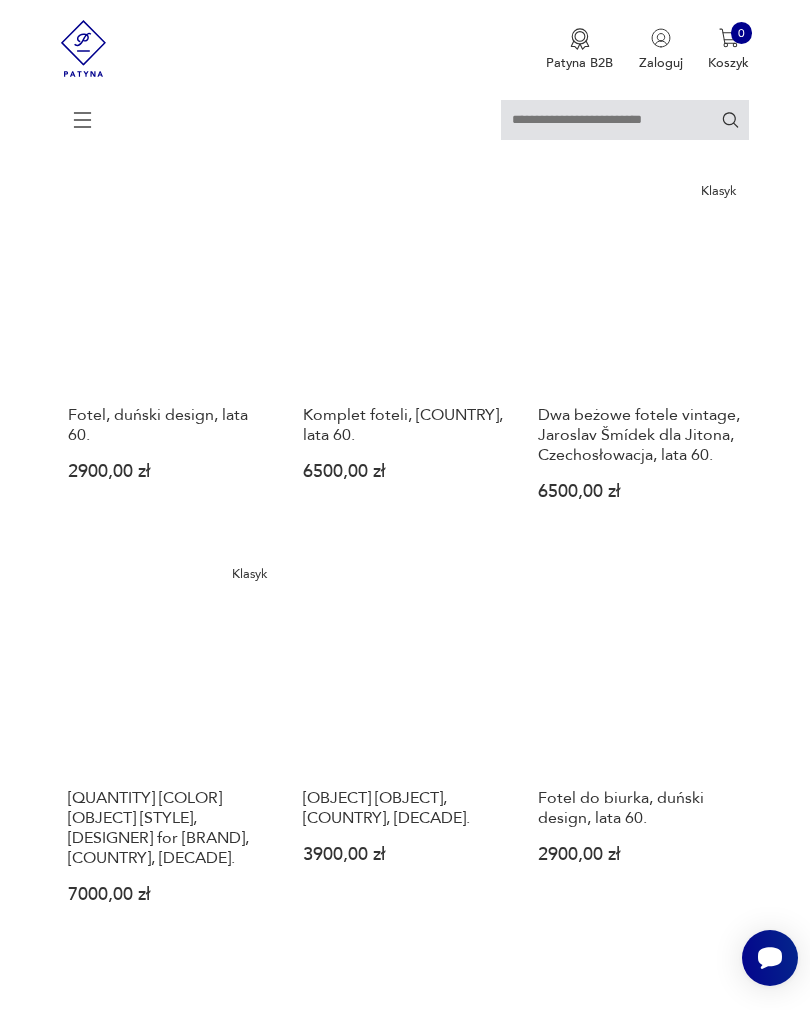scroll, scrollTop: 854, scrollLeft: 0, axis: vertical 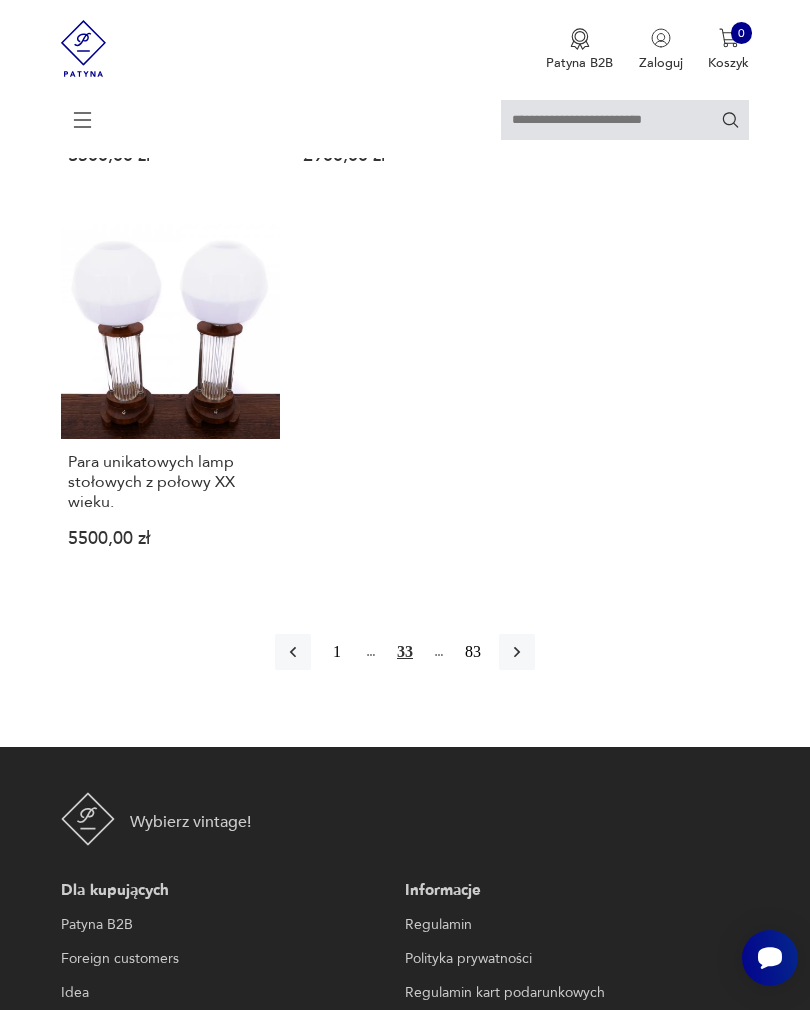 click at bounding box center (517, 652) 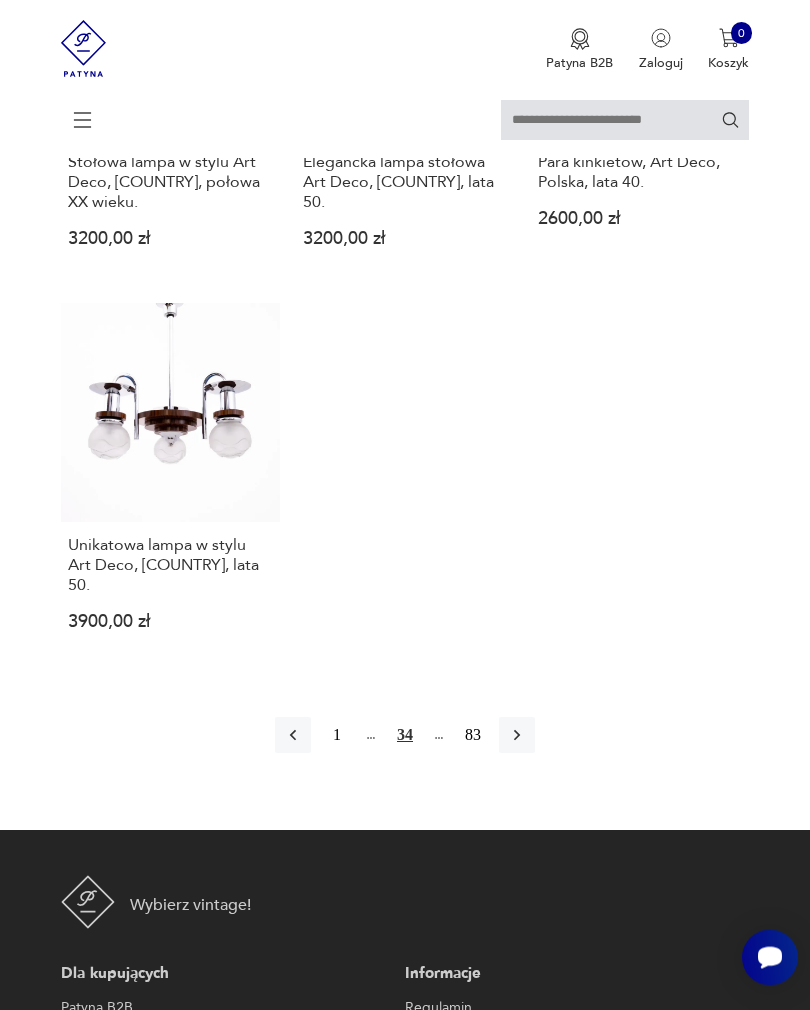 scroll, scrollTop: 2735, scrollLeft: 0, axis: vertical 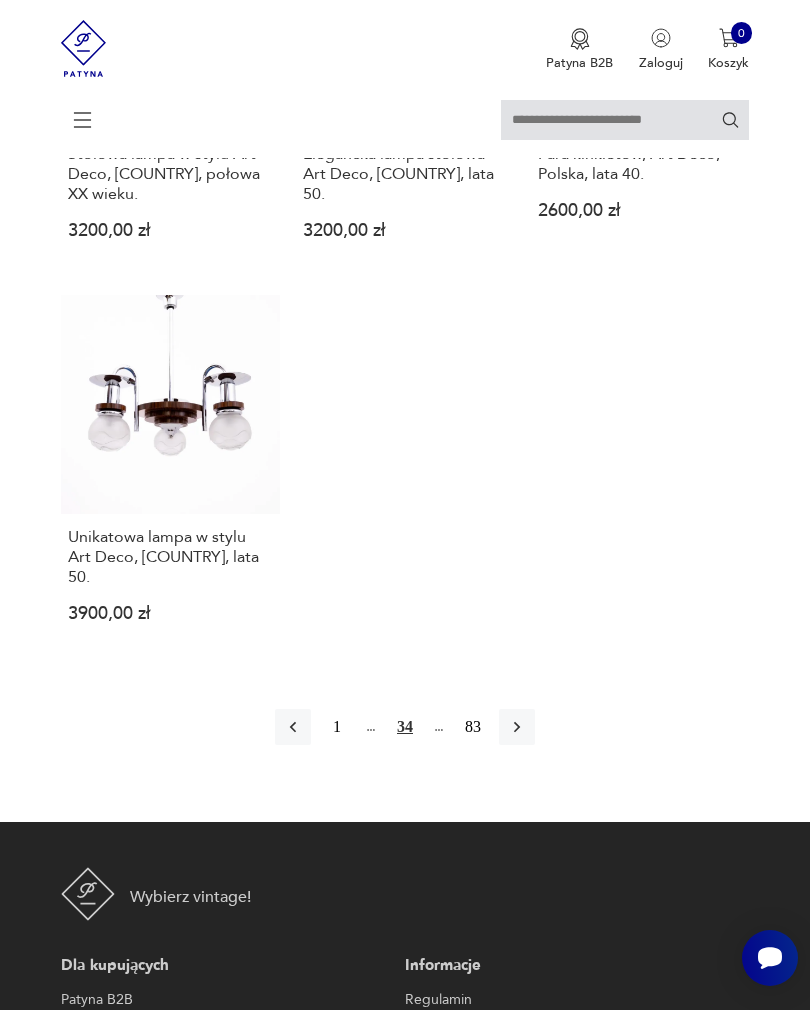 click 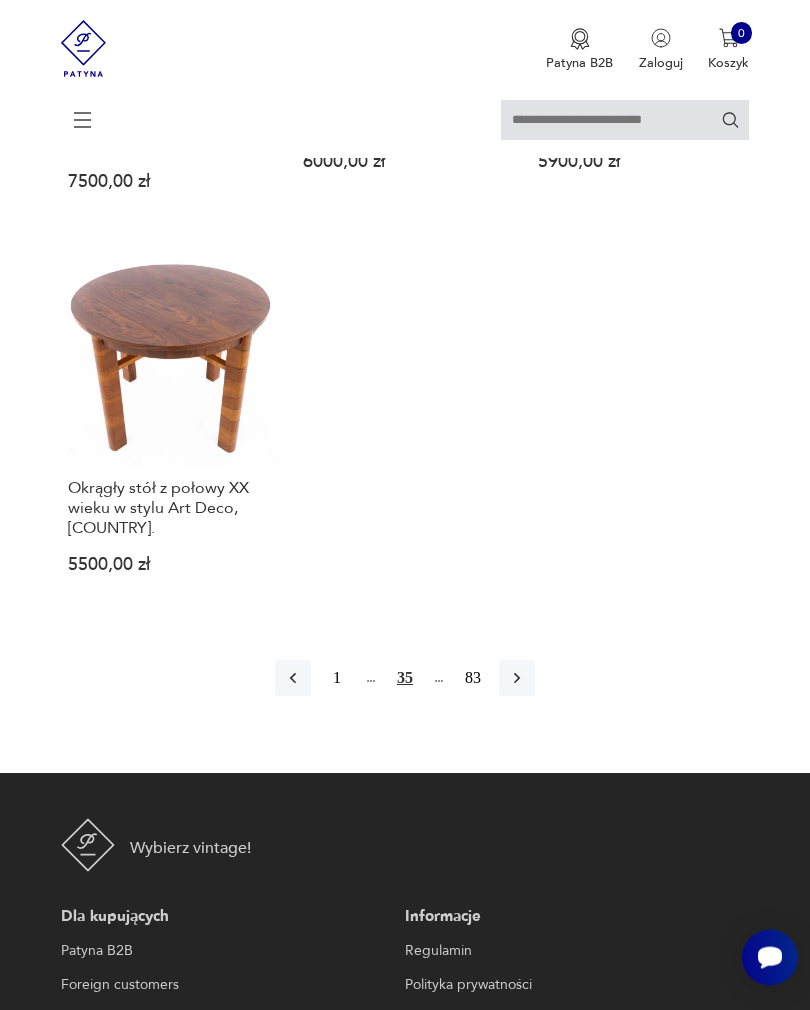 scroll, scrollTop: 2828, scrollLeft: 0, axis: vertical 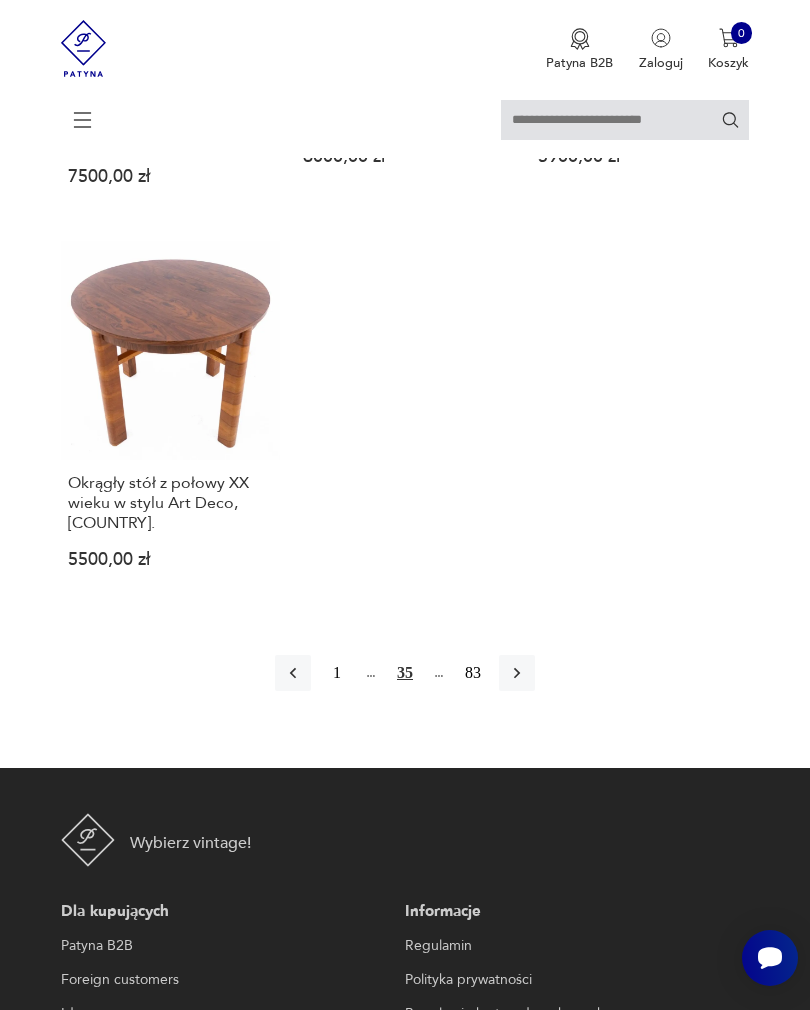 click 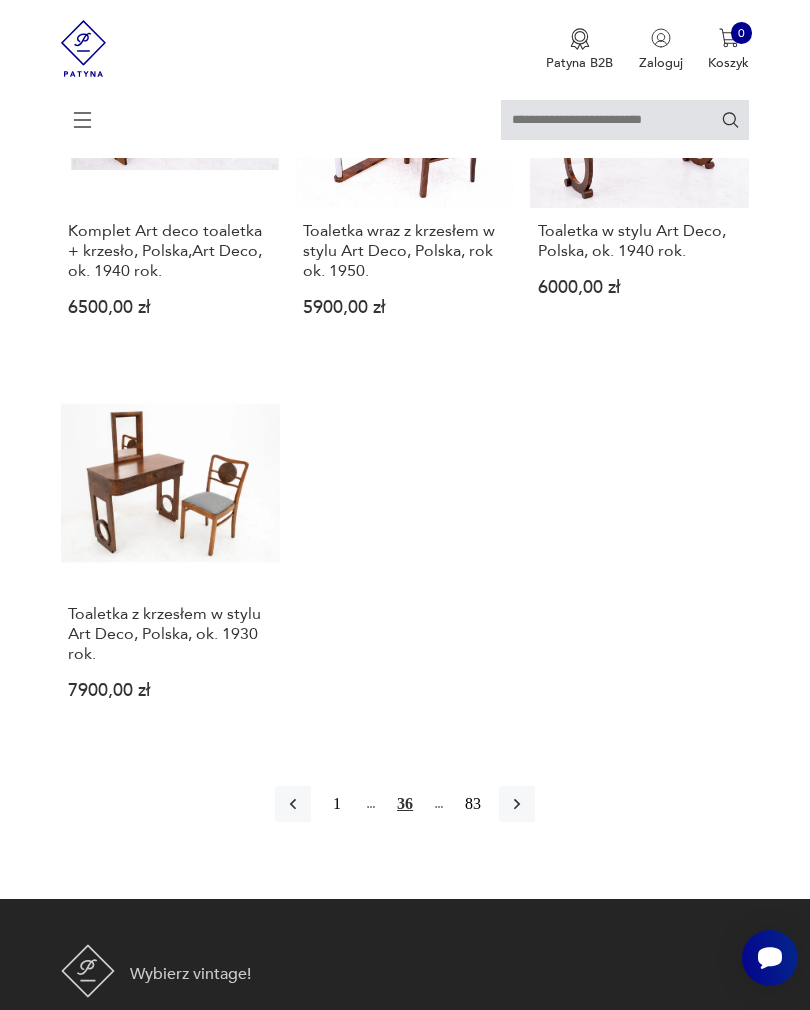 scroll, scrollTop: 2707, scrollLeft: 0, axis: vertical 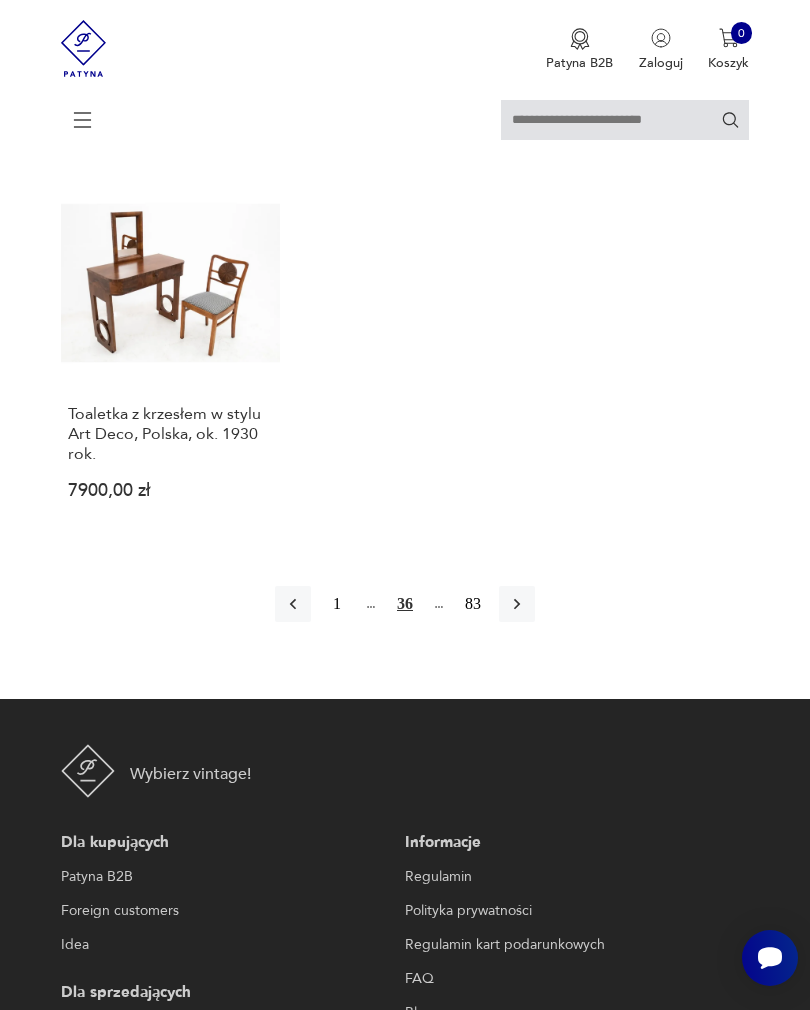 click 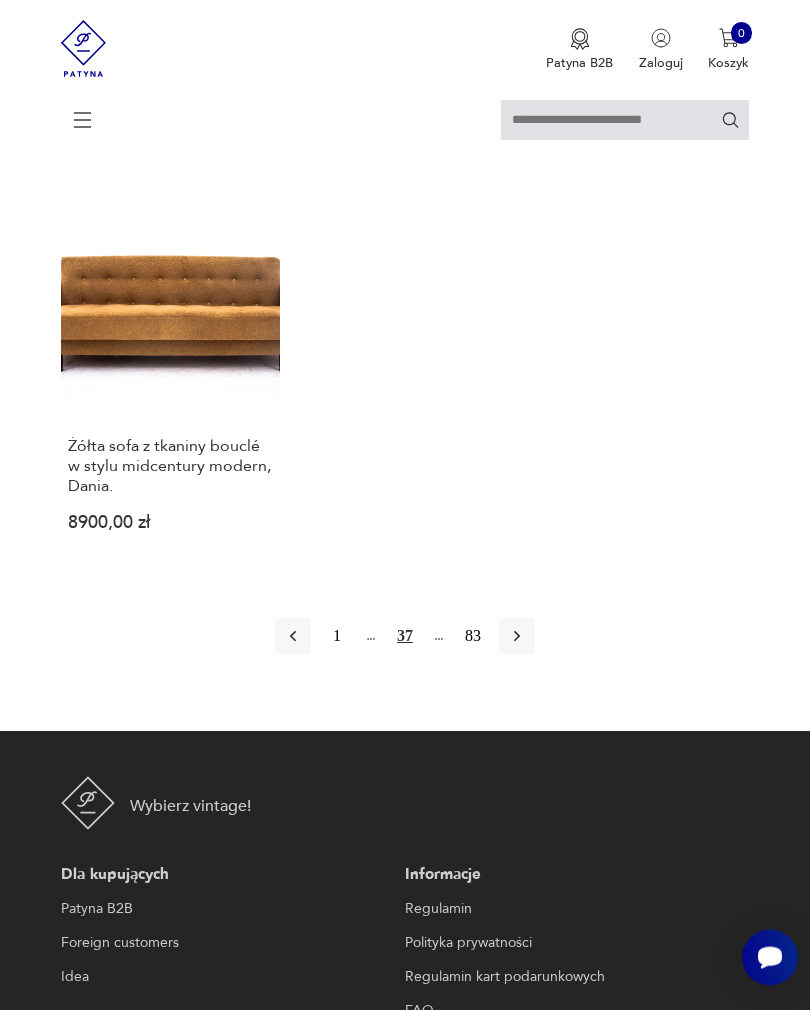 scroll, scrollTop: 2798, scrollLeft: 0, axis: vertical 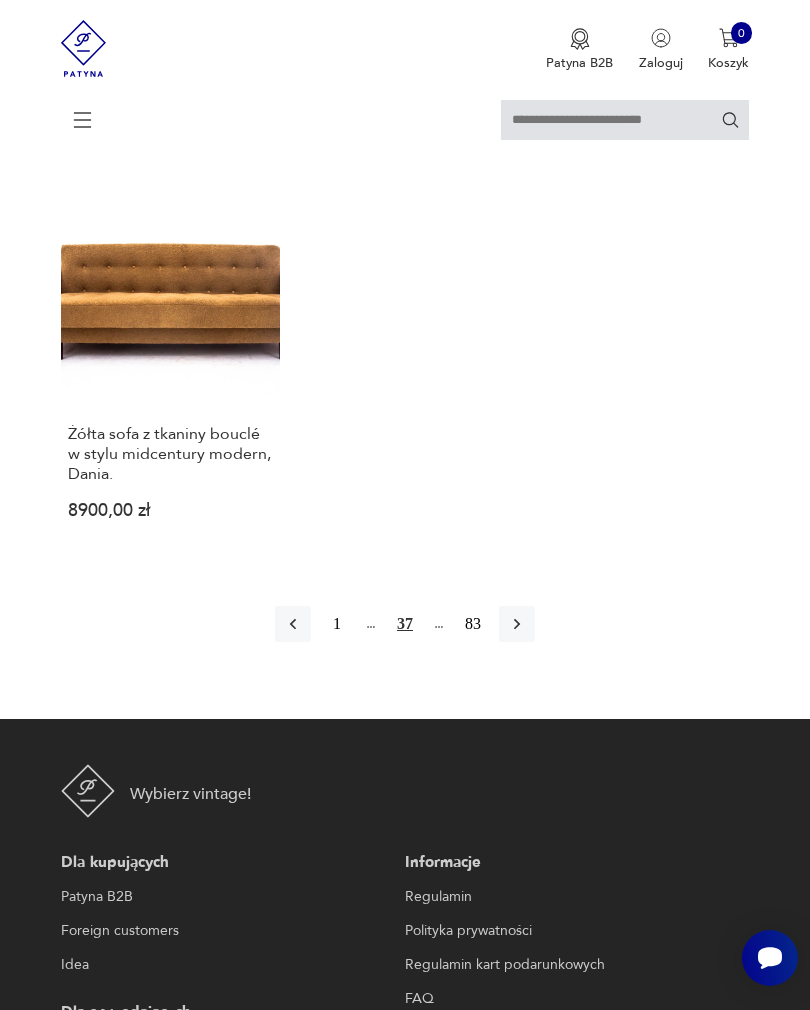 click 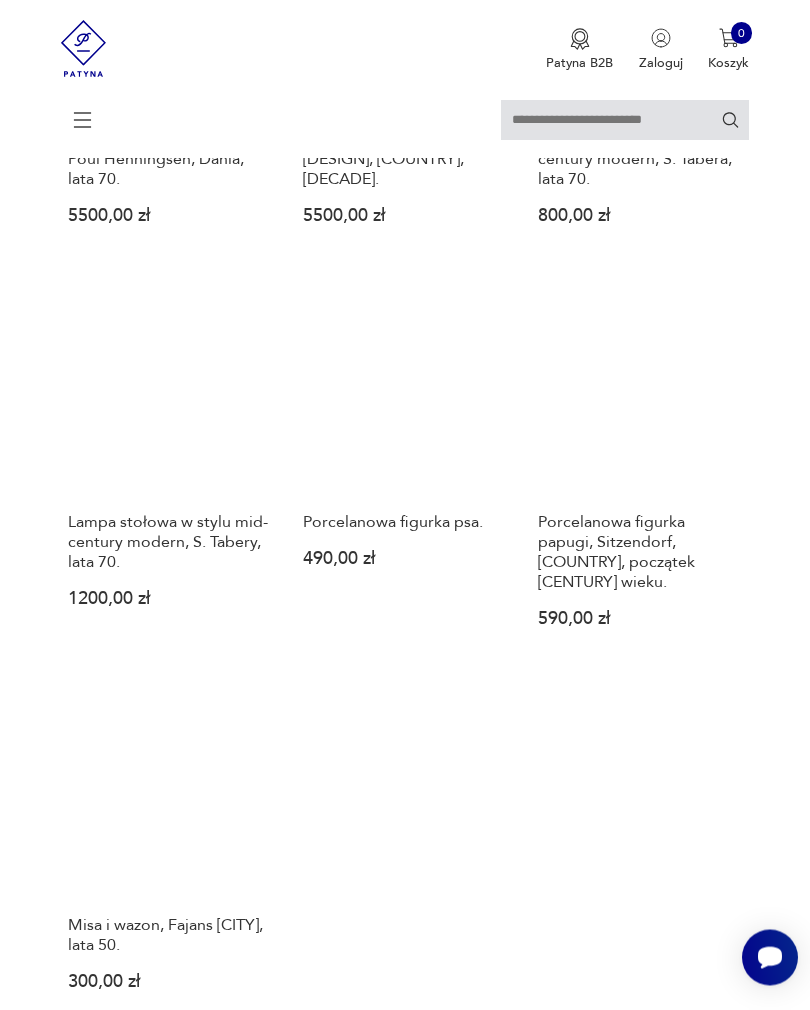 scroll, scrollTop: 2368, scrollLeft: 0, axis: vertical 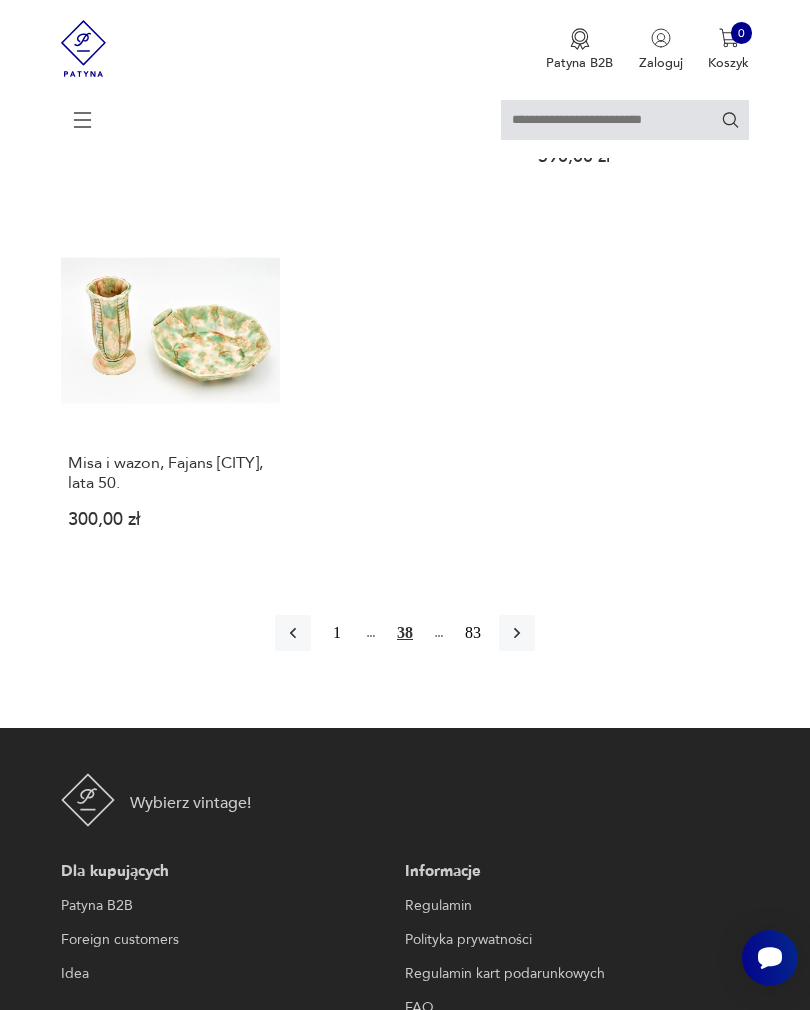 click 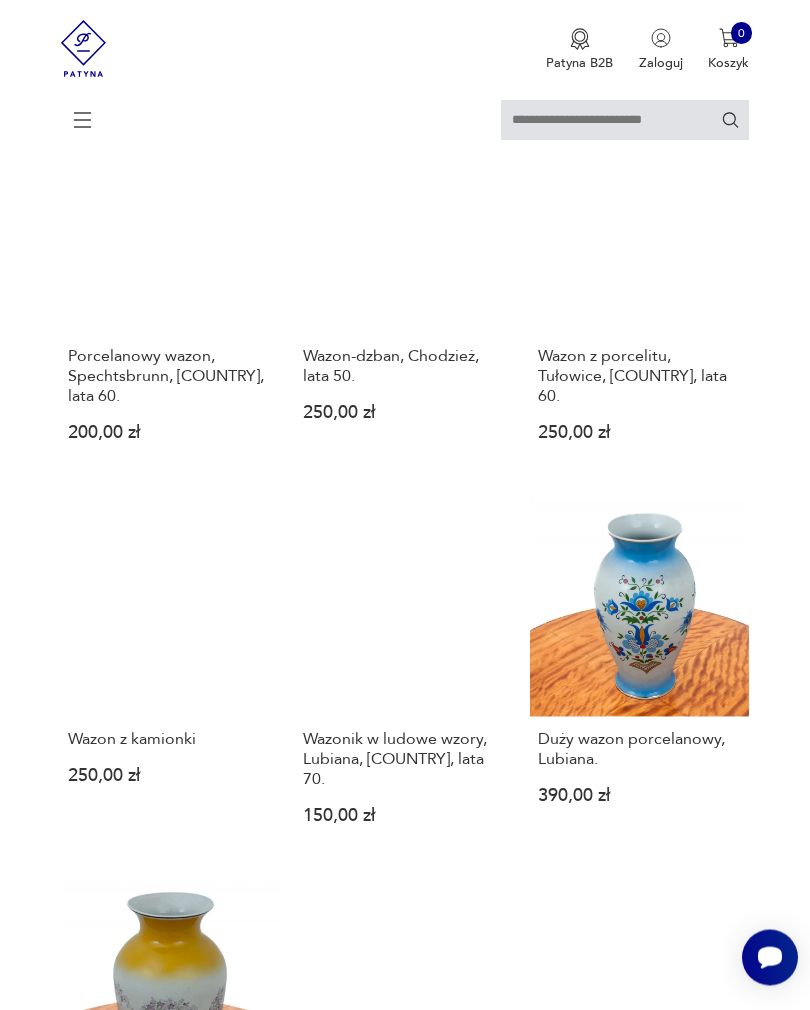 scroll, scrollTop: 1404, scrollLeft: 0, axis: vertical 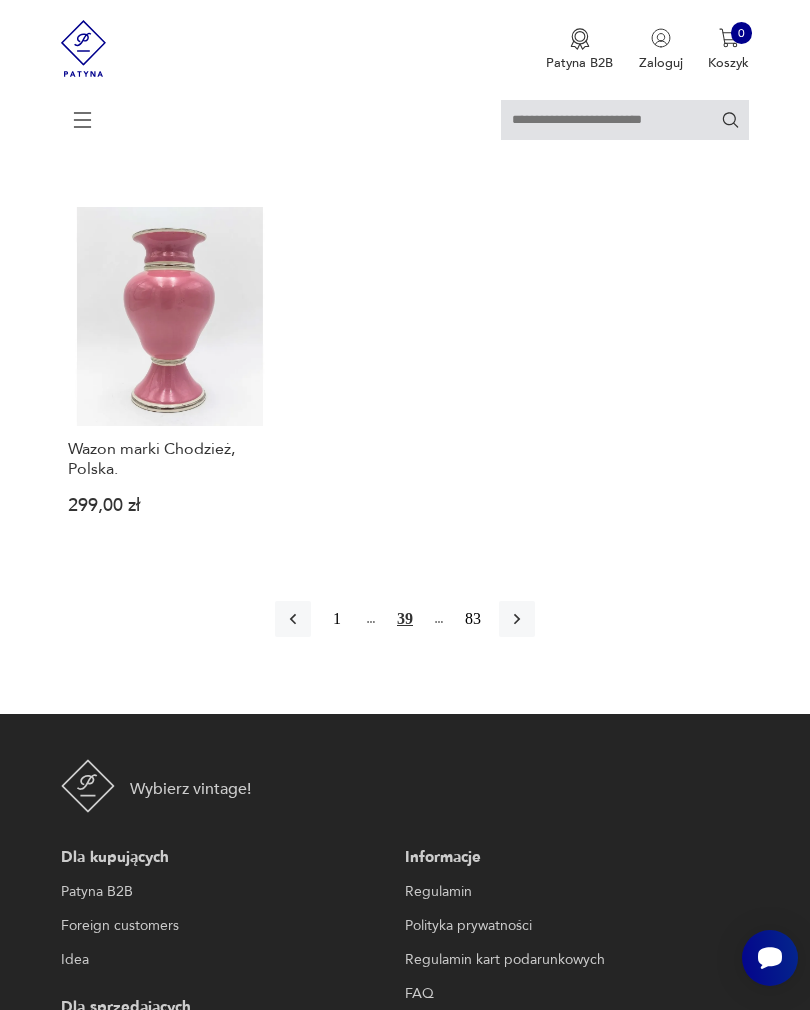 click 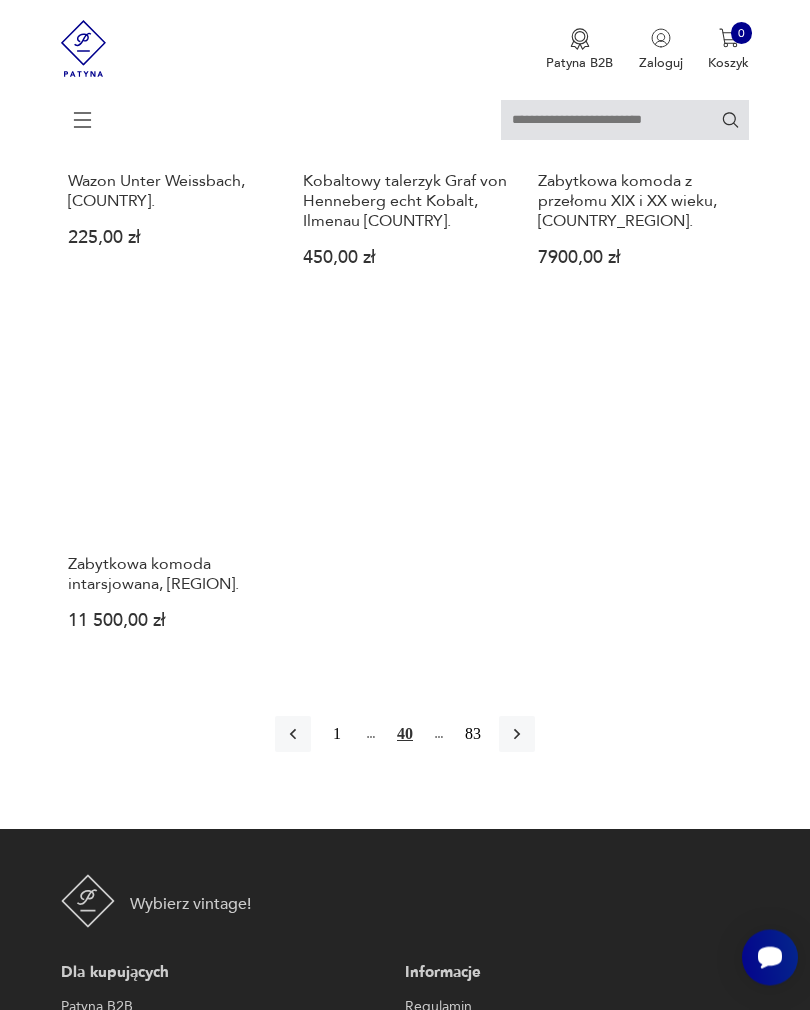 scroll, scrollTop: 2692, scrollLeft: 0, axis: vertical 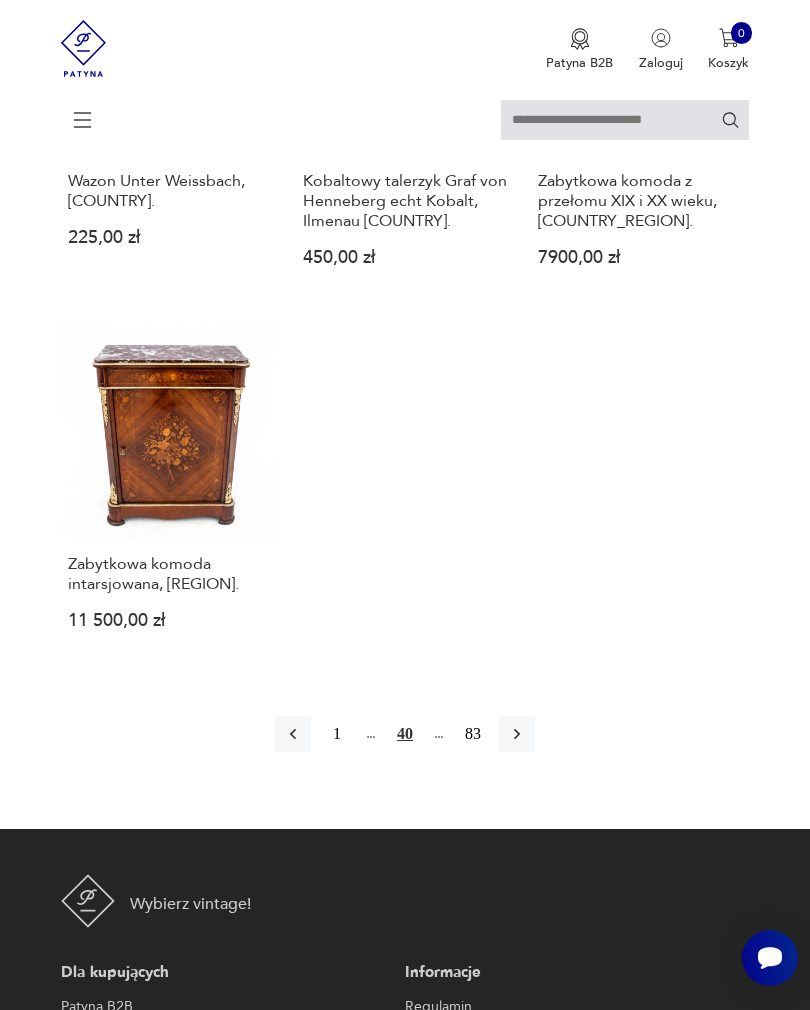 click 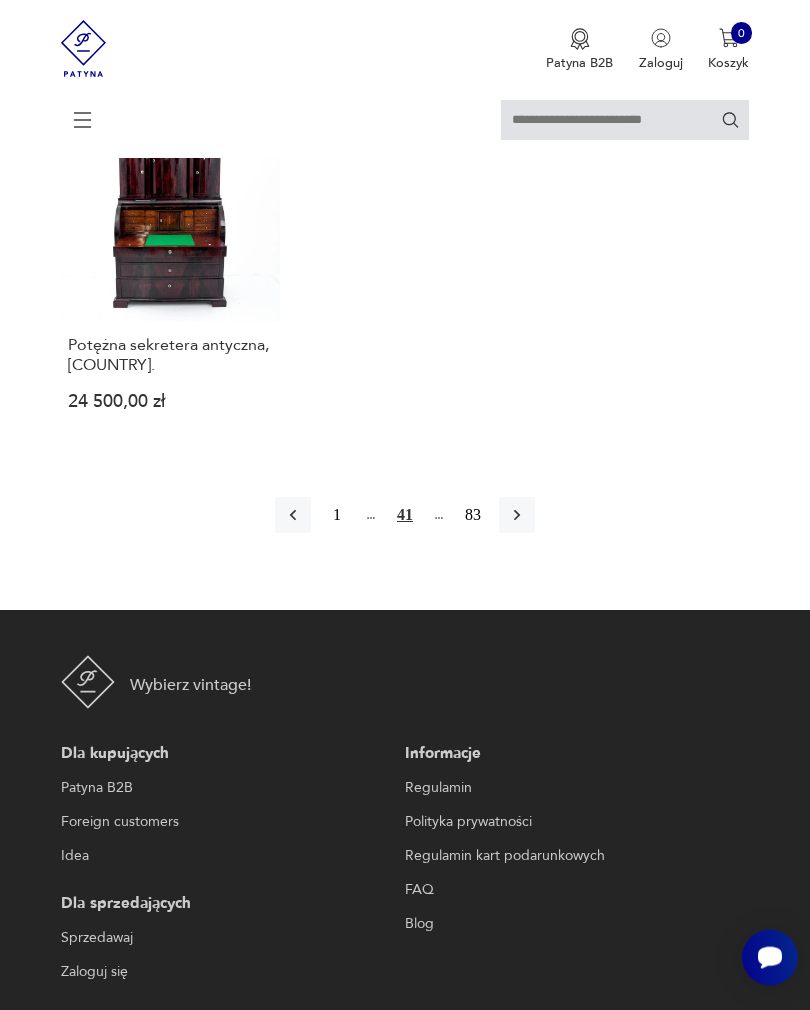 scroll, scrollTop: 2926, scrollLeft: 0, axis: vertical 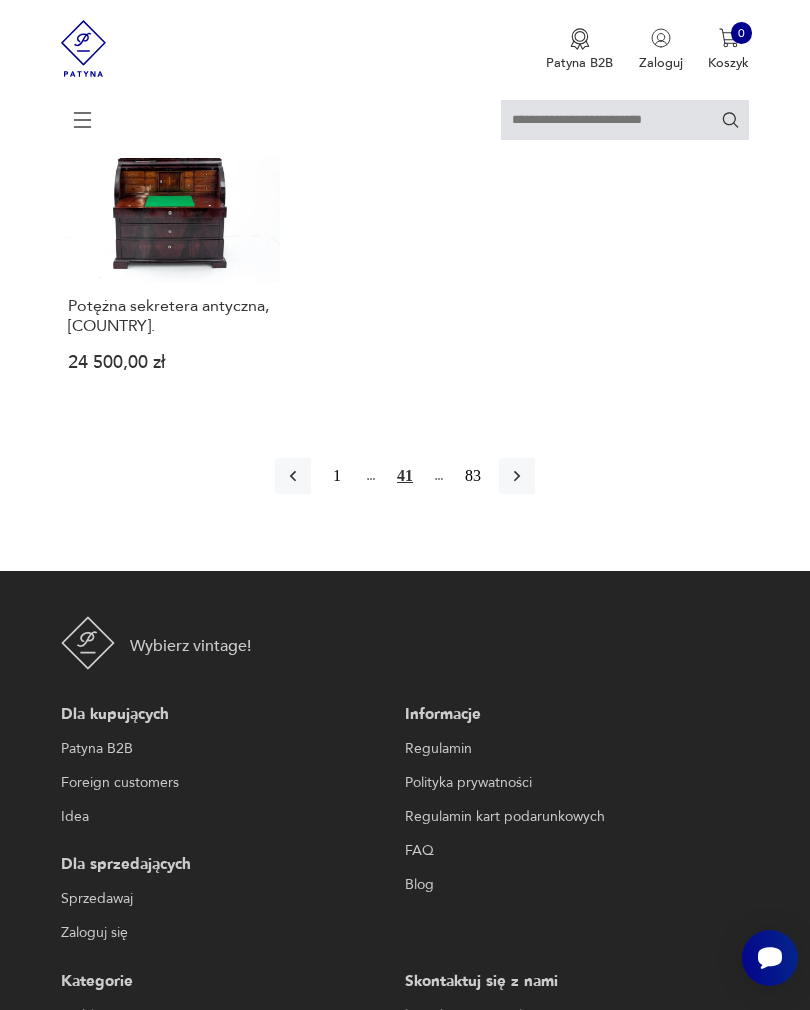 click 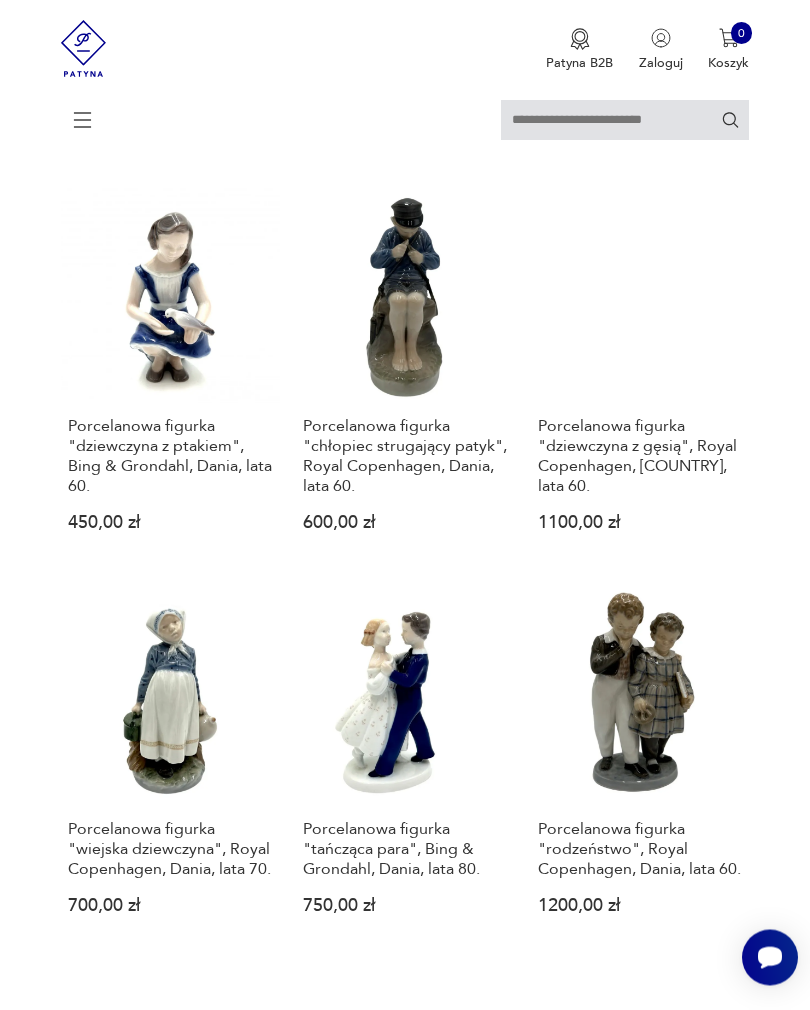 scroll, scrollTop: 2100, scrollLeft: 0, axis: vertical 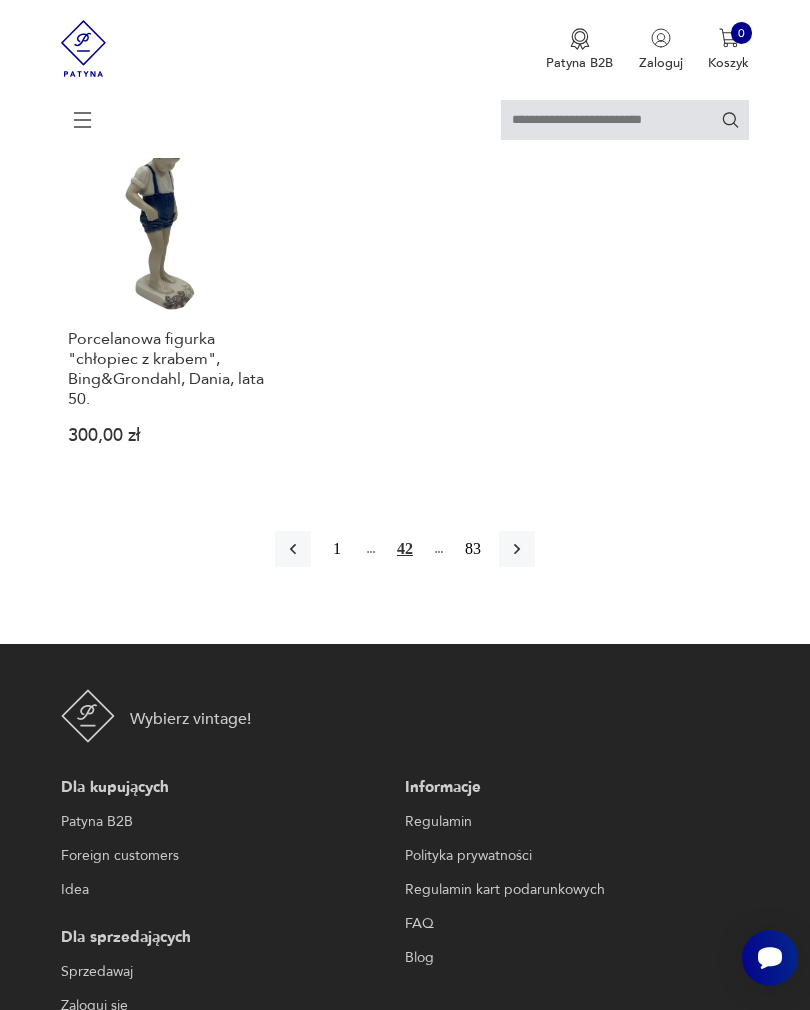 click at bounding box center [517, 549] 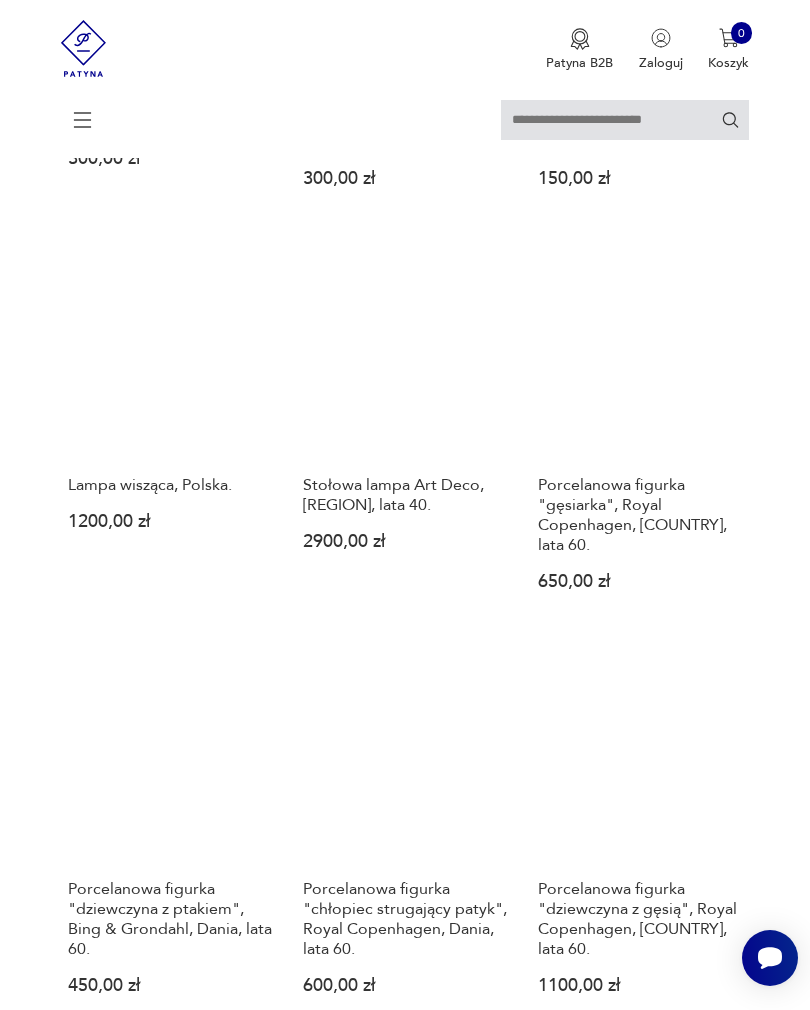 scroll, scrollTop: 854, scrollLeft: 0, axis: vertical 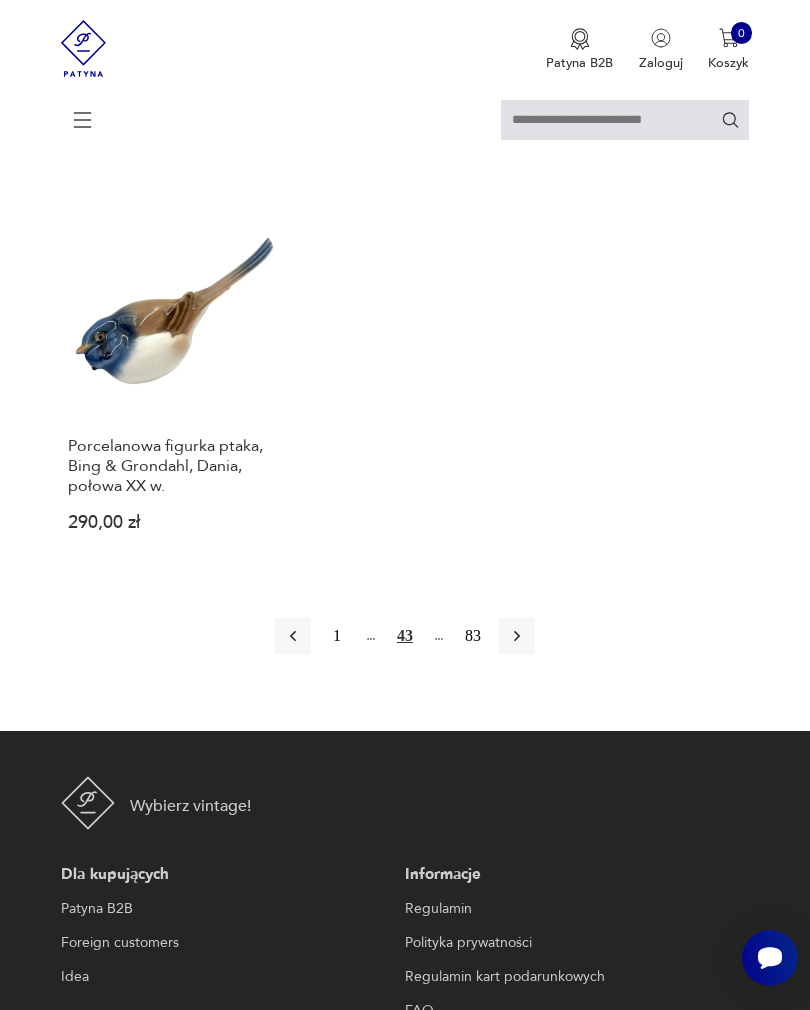 click 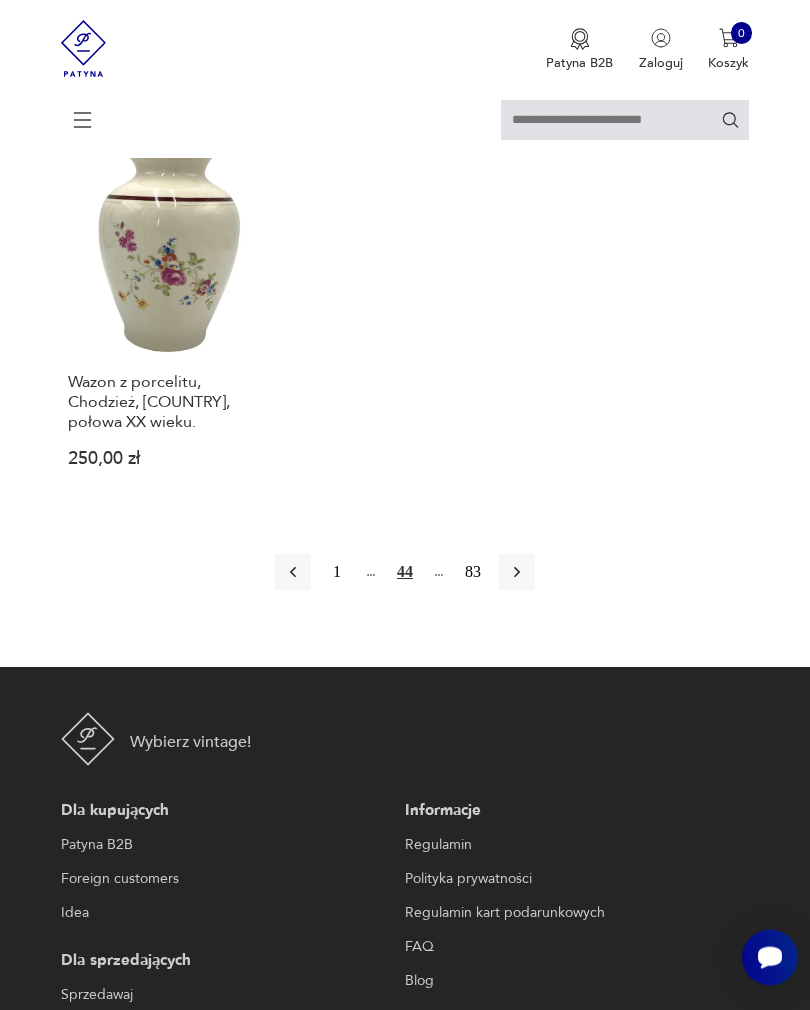 scroll, scrollTop: 2873, scrollLeft: 0, axis: vertical 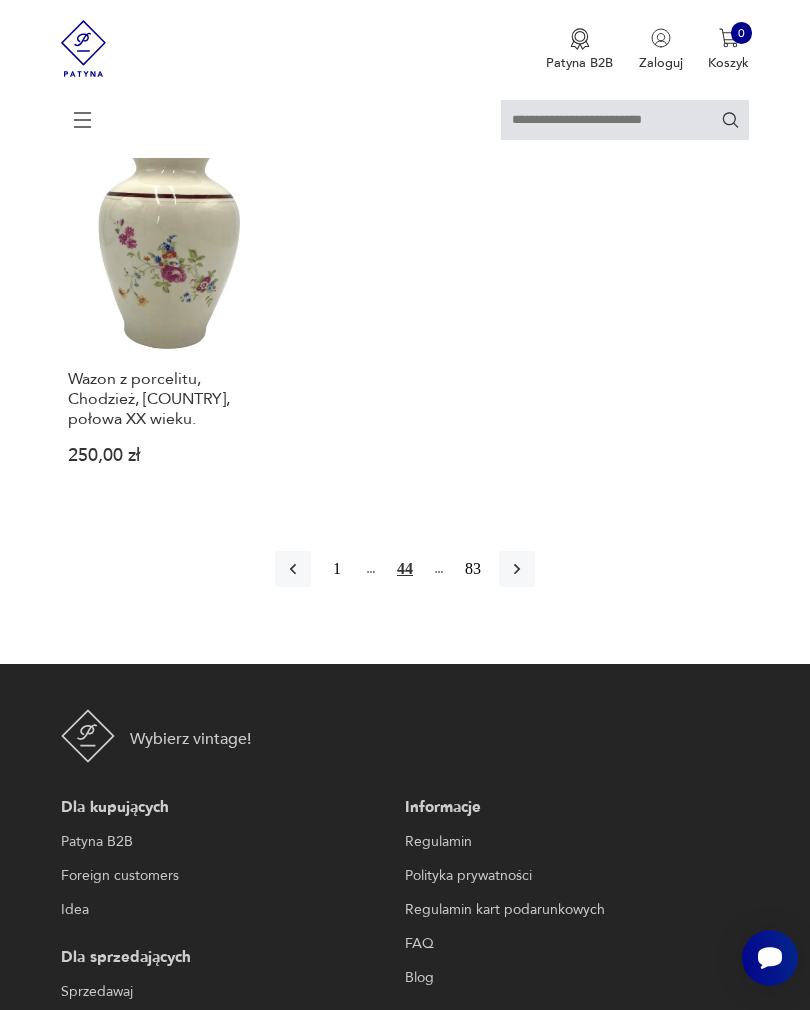 click 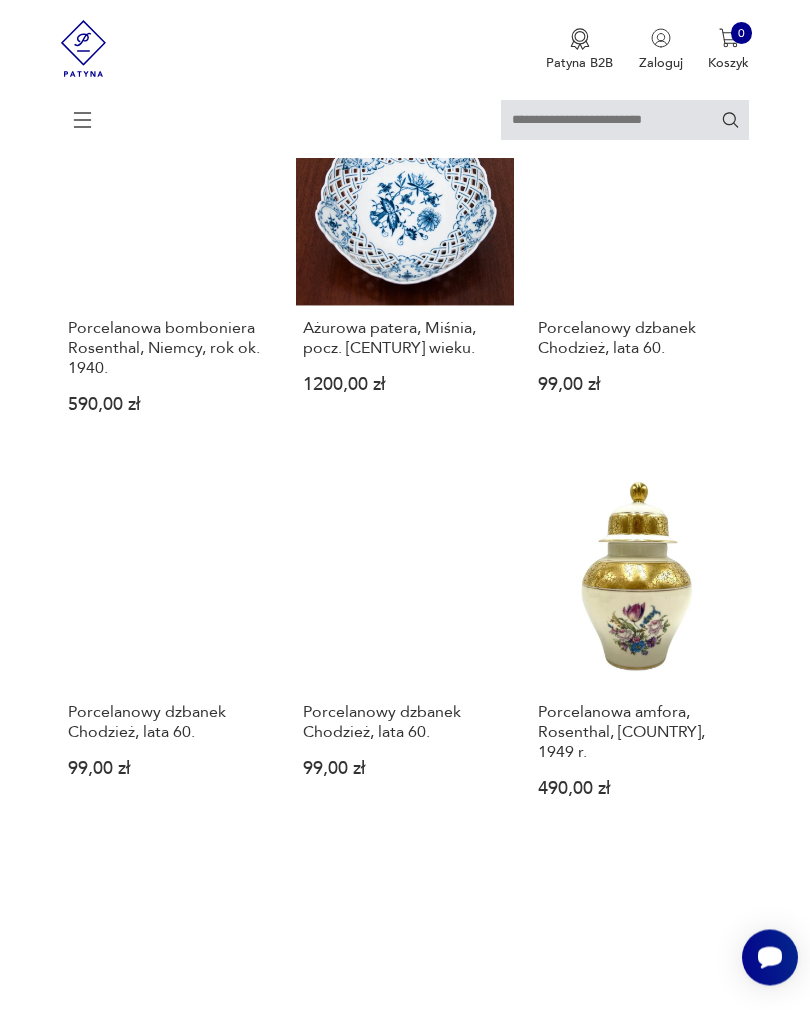 scroll, scrollTop: 1899, scrollLeft: 0, axis: vertical 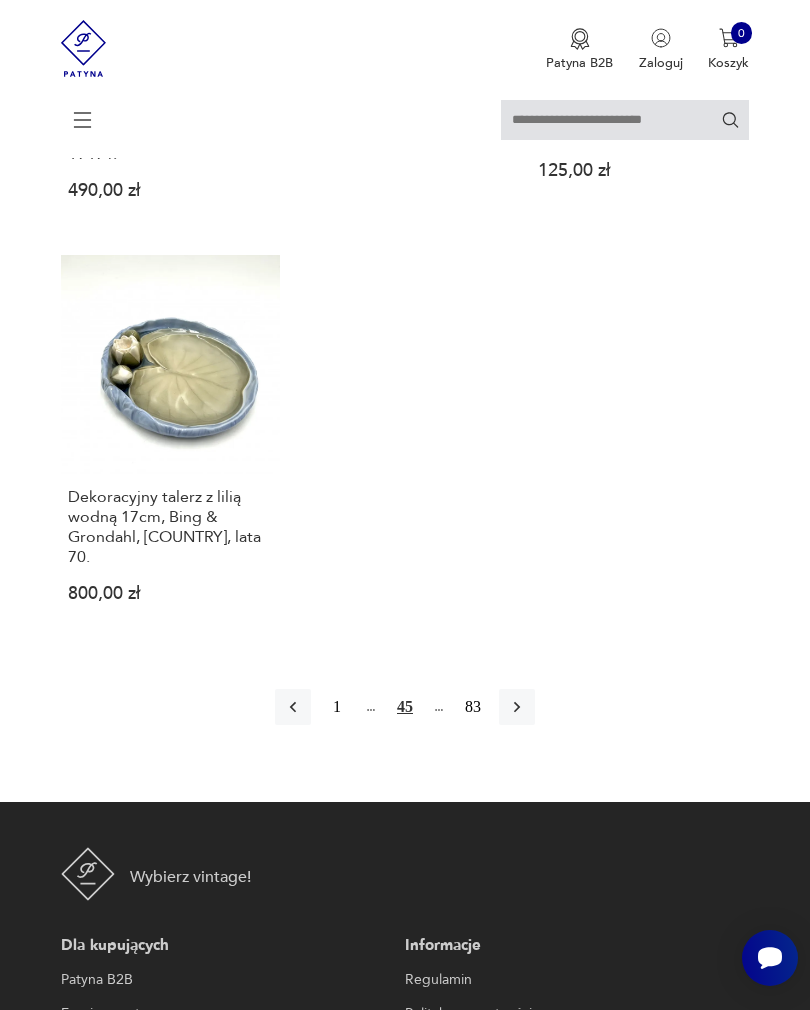 click 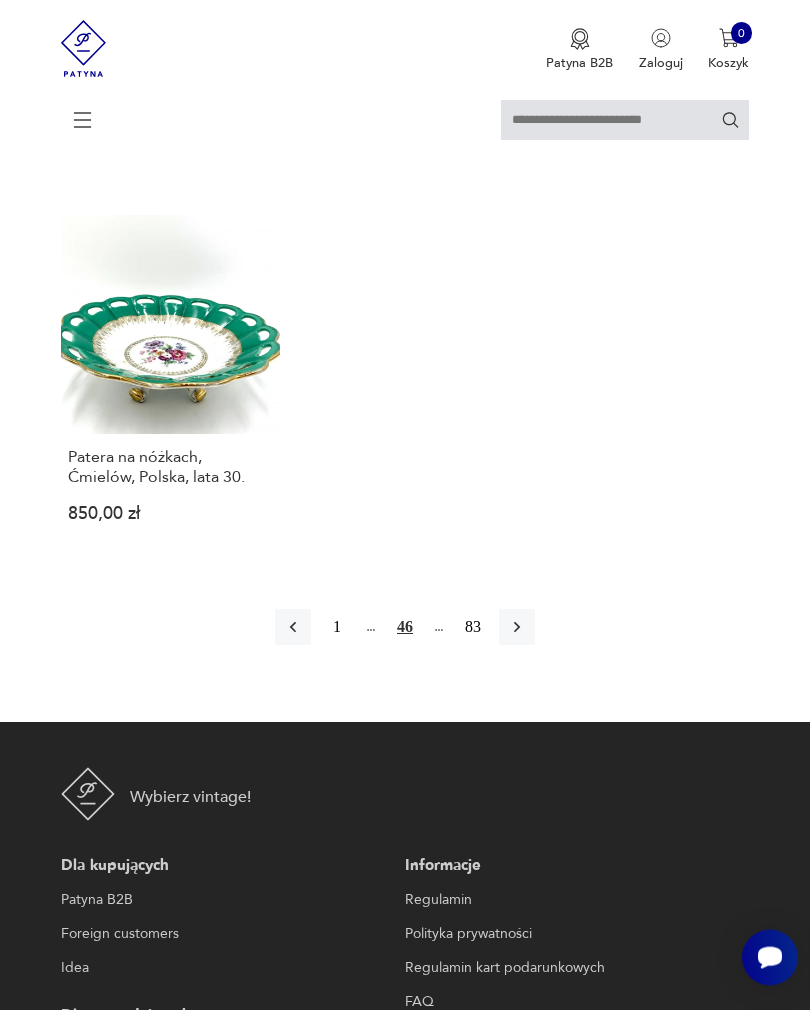 scroll, scrollTop: 2875, scrollLeft: 0, axis: vertical 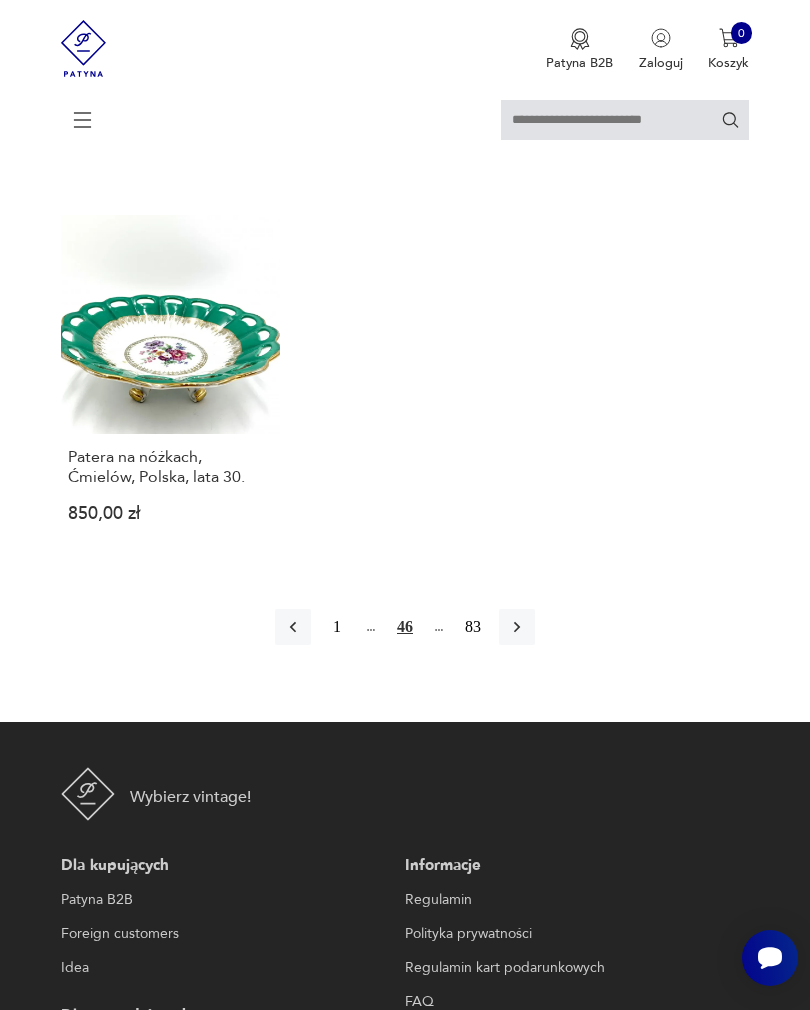 click 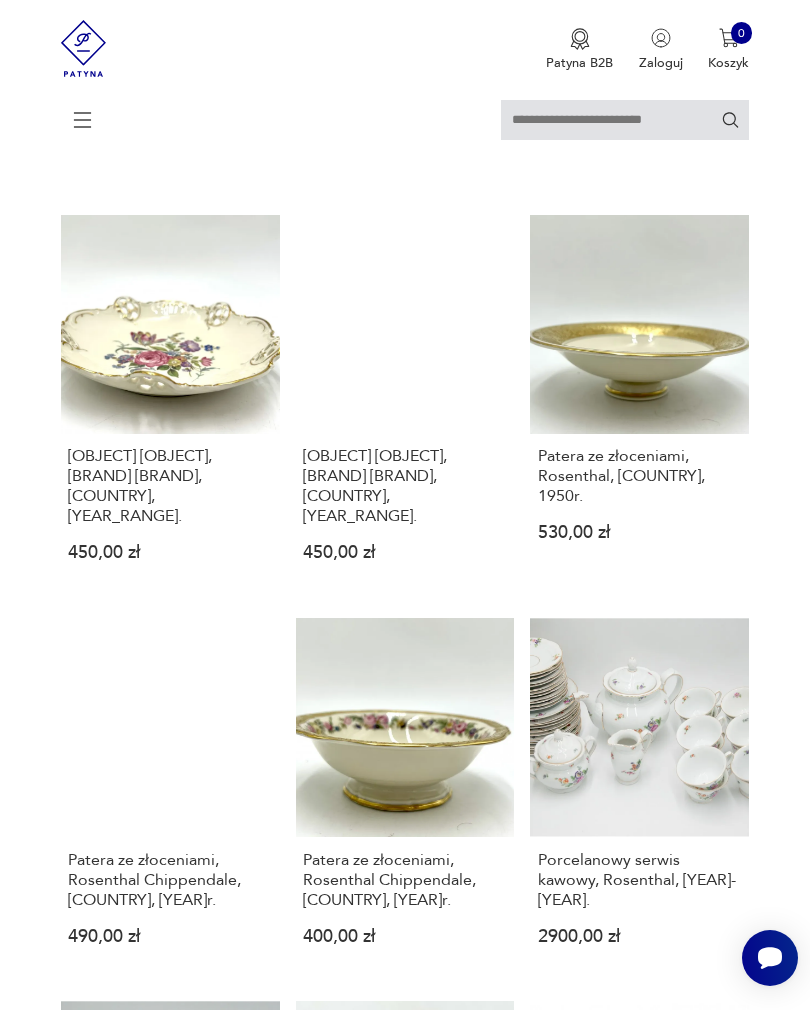 scroll, scrollTop: 1751, scrollLeft: 0, axis: vertical 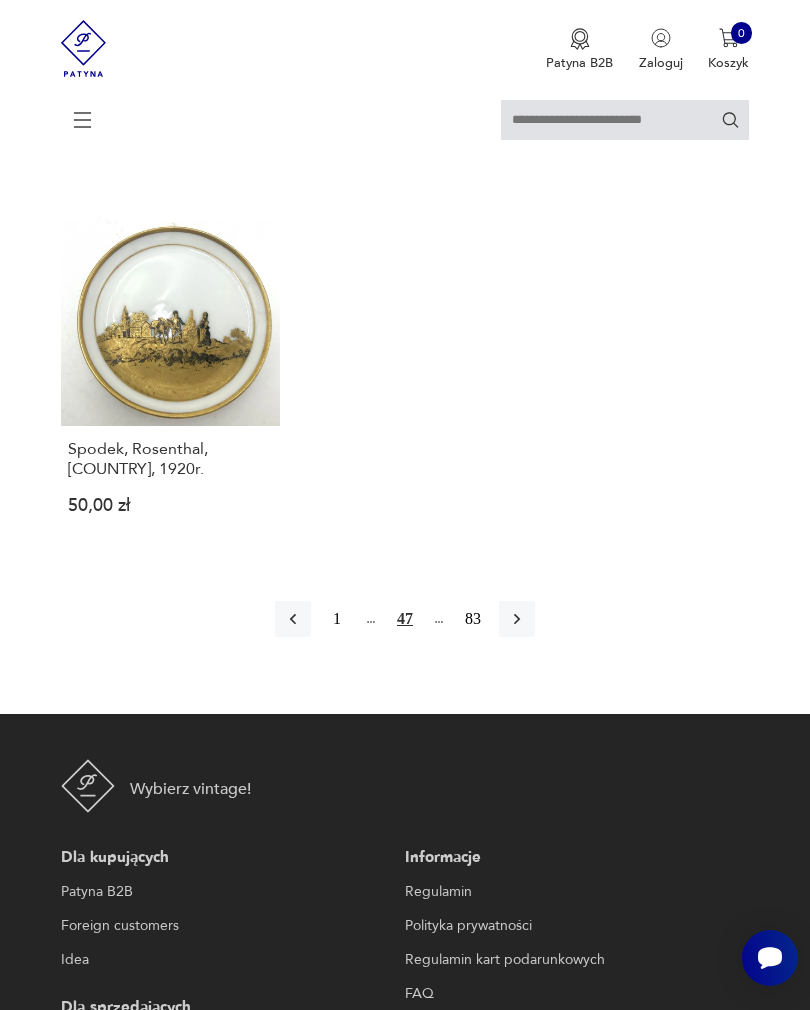 click 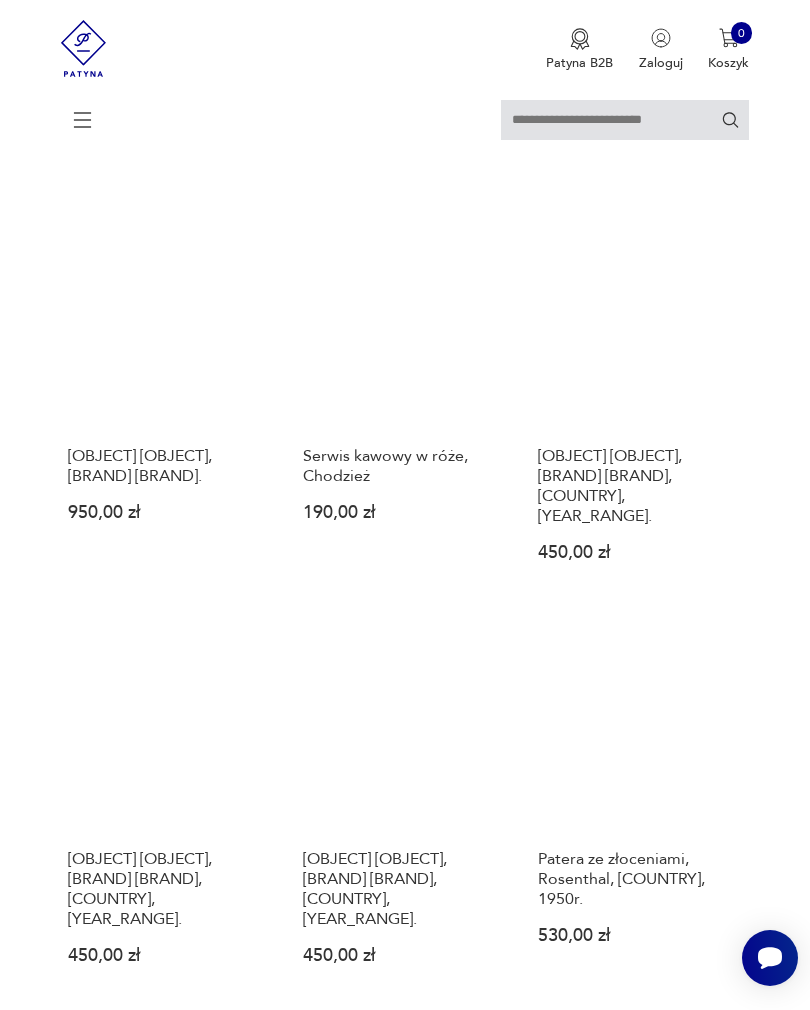 scroll, scrollTop: 854, scrollLeft: 0, axis: vertical 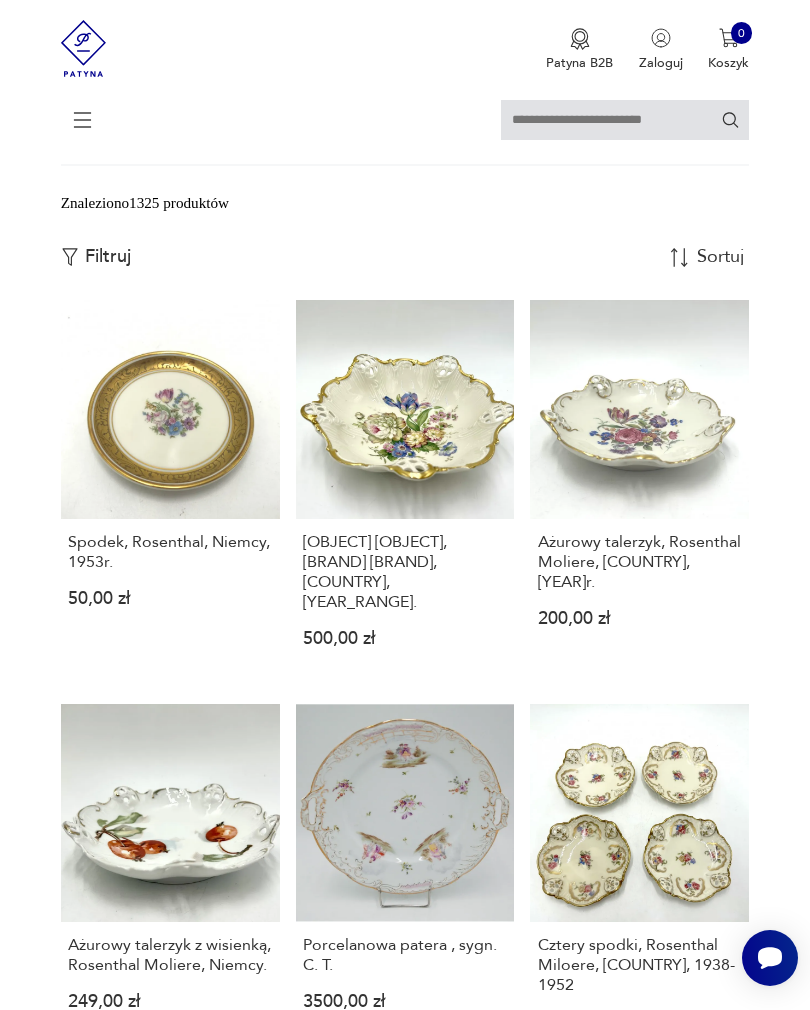 click on "Ażurowy talerzyk, Rosenthal Moliere, [COUNTRY], [YEAR]r. 200,00 zł" at bounding box center [639, 489] 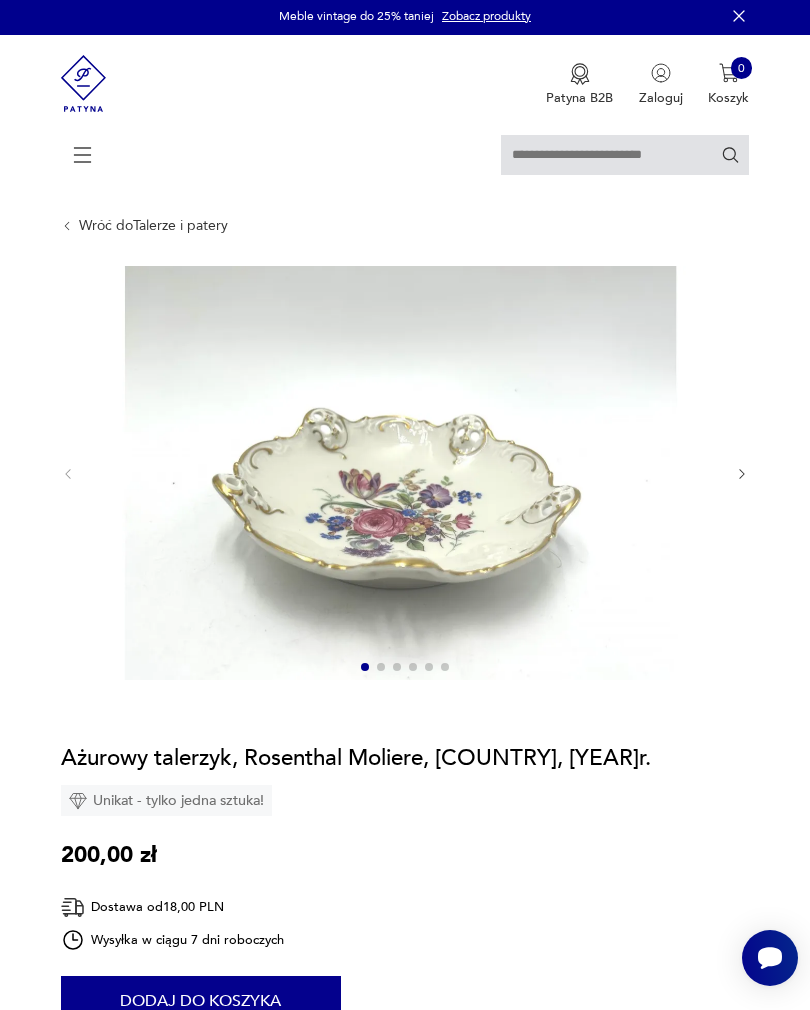 scroll, scrollTop: 0, scrollLeft: 0, axis: both 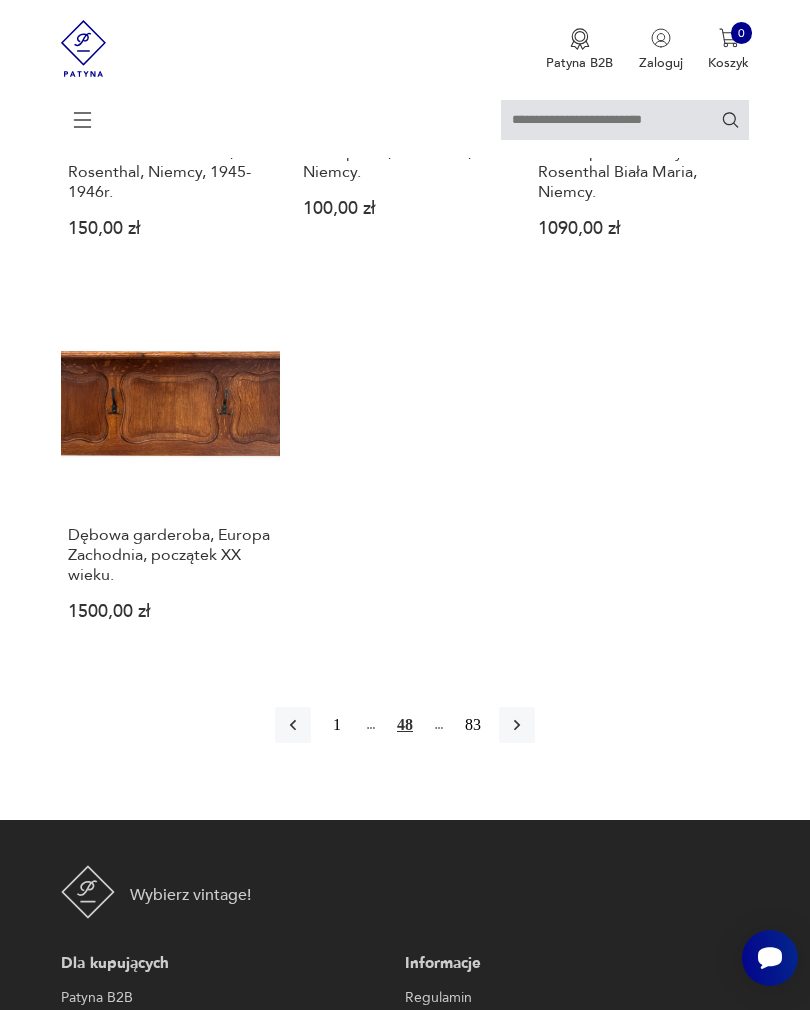 click at bounding box center [517, 725] 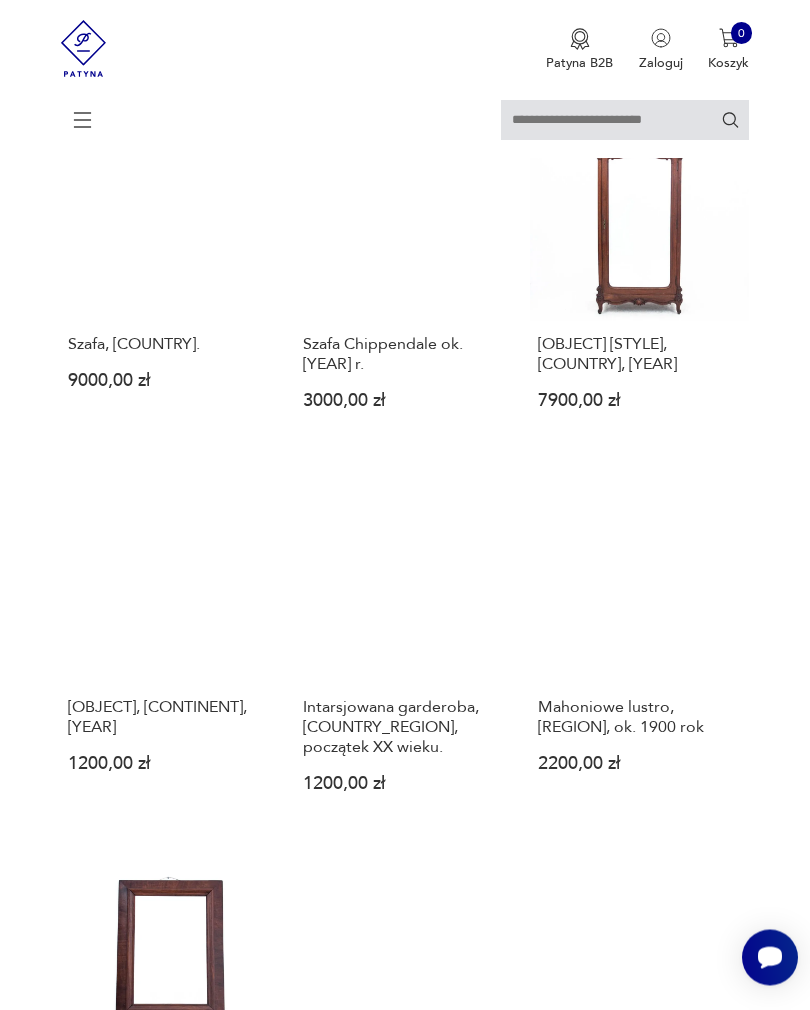 scroll, scrollTop: 2163, scrollLeft: 0, axis: vertical 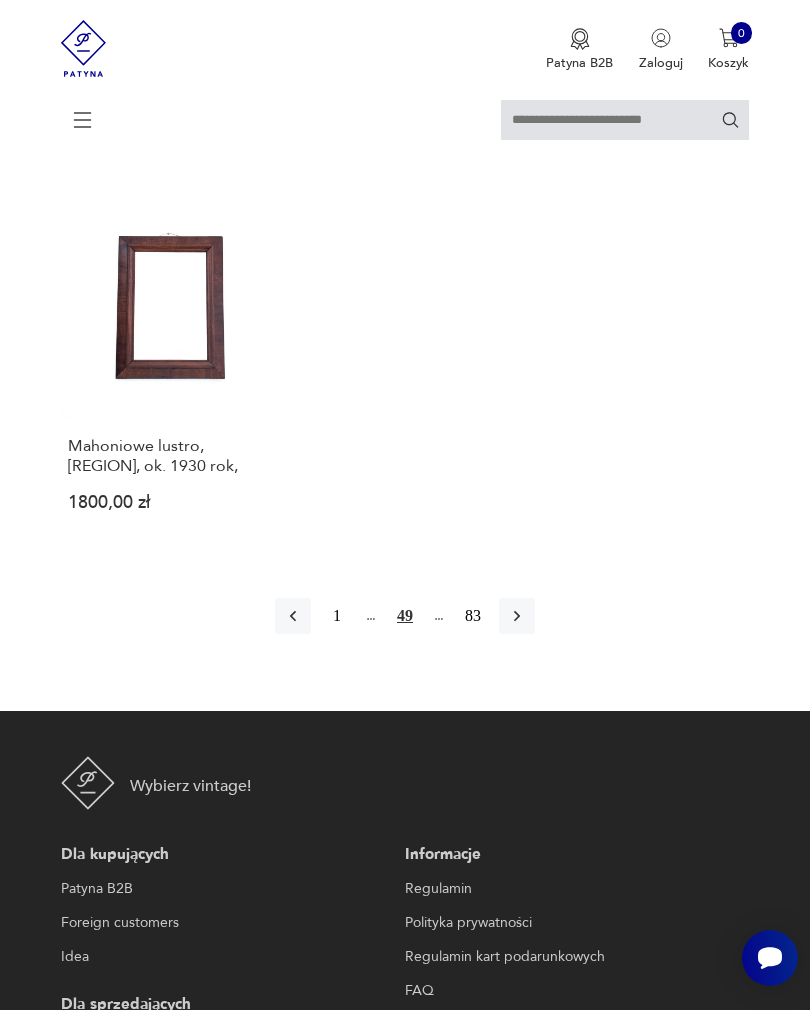 click 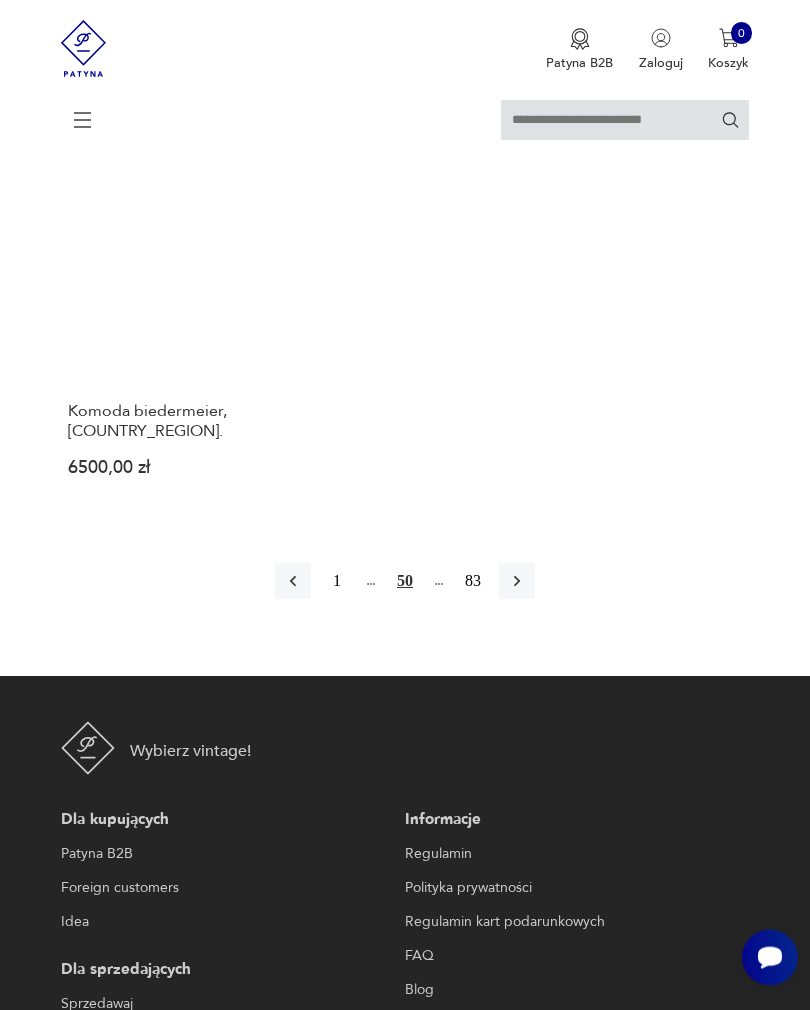 scroll, scrollTop: 2846, scrollLeft: 0, axis: vertical 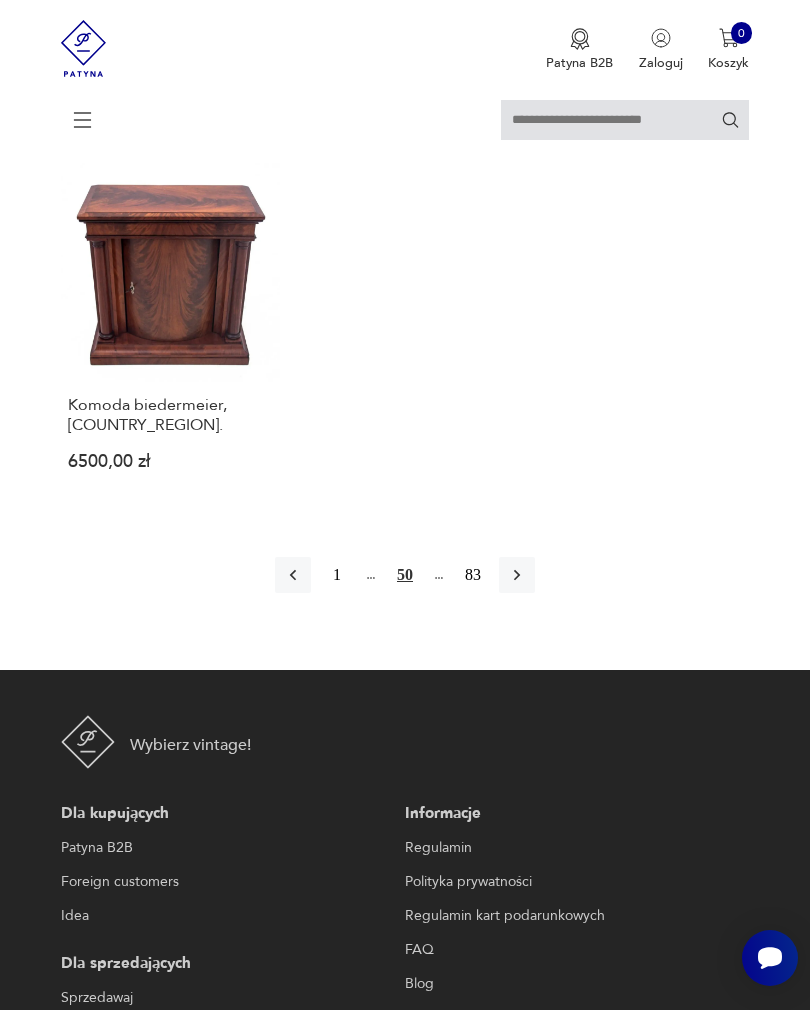 click 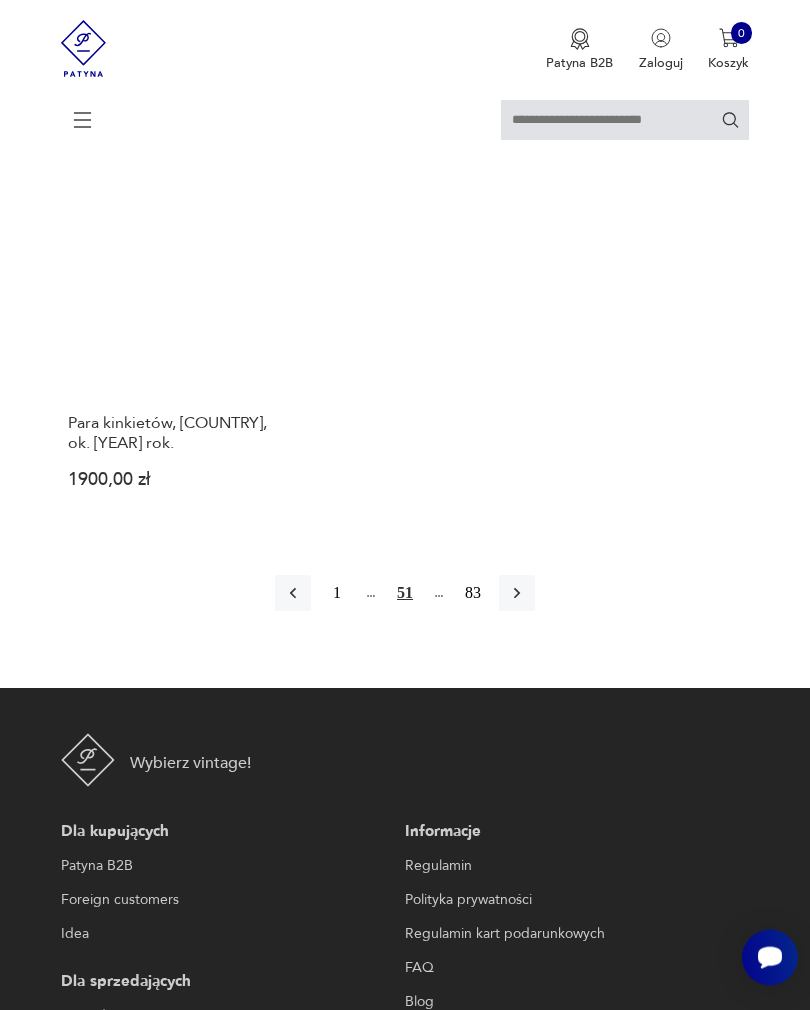 scroll, scrollTop: 2827, scrollLeft: 0, axis: vertical 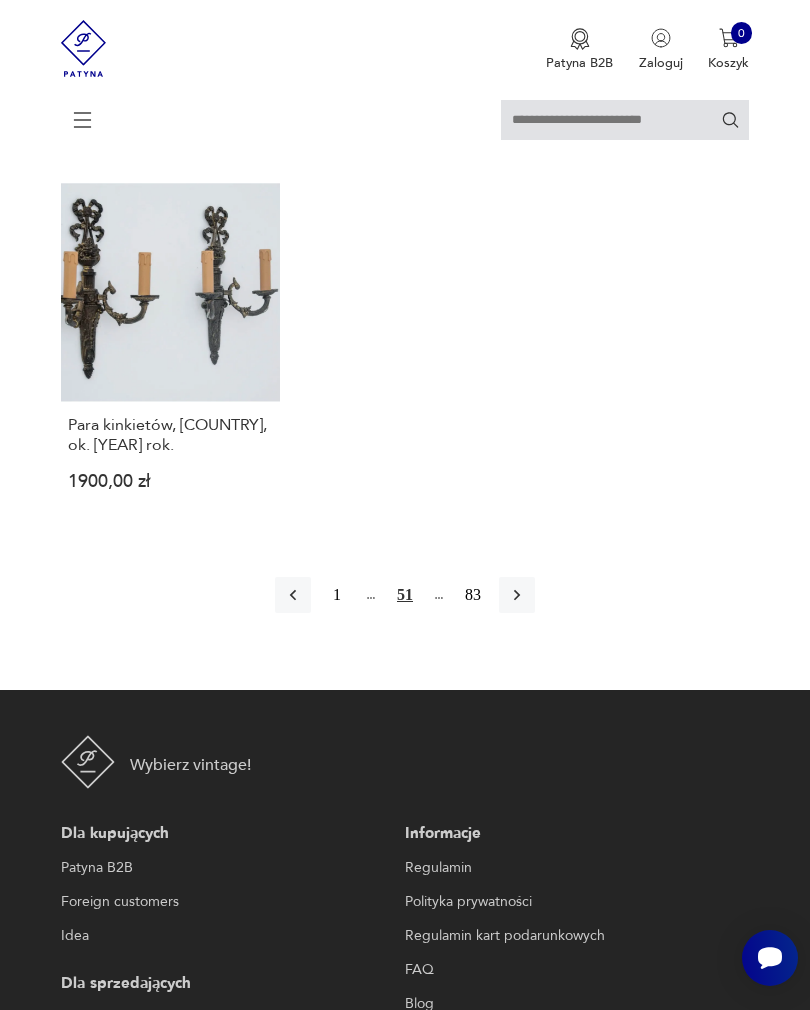 click 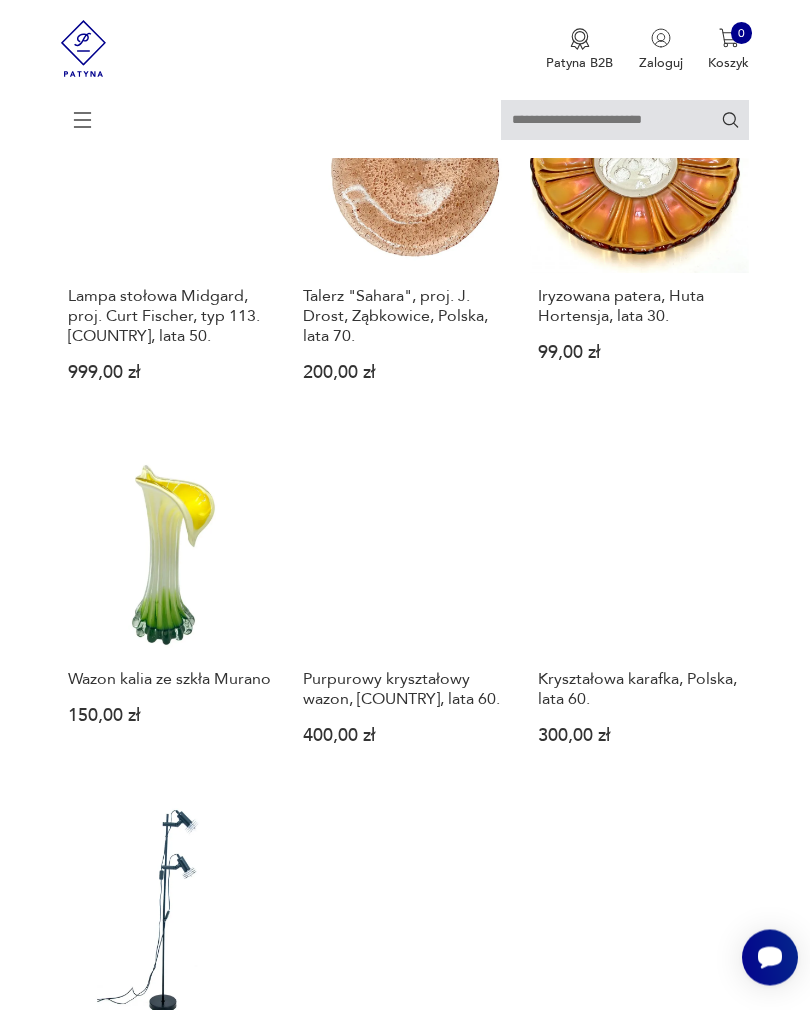 scroll, scrollTop: 2210, scrollLeft: 0, axis: vertical 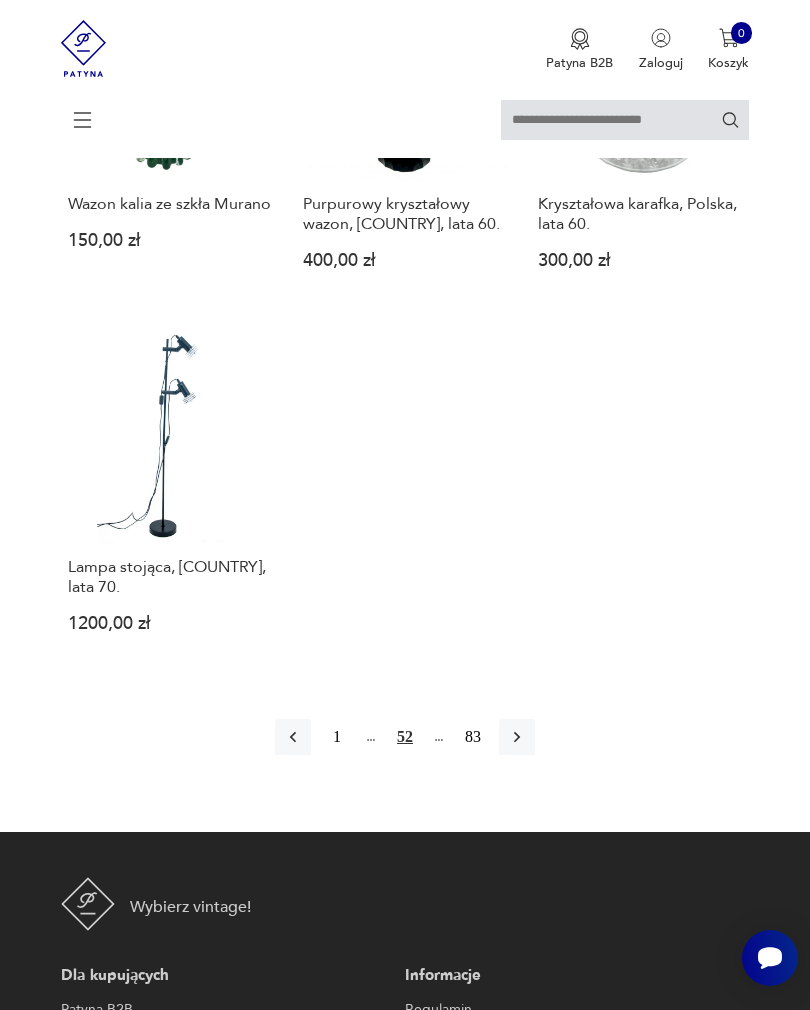 click at bounding box center (517, 737) 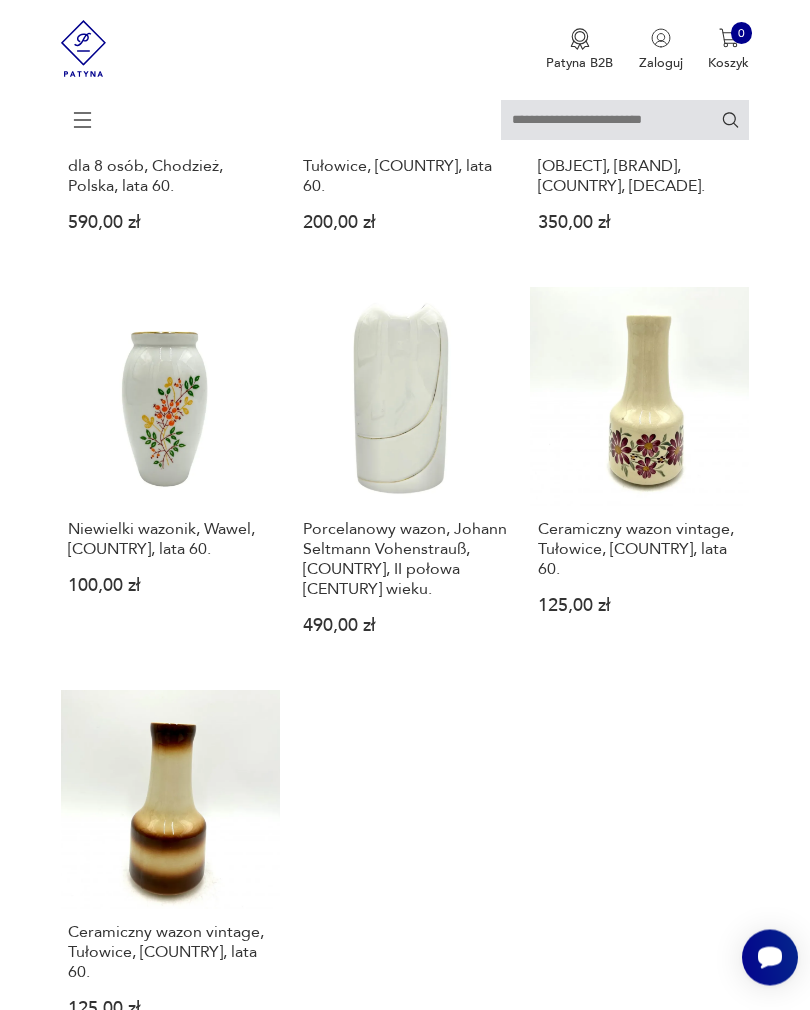 scroll, scrollTop: 2360, scrollLeft: 0, axis: vertical 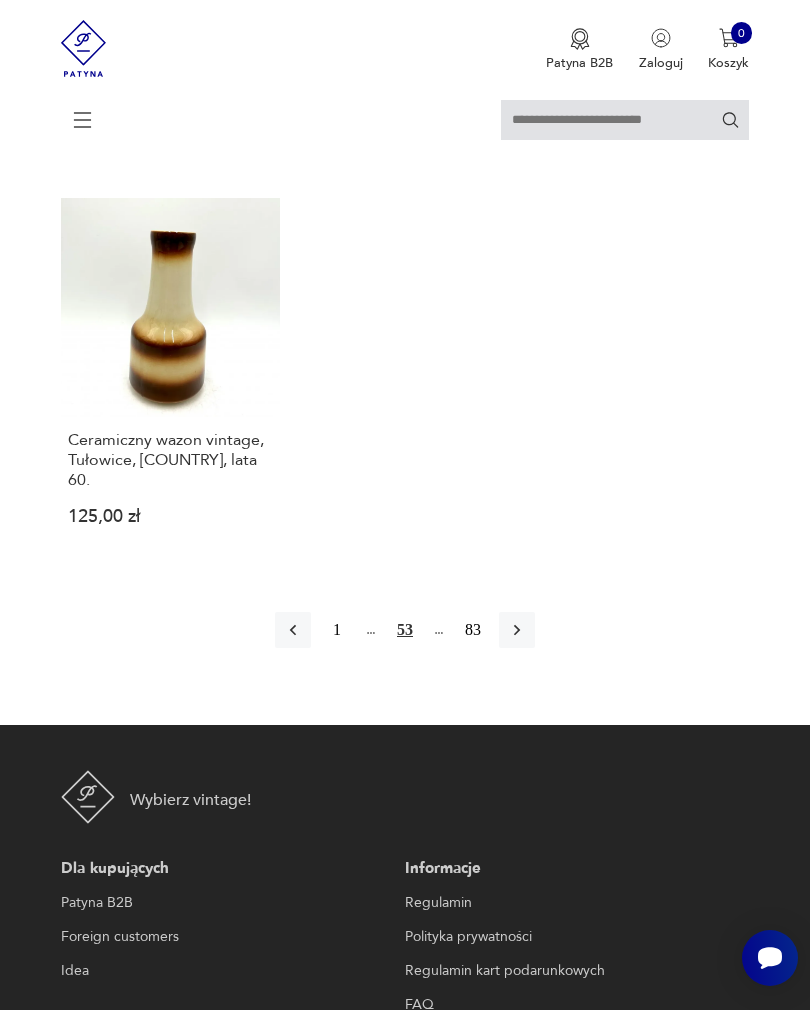 click at bounding box center (517, 630) 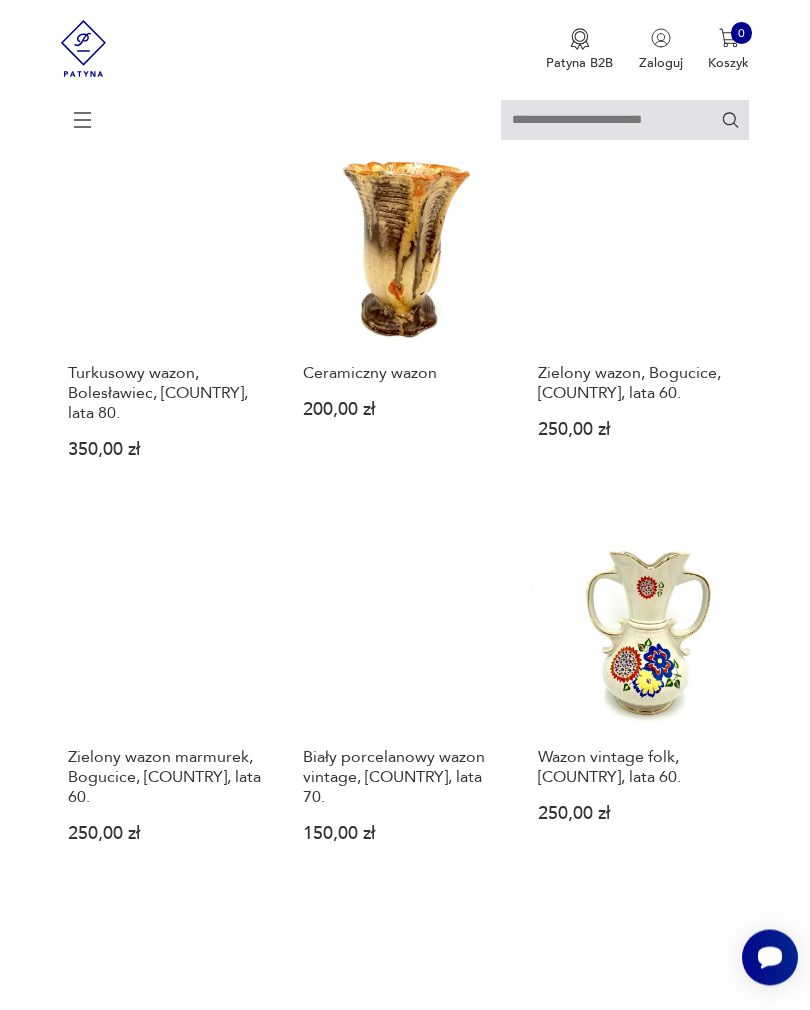 scroll, scrollTop: 1770, scrollLeft: 0, axis: vertical 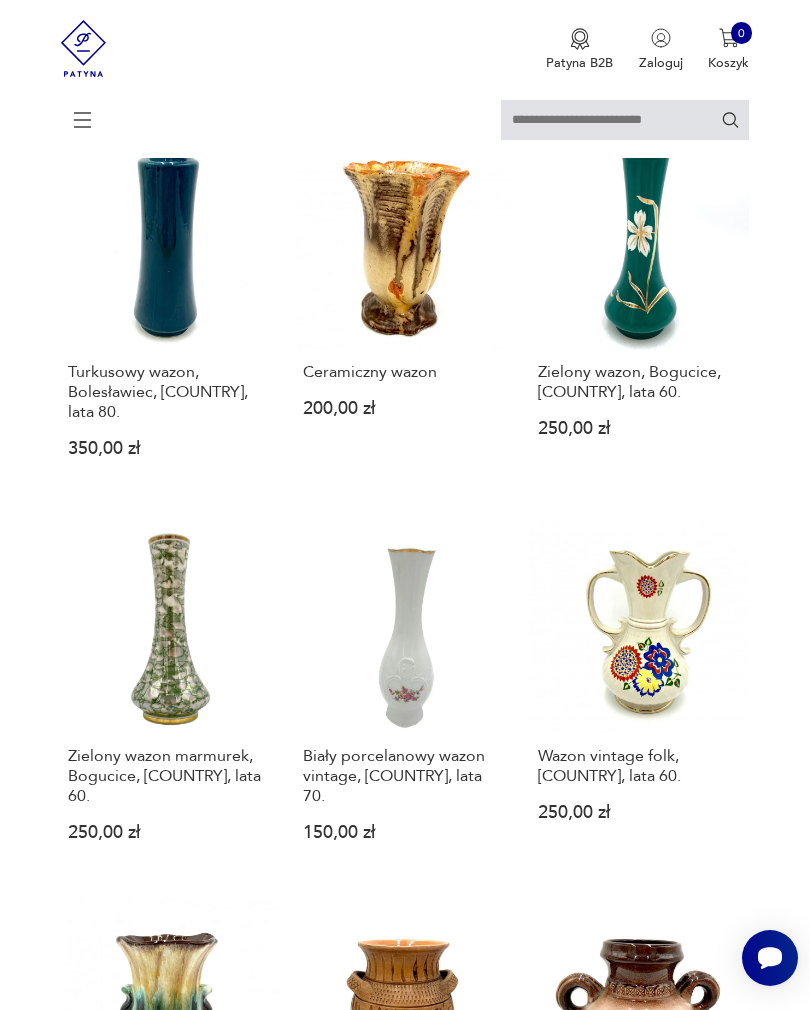 click on "Filtruj produkty Meble (333) Dekoracje (537) Kuchnia (368) Elektronika (1) Pozostałe (1) Oświetlenie (85) Cena MIN MAX OK Promocja Klasyk Tag Wyczyść filtry Znaleziono 1325 produktów Filtruj Sortuj według daty dodania Sortuj według daty dodania Porcelanowy wazon vintage, Chodzież, [COUNTRY], lata 60. 150,00 zł Wazon vintage, Chodzież, [COUNTRY], lata 60. 130,00 zł Duży czarny wazon, [COUNTRY], lata 70. 650,00 zł Wazon z fajansu, ZF Koło, [COUNTRY], lata 60. 85,00 zł Zielony wazon z kamionki 99,00 zł Wazon z kamionki 150,00 zł Turkusowy wazon, Bolesławiec, [COUNTRY], lata 80. 350,00 zł Ceramiczny wazon 200,00 zł Zielony wazon, Bogucice, [COUNTRY], lata 60. 250,00 zł Zielony wazon marmurek, Bogucice, [COUNTRY], lata 60. 250,00 zł Biały porcelanowy wazon vintage, [COUNTRY], lata 70. 150,00 zł Wazon vintage folk, [COUNTRY], lata 60. 250,00 zł Kamionkowy wazon vintage 70,00 zł Ceramiczny wazon vintage 200,00 zł Ceramiczny wazon Warmia i Mazury 200,00 zł Wazon Tułowice, [COUNTRY], lata 60. 1 54 83" at bounding box center (405, 521) 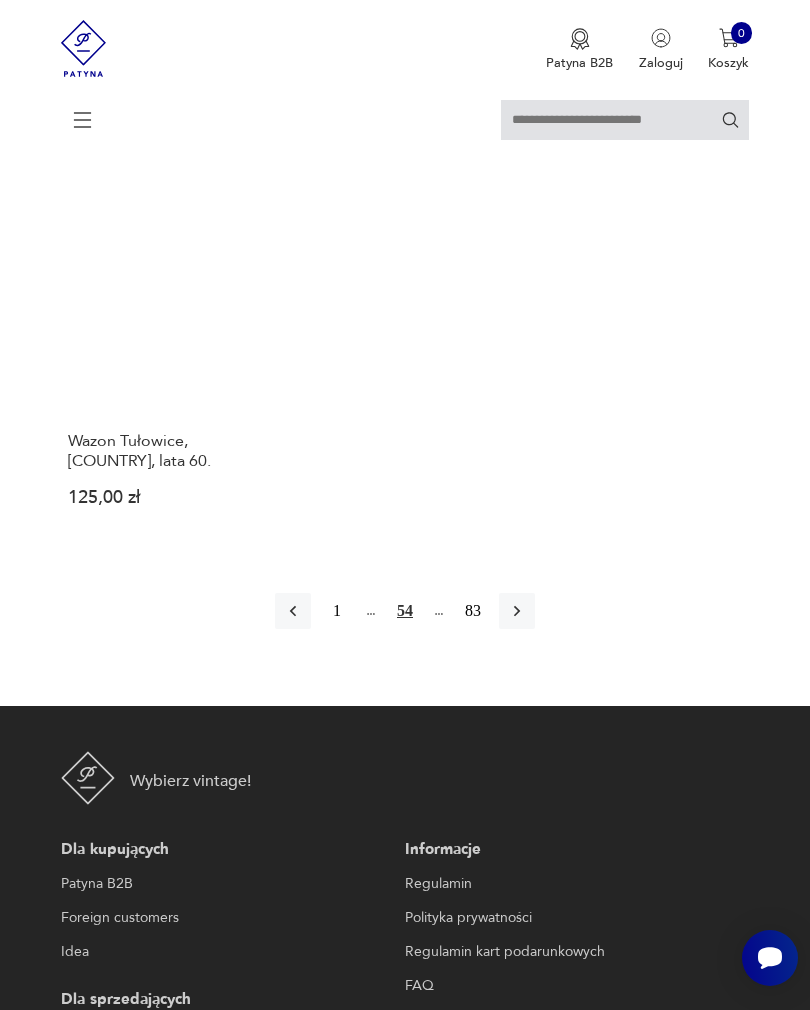 scroll, scrollTop: 2845, scrollLeft: 0, axis: vertical 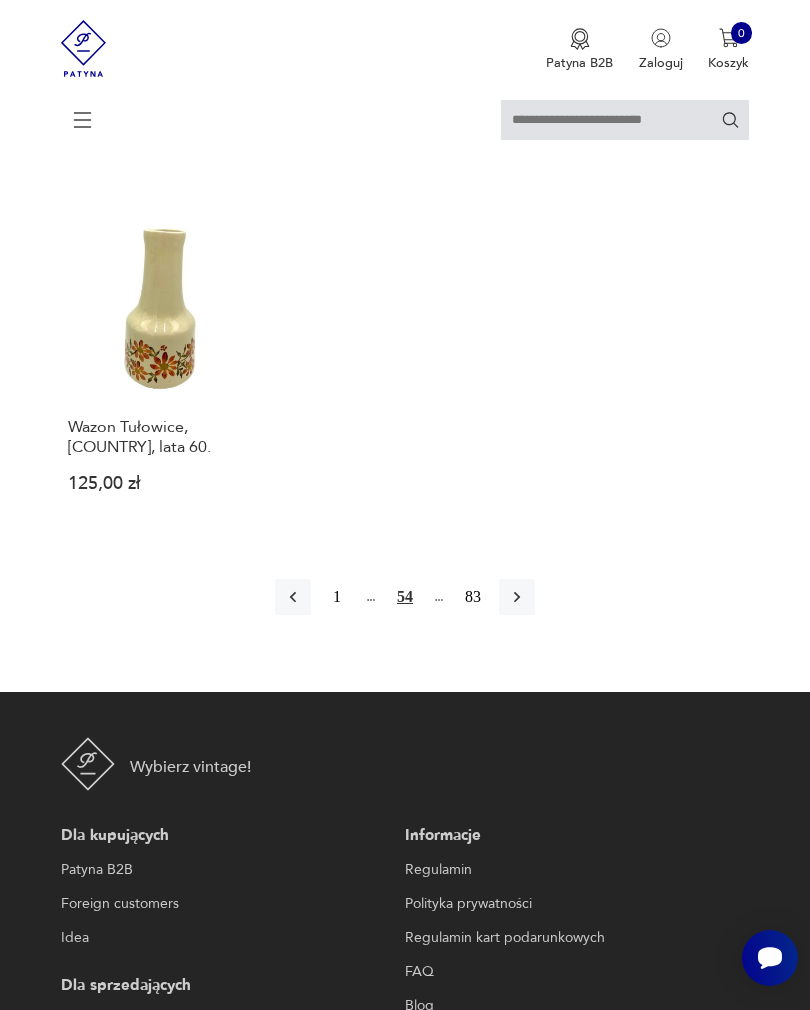 click 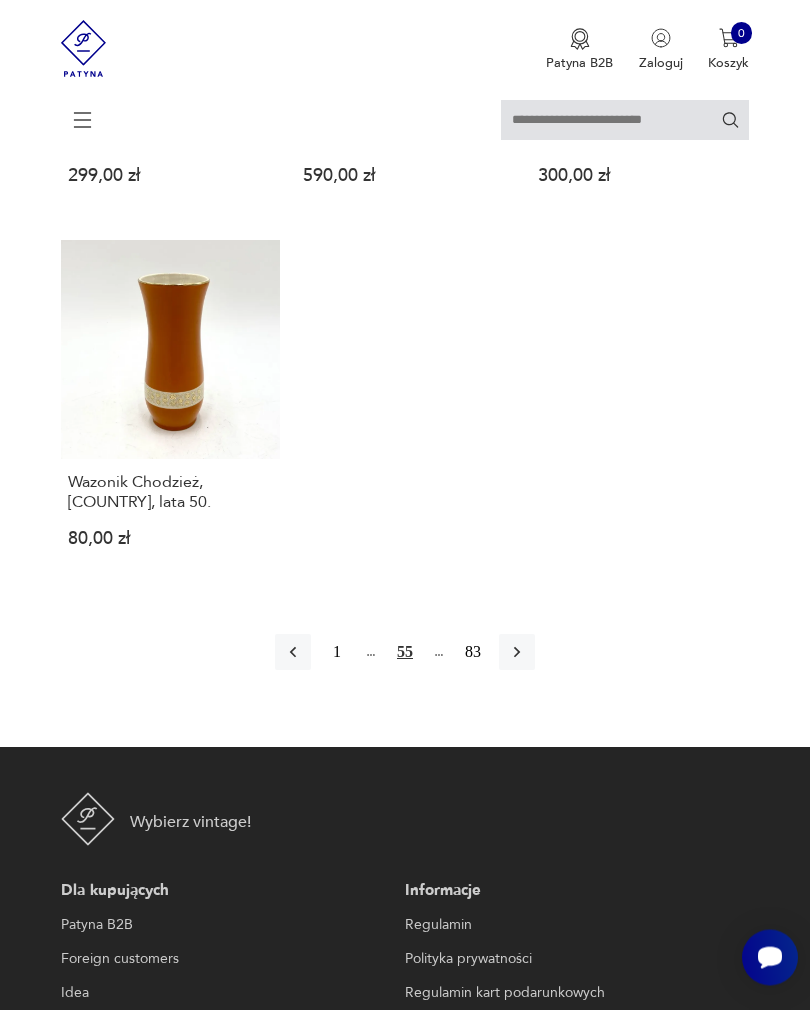 scroll, scrollTop: 2853, scrollLeft: 0, axis: vertical 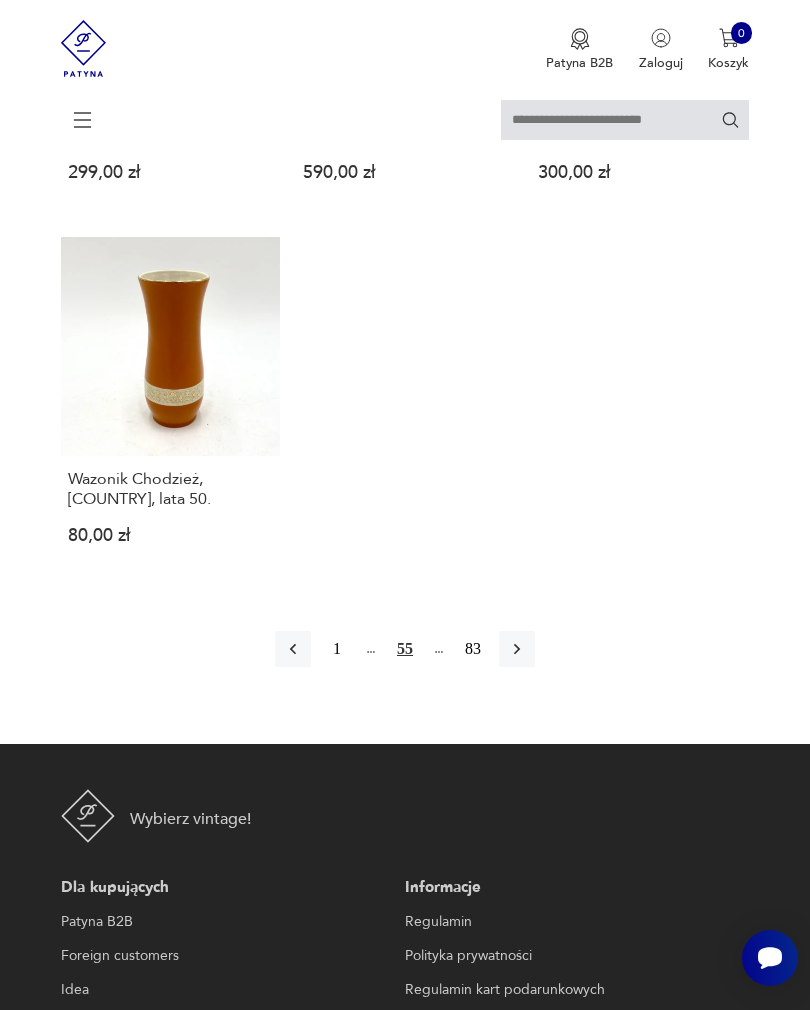 click at bounding box center [517, 649] 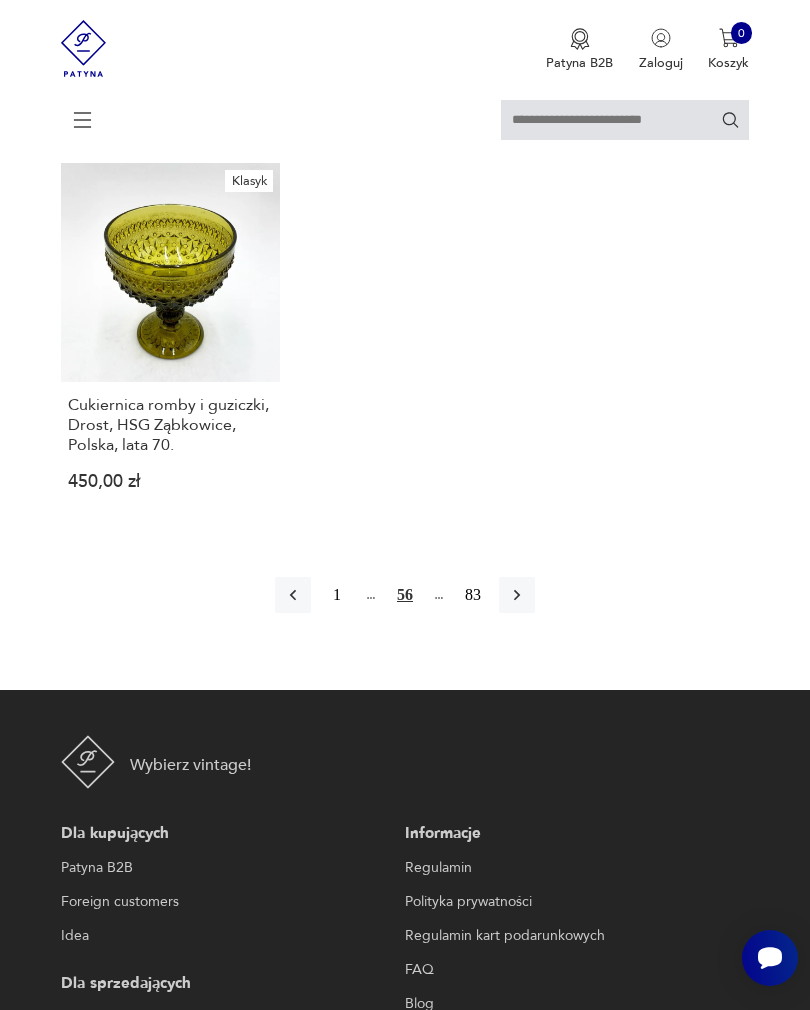 scroll, scrollTop: 2897, scrollLeft: 0, axis: vertical 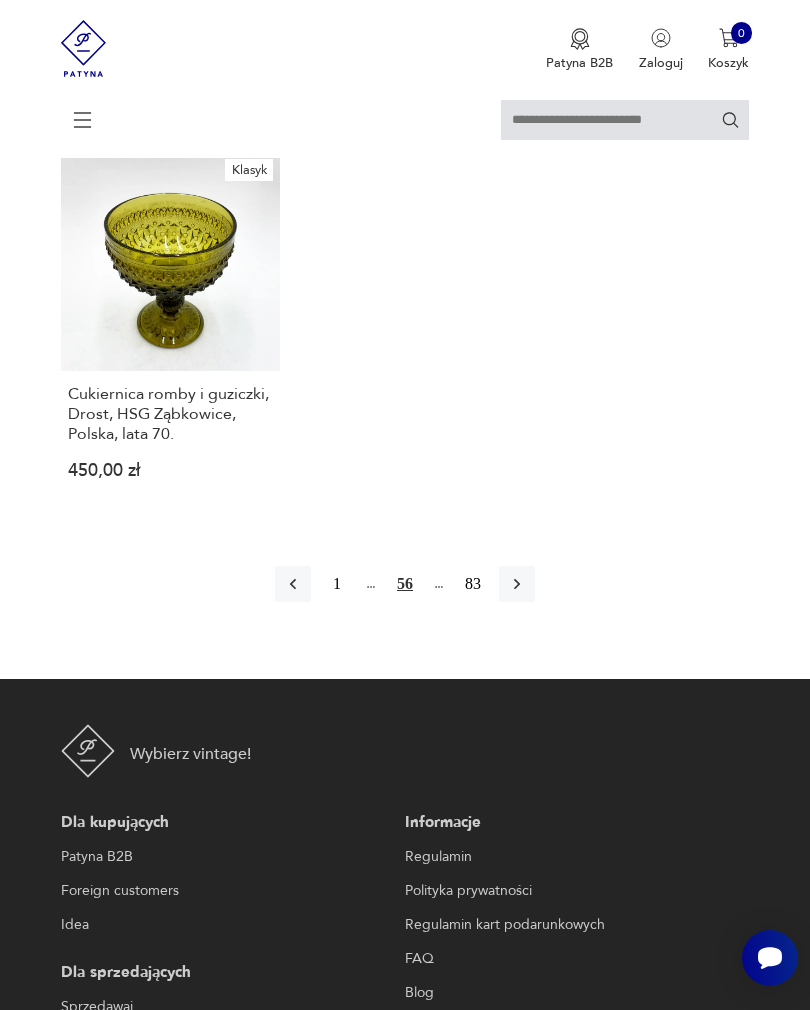 click 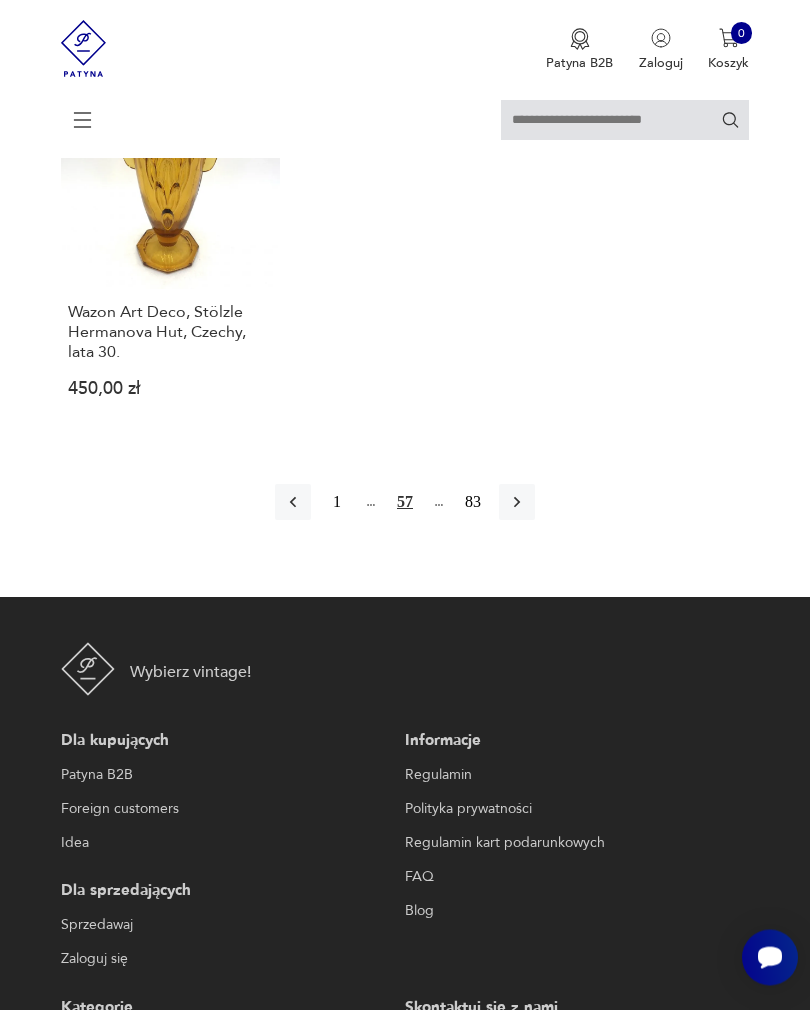 scroll, scrollTop: 2978, scrollLeft: 0, axis: vertical 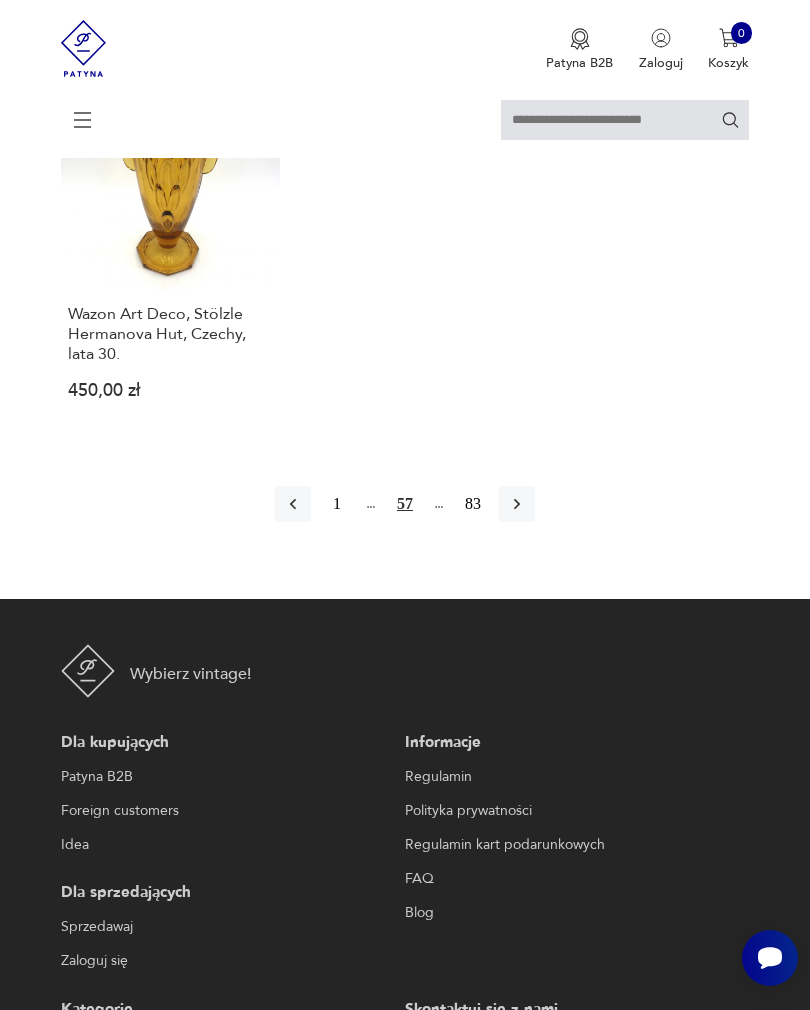 click 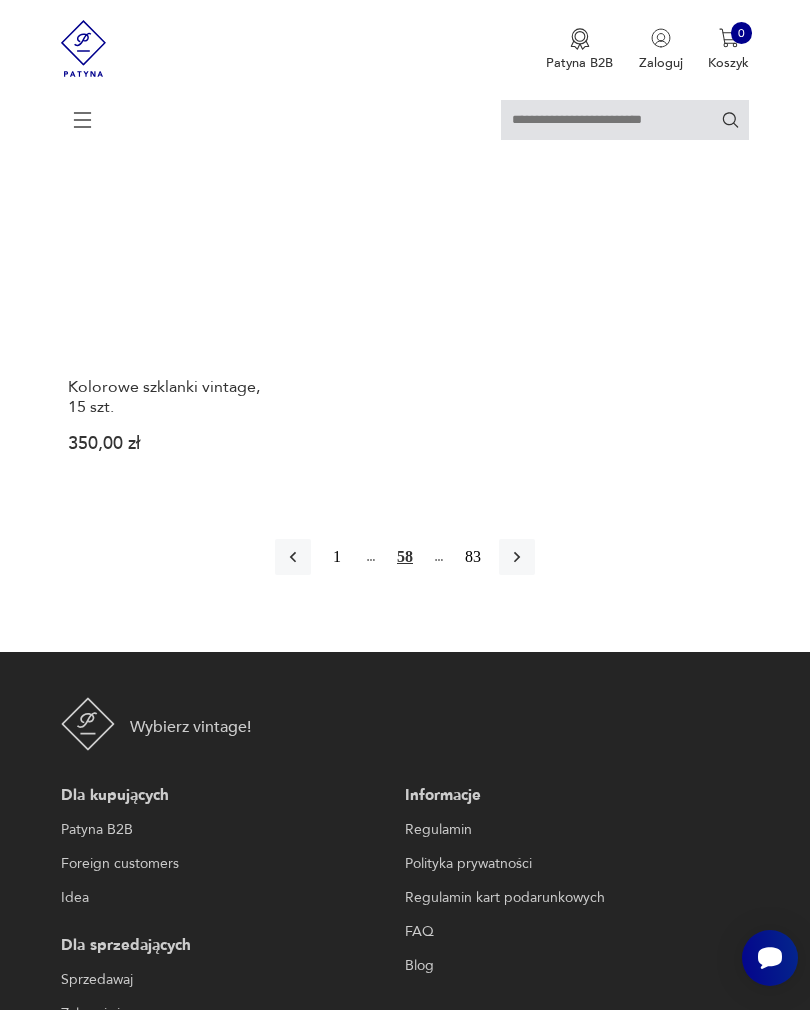 scroll, scrollTop: 2904, scrollLeft: 0, axis: vertical 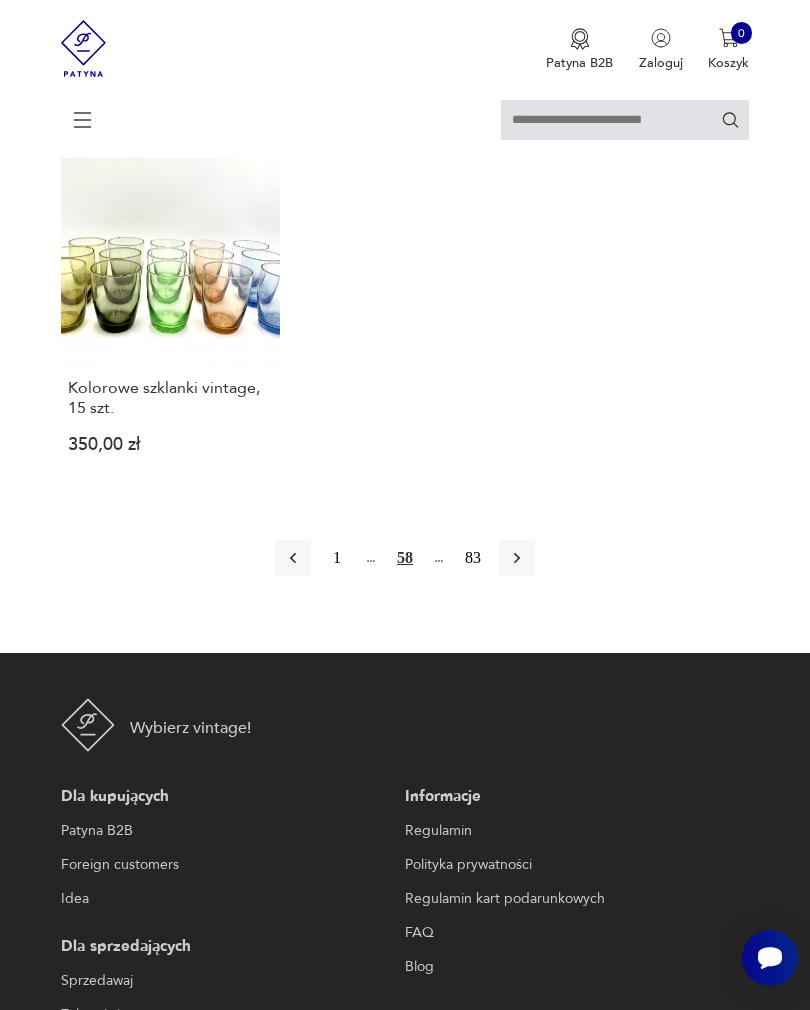 click at bounding box center [517, 558] 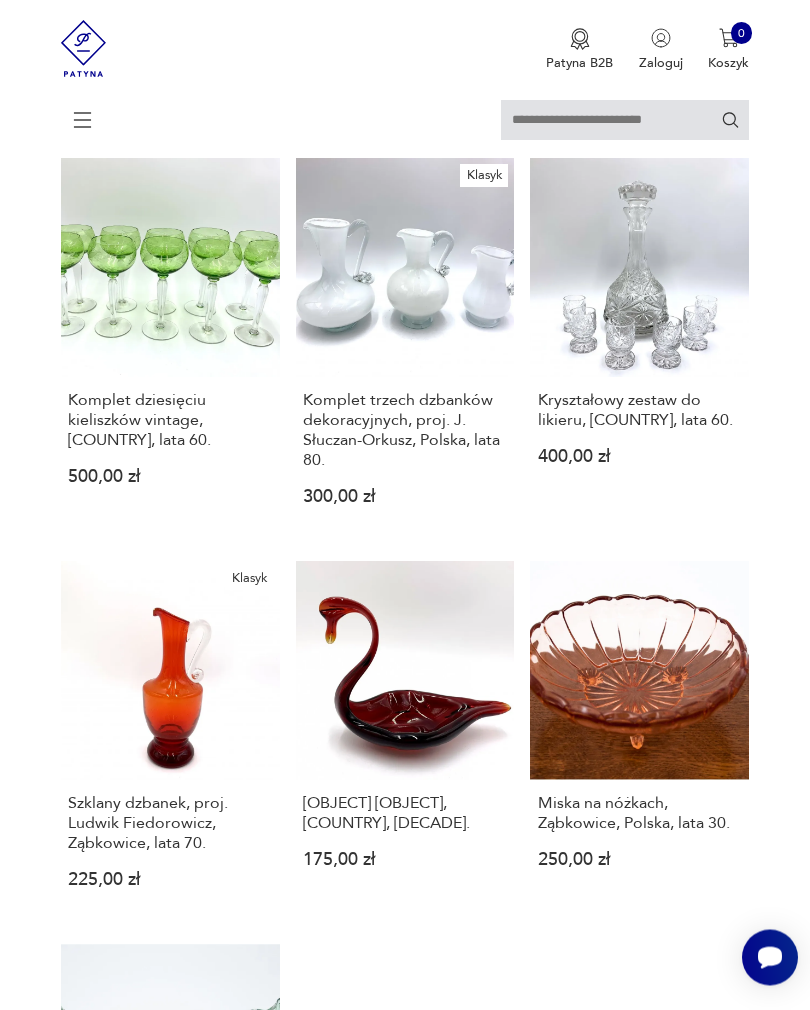 scroll, scrollTop: 2150, scrollLeft: 0, axis: vertical 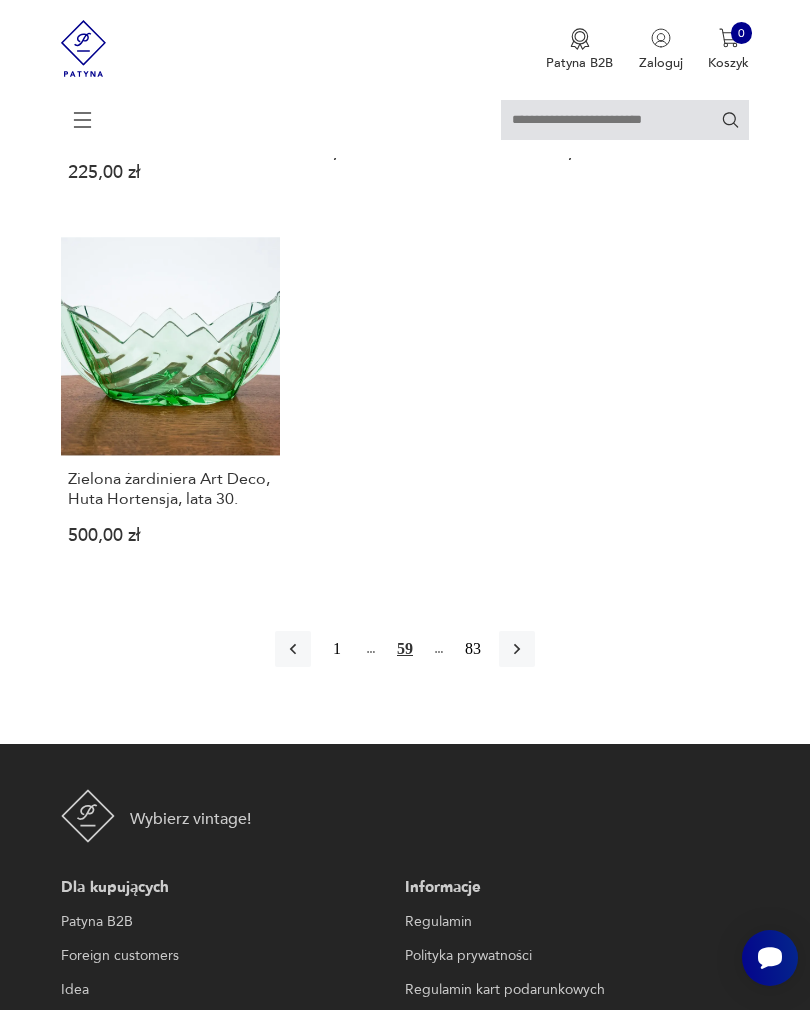 click at bounding box center (517, 649) 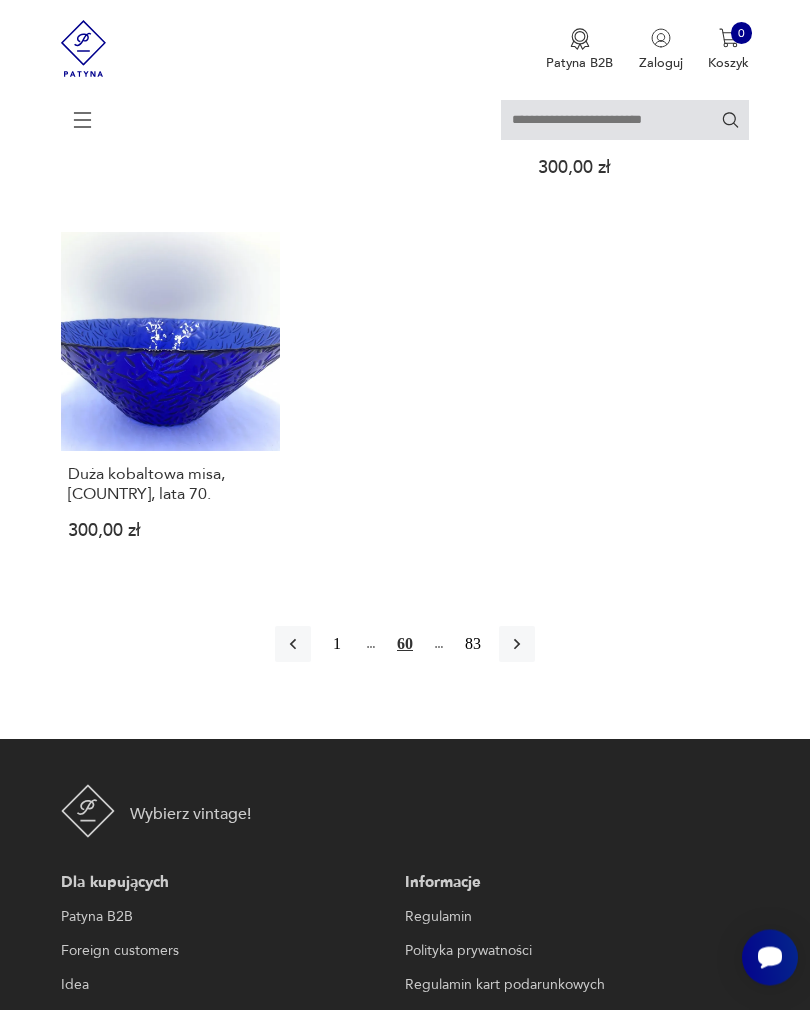 scroll, scrollTop: 2839, scrollLeft: 0, axis: vertical 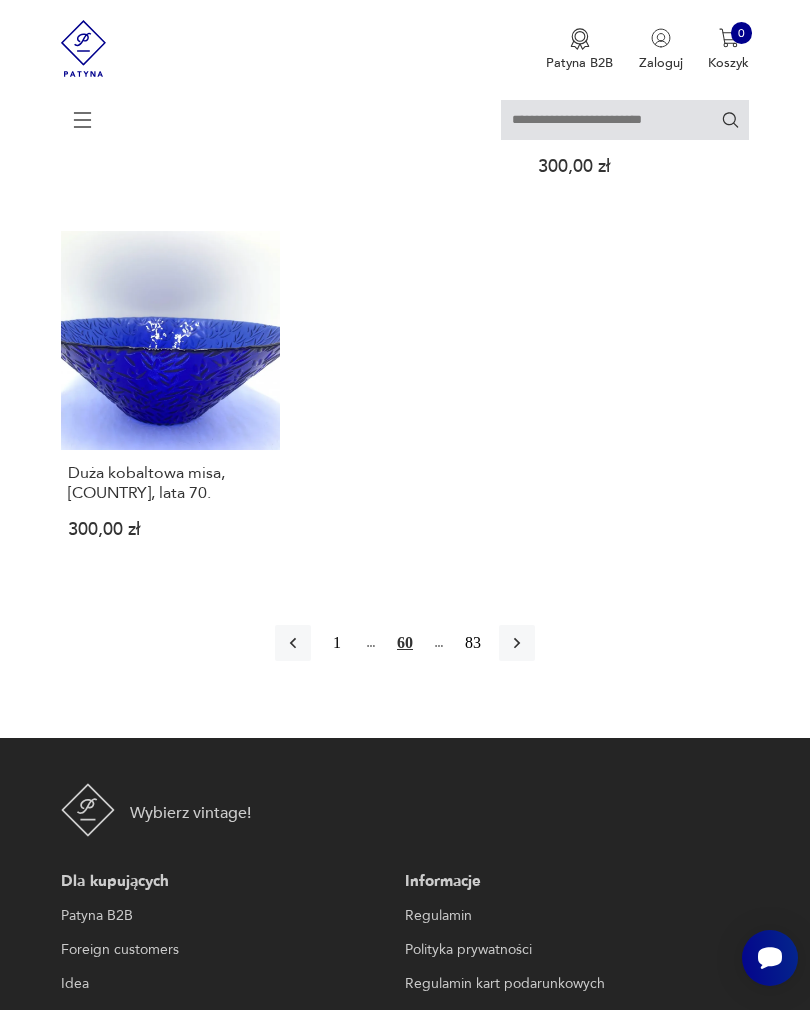 click 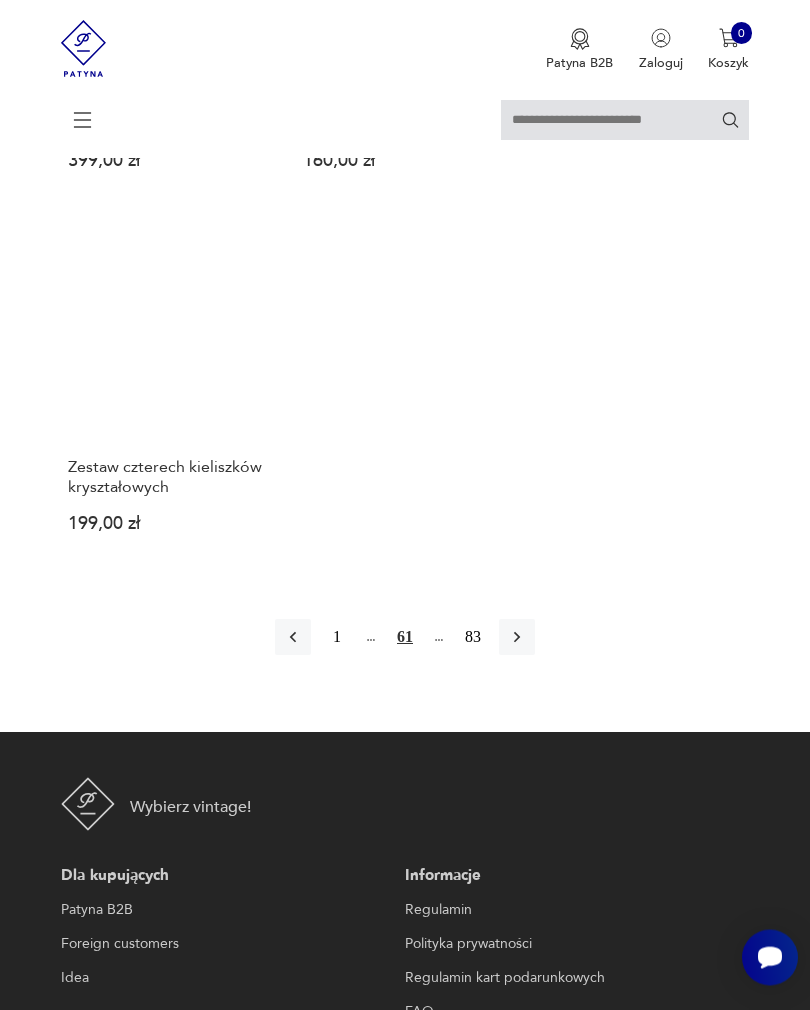 scroll, scrollTop: 2807, scrollLeft: 0, axis: vertical 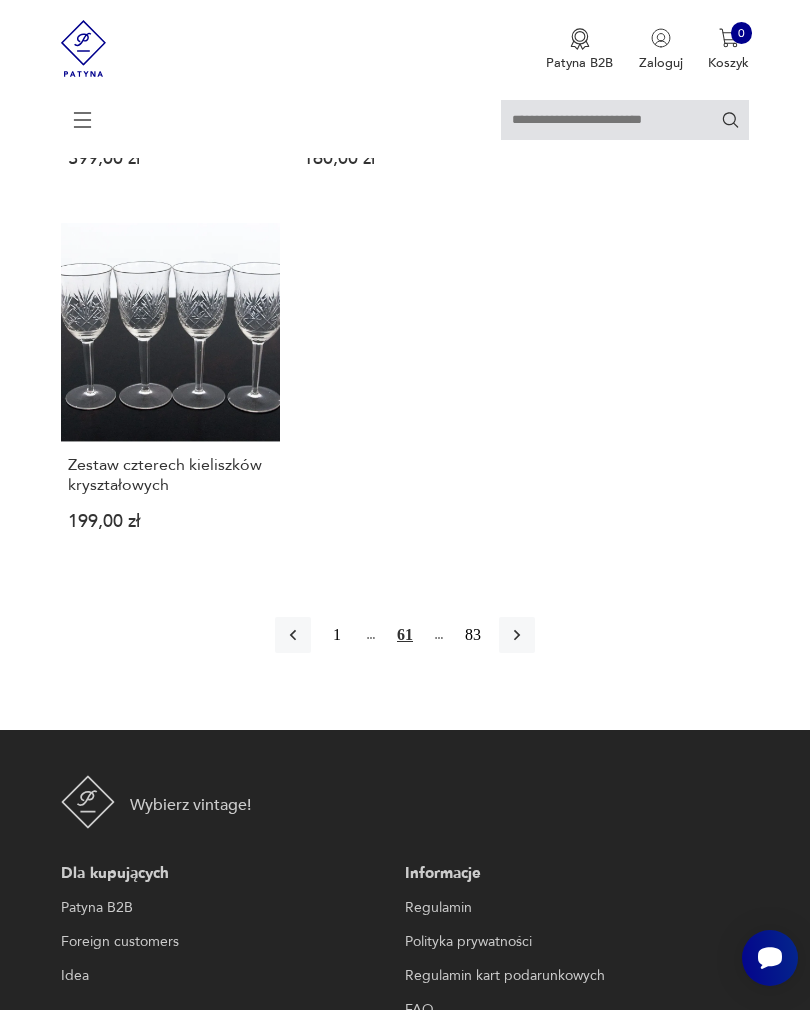 click 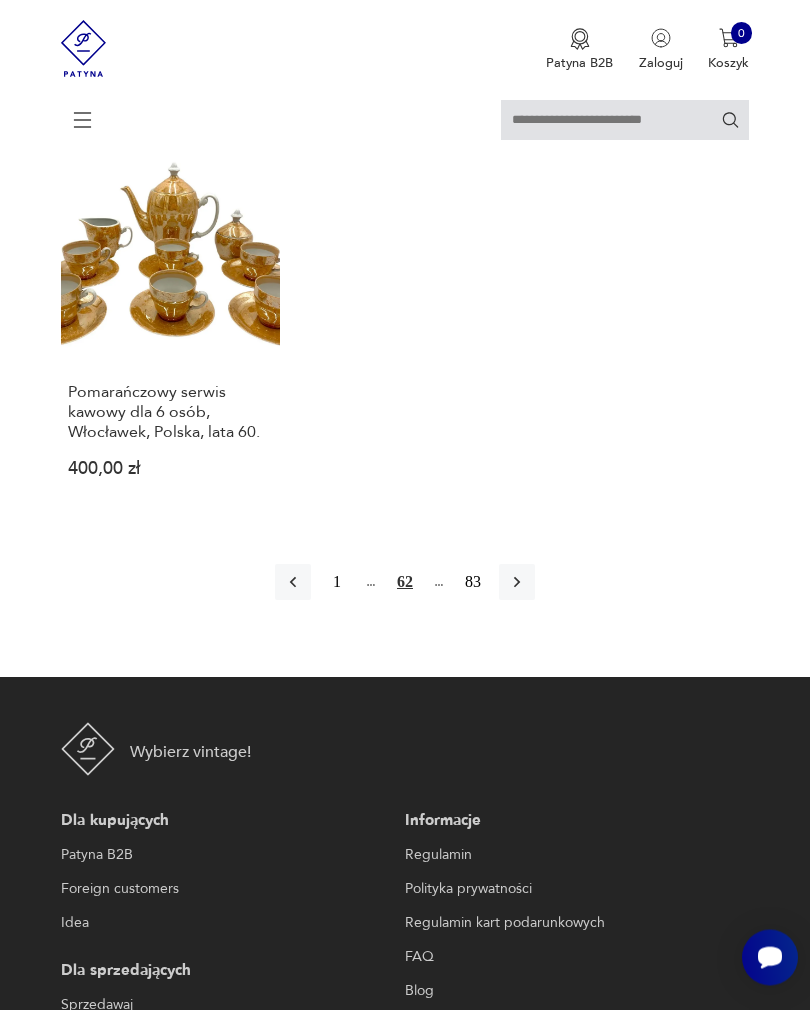 scroll, scrollTop: 2885, scrollLeft: 0, axis: vertical 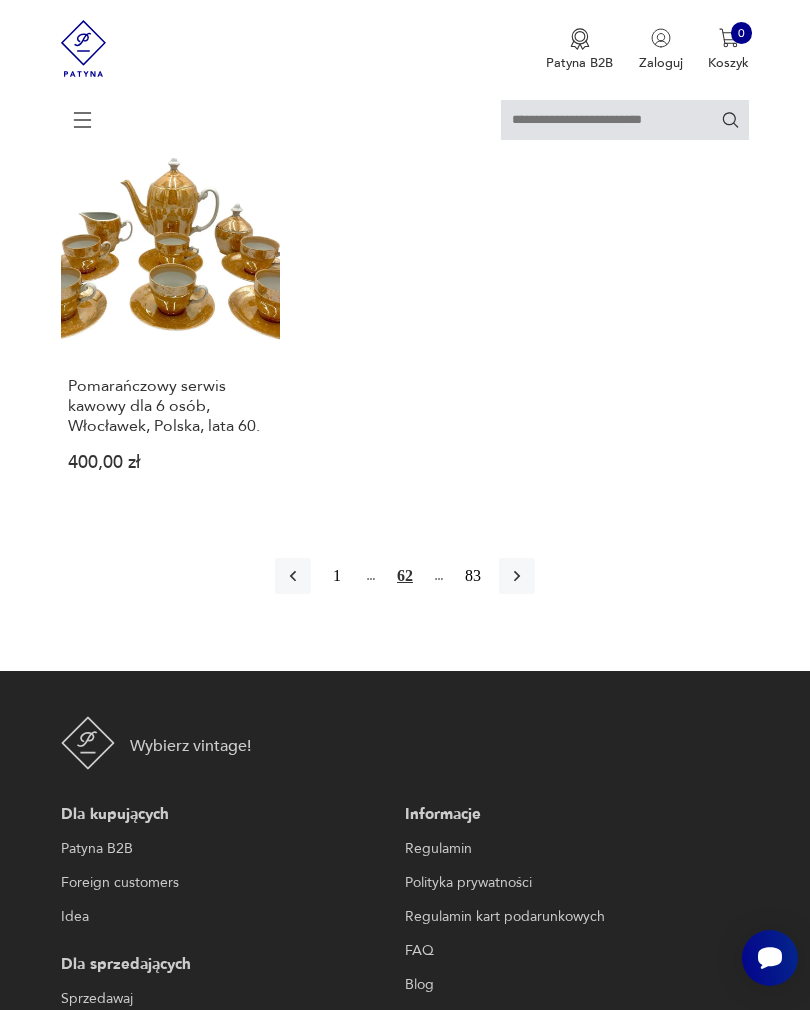 click 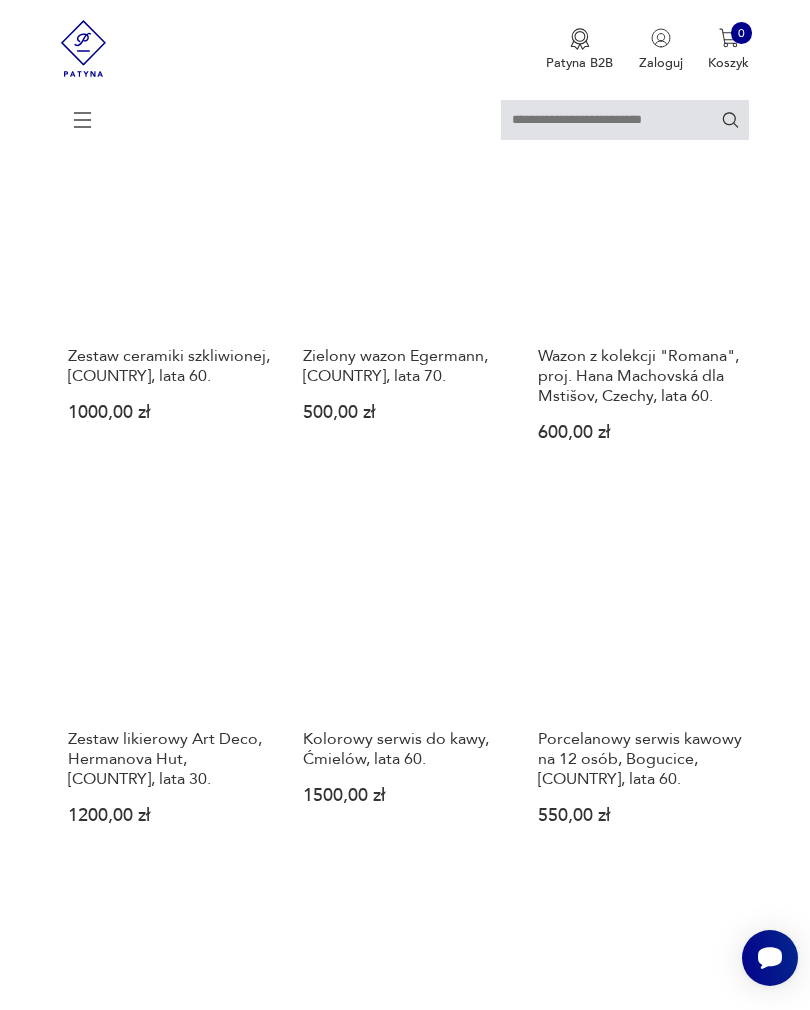scroll, scrollTop: 1407, scrollLeft: 0, axis: vertical 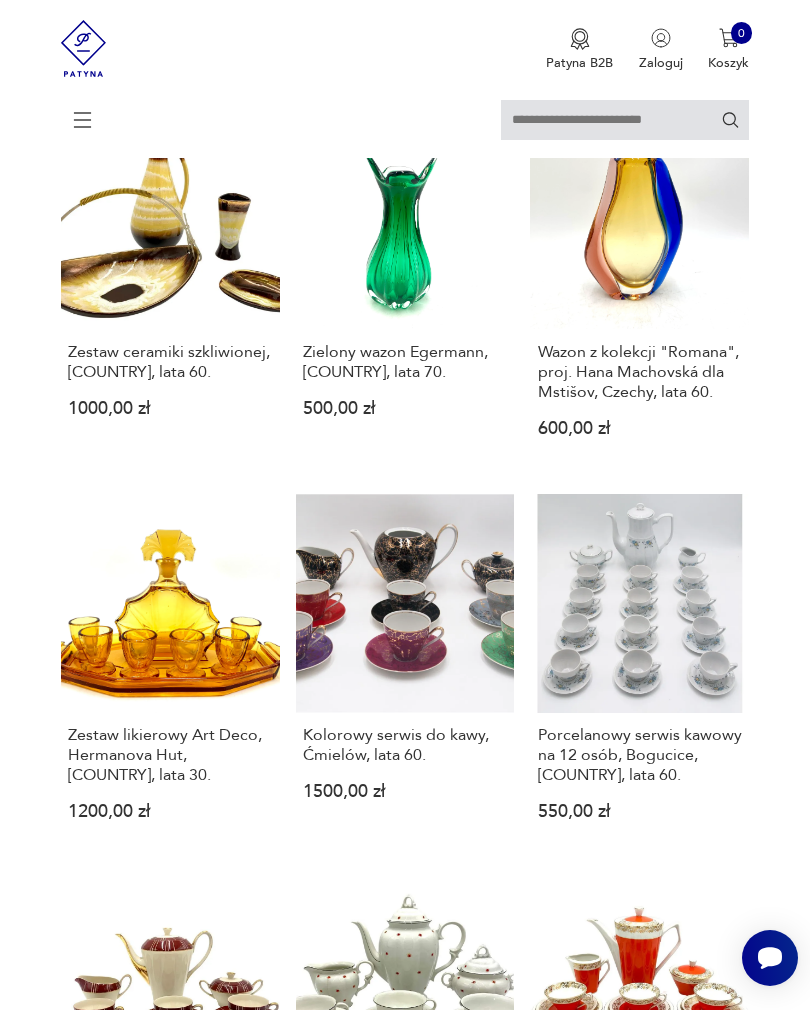 click on "Porcelanowy serwis kawowy na 12 osób, Bogucice, [COUNTRY], lata 60. 550,00 zł" at bounding box center [639, 673] 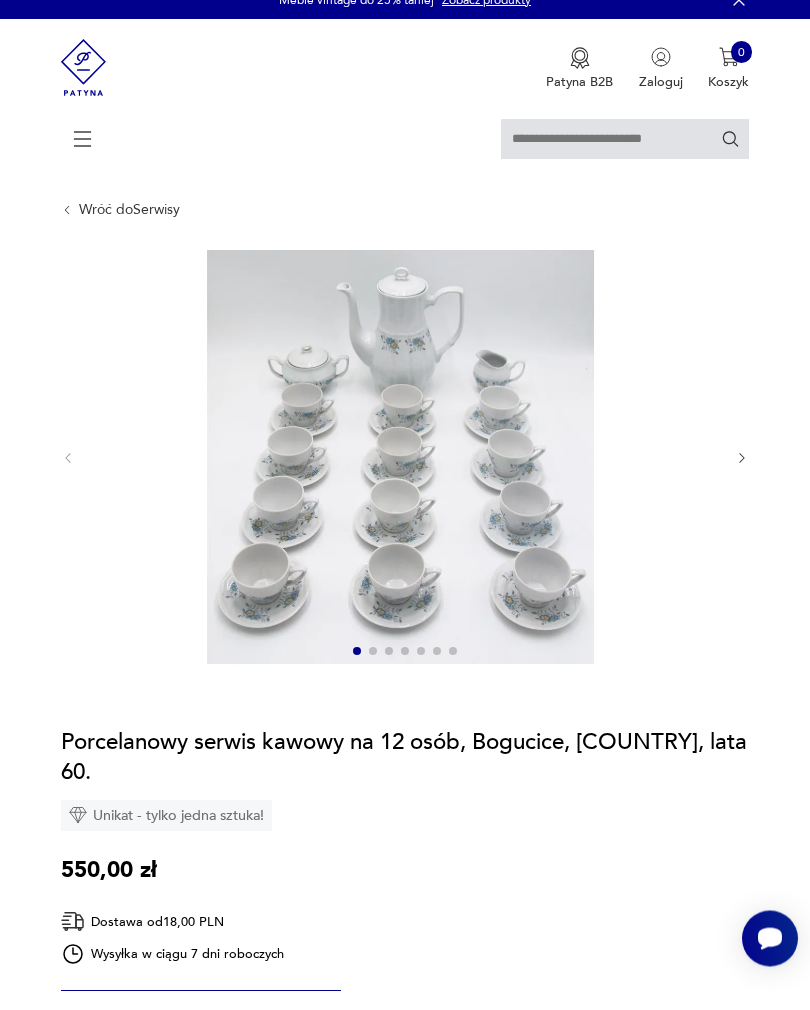 scroll, scrollTop: 21, scrollLeft: 0, axis: vertical 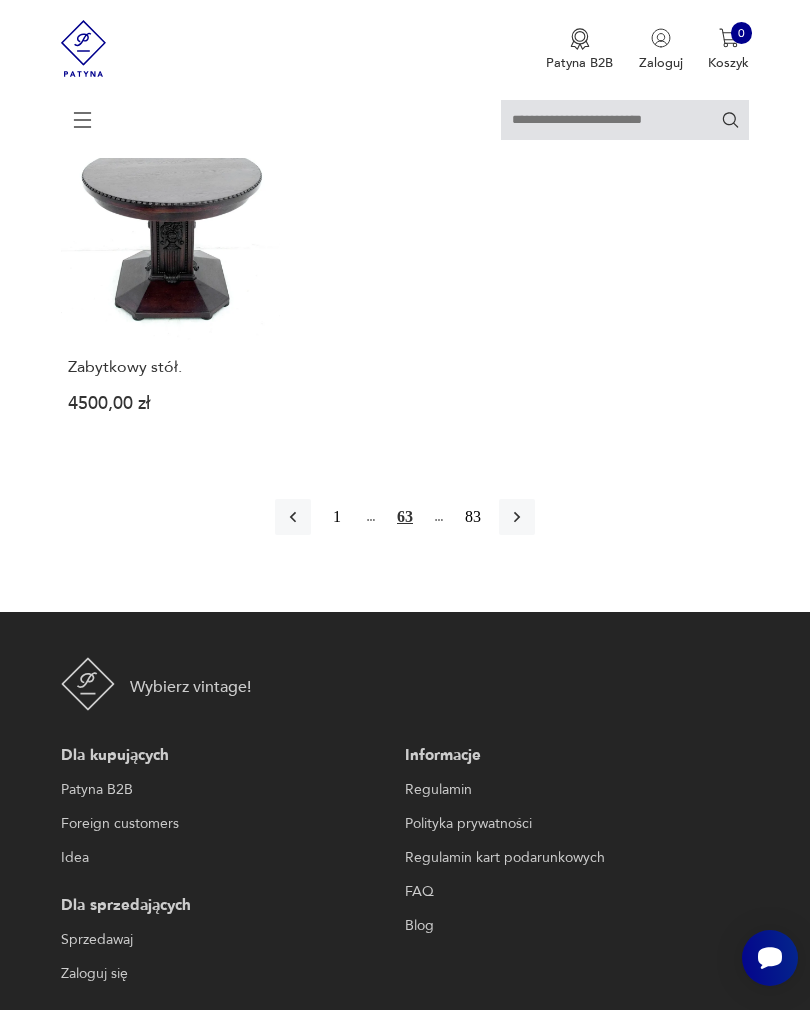 click 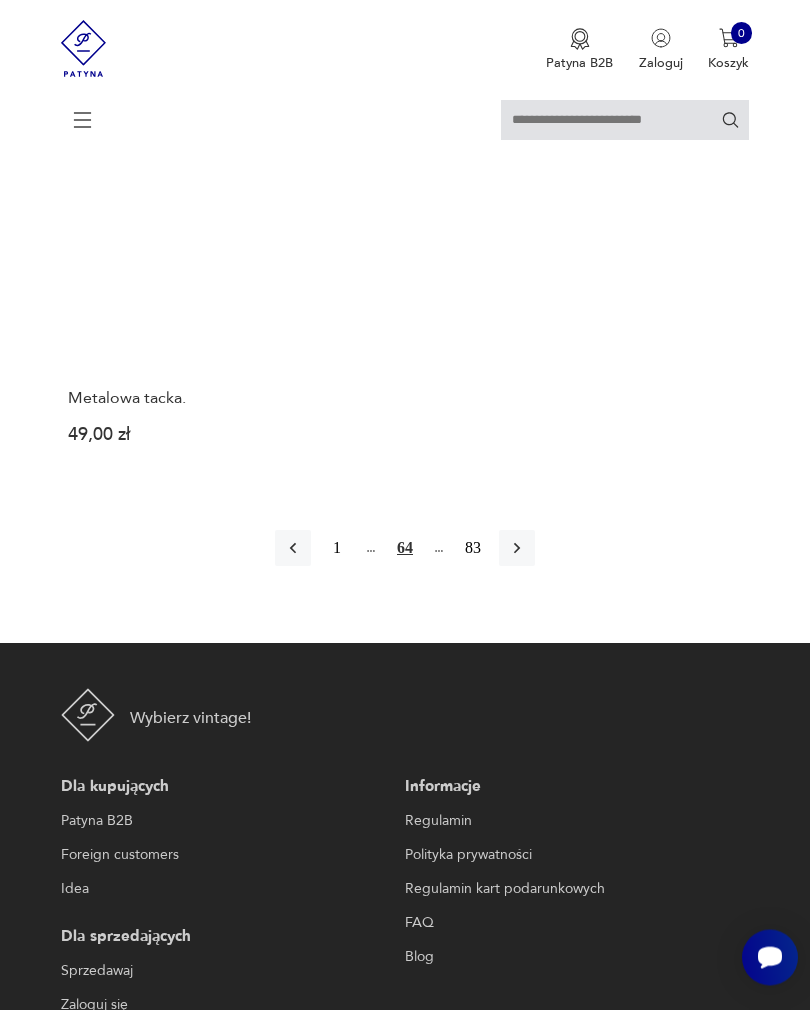 scroll, scrollTop: 2833, scrollLeft: 0, axis: vertical 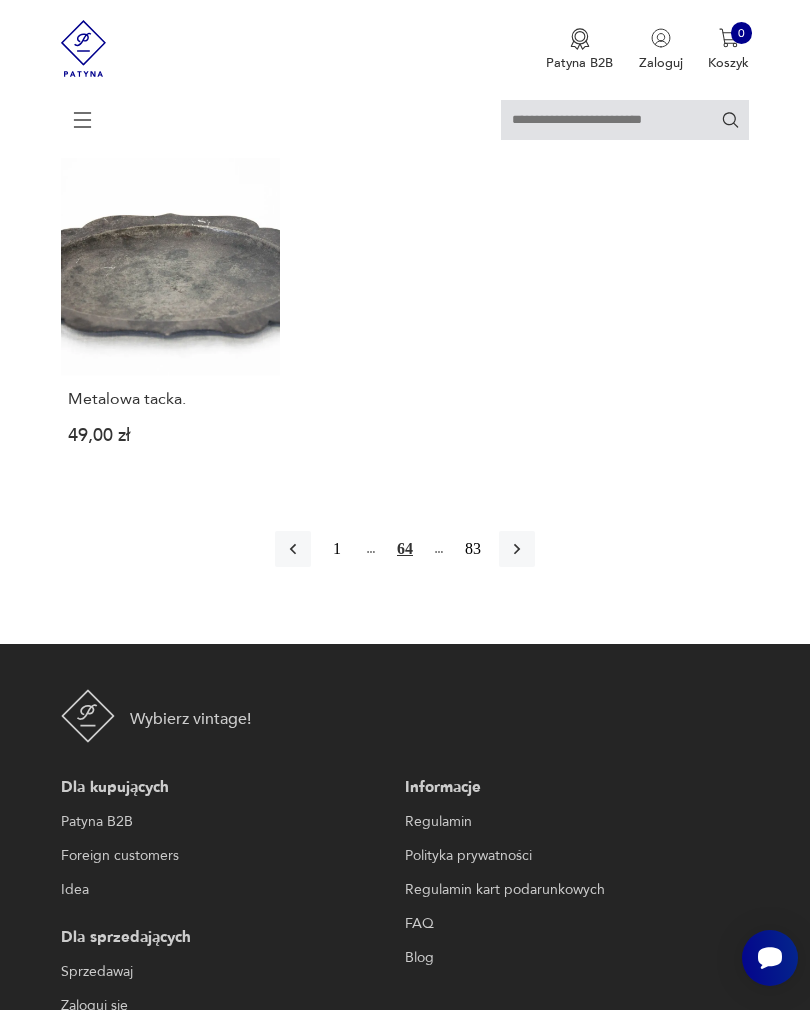 click at bounding box center [517, 549] 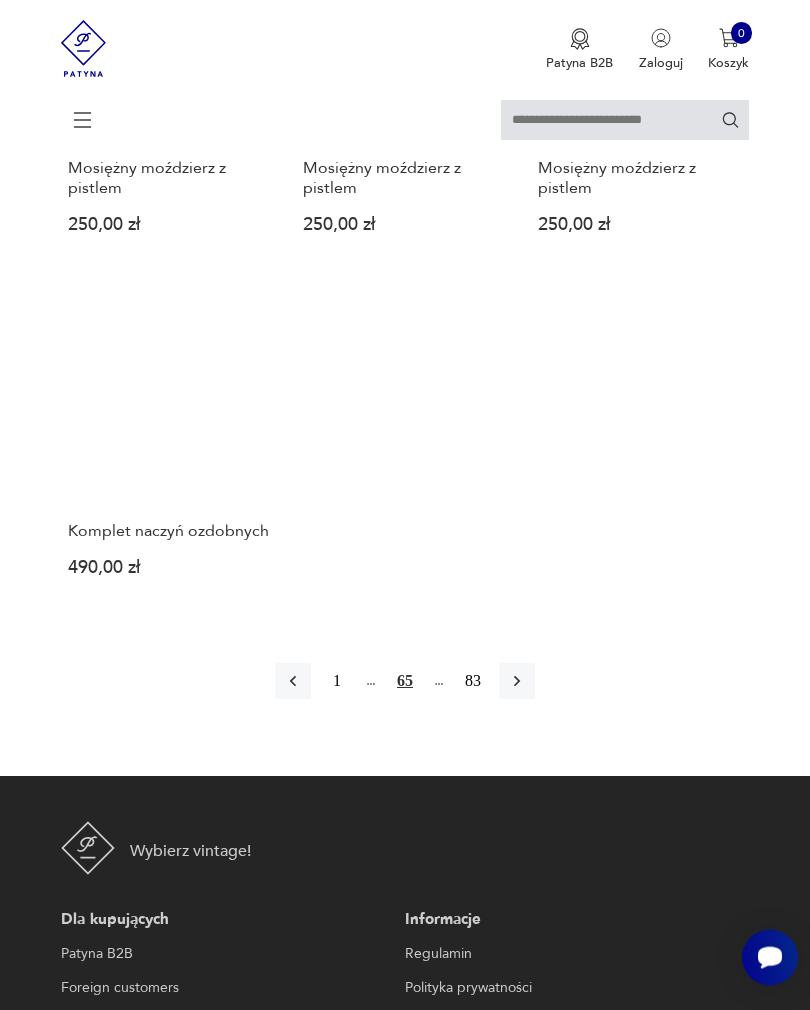 scroll, scrollTop: 2682, scrollLeft: 0, axis: vertical 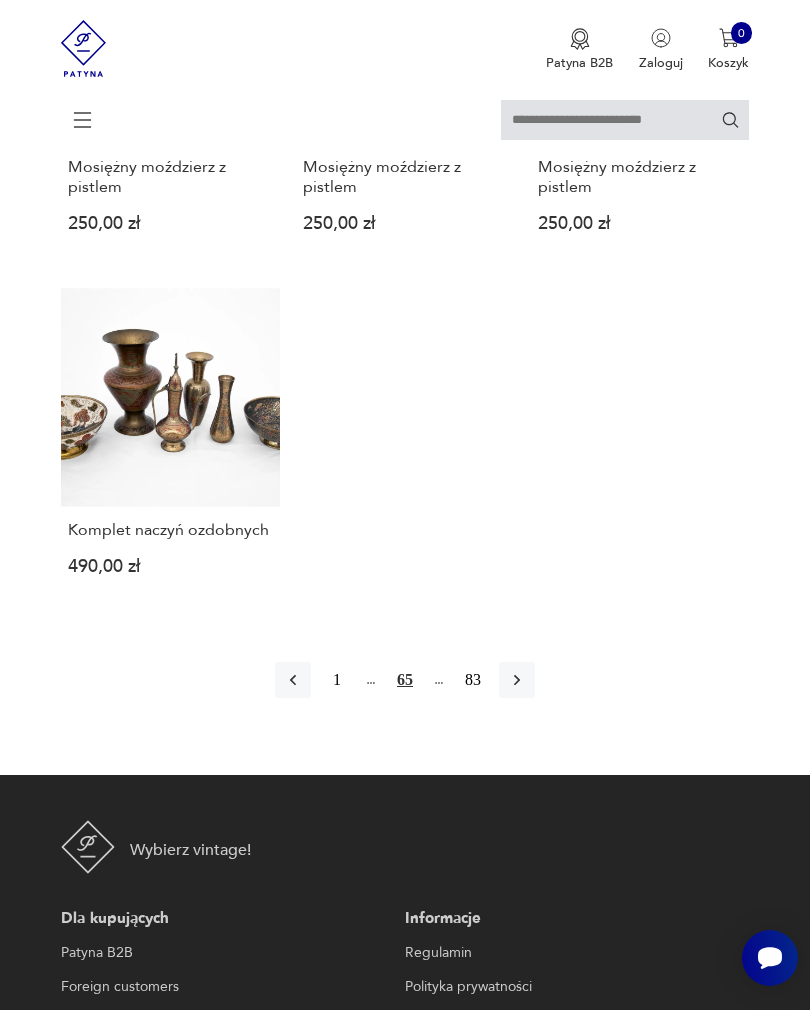 click at bounding box center [517, 680] 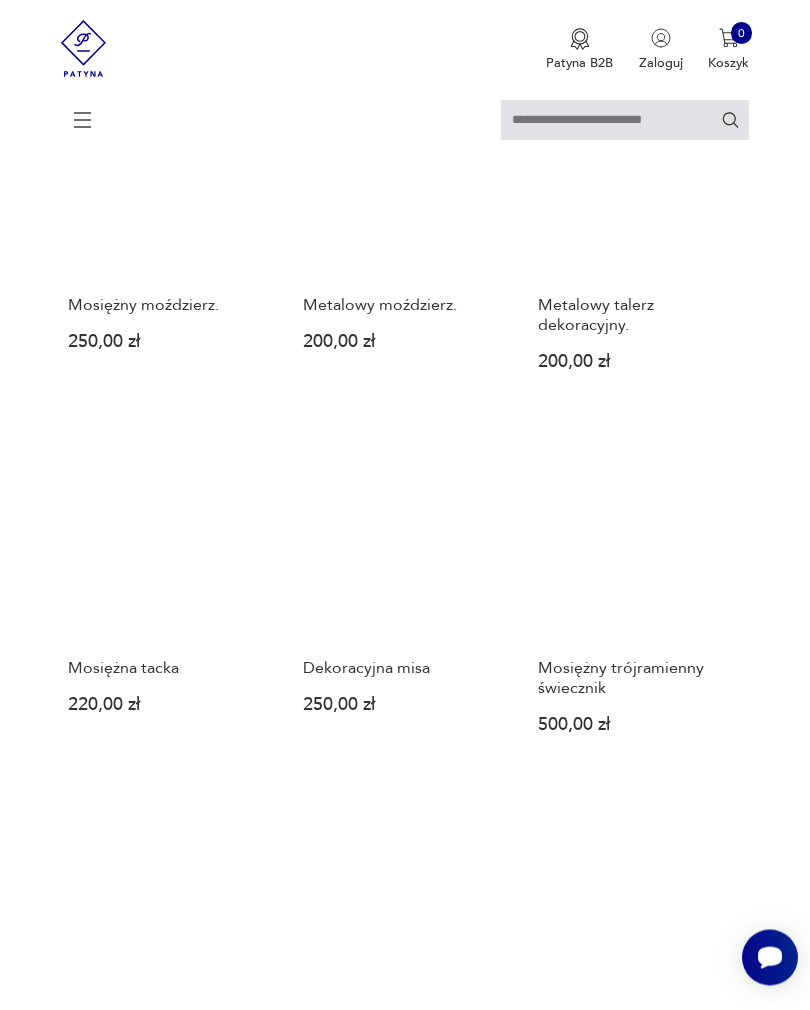 scroll, scrollTop: 1434, scrollLeft: 0, axis: vertical 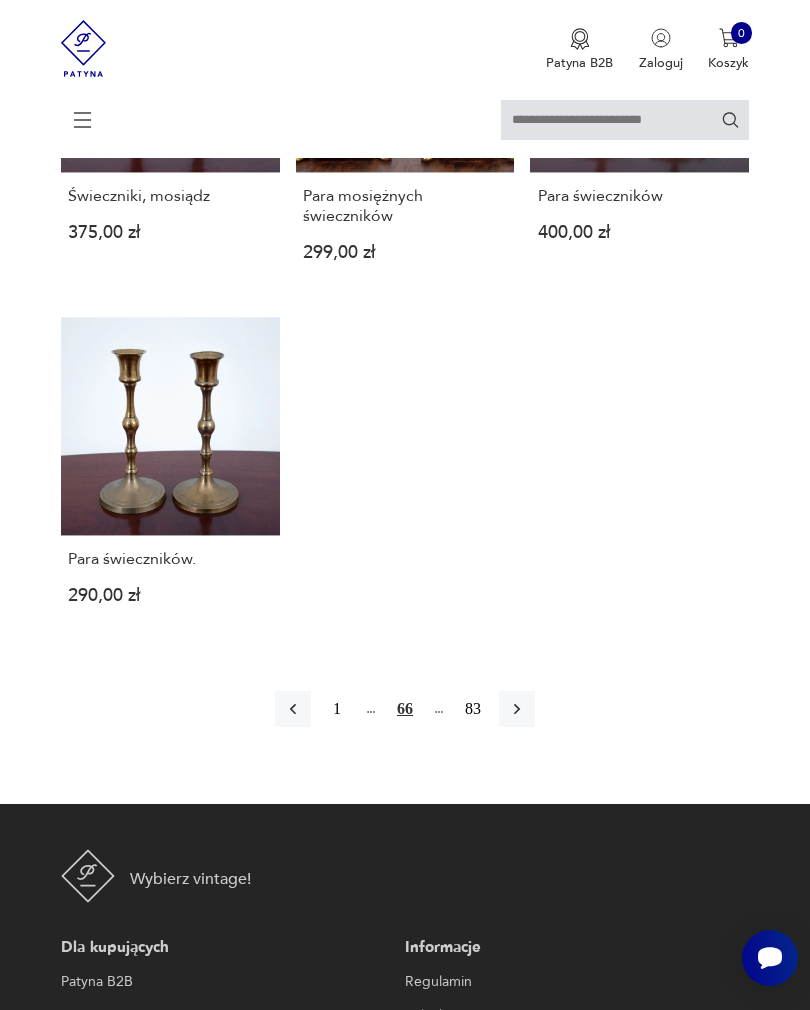 click at bounding box center [517, 709] 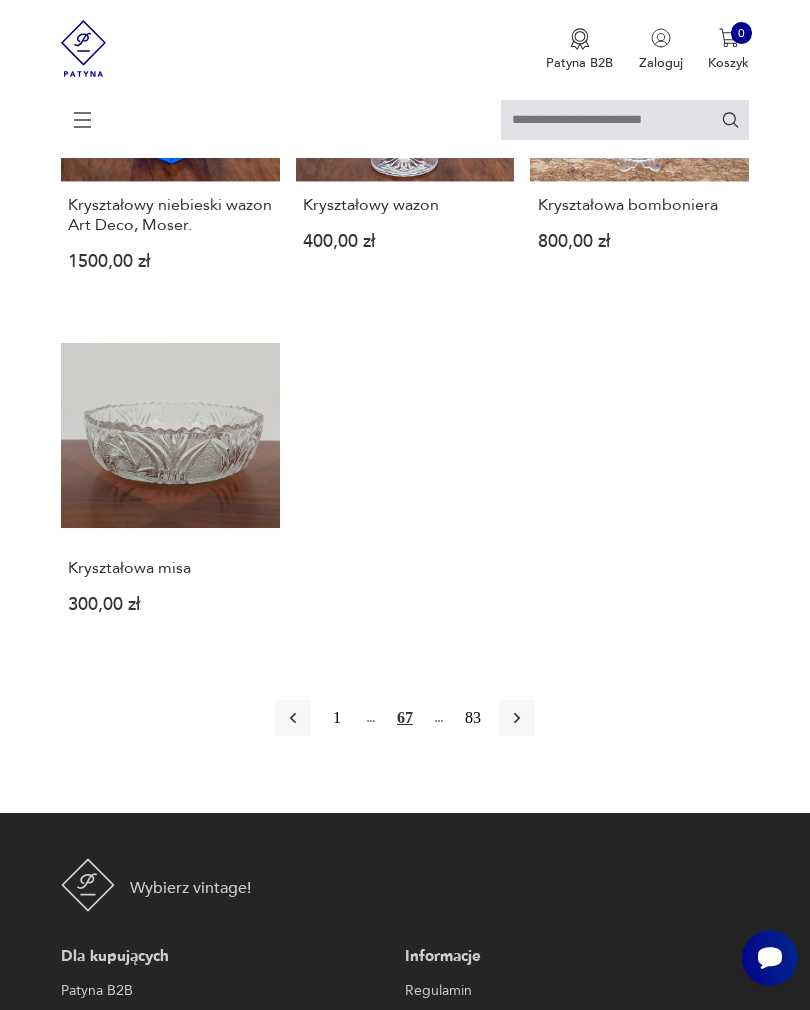 scroll, scrollTop: 2663, scrollLeft: 0, axis: vertical 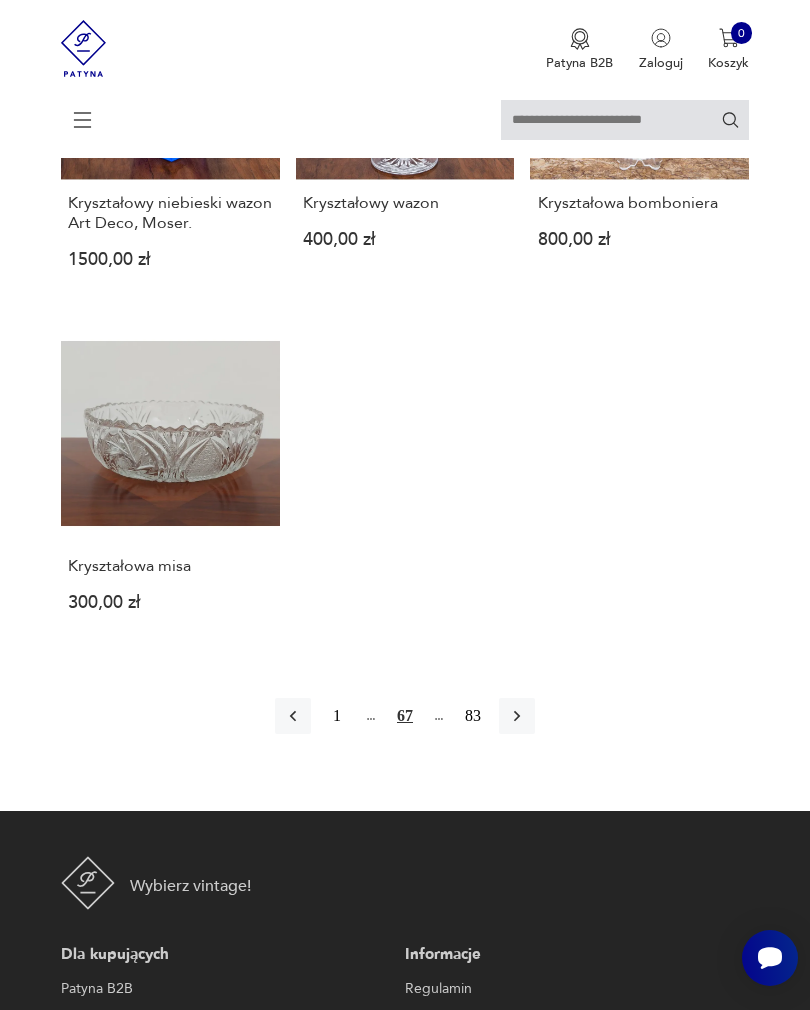 click 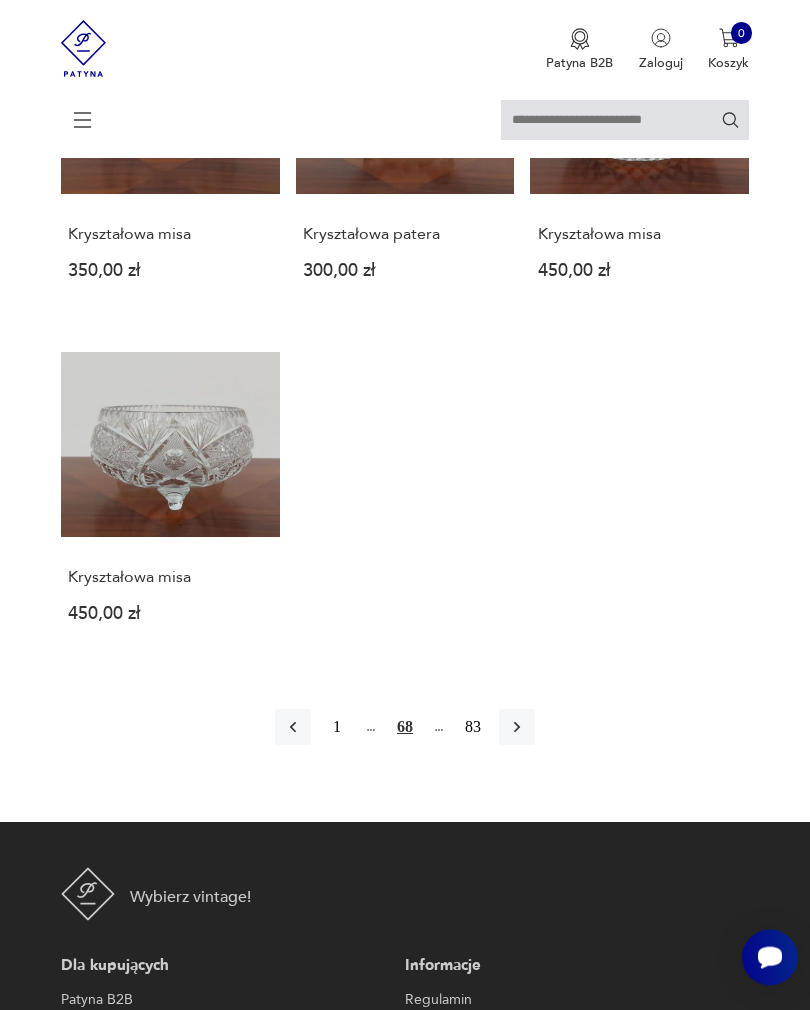 scroll, scrollTop: 2534, scrollLeft: 0, axis: vertical 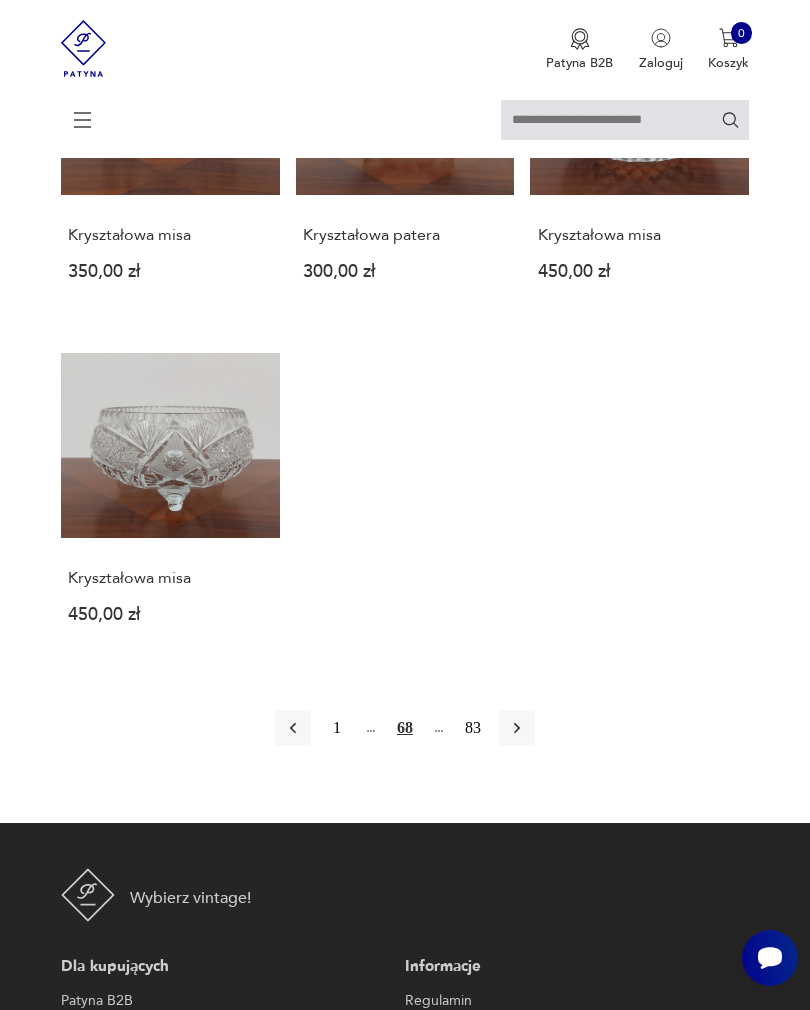 click at bounding box center (517, 728) 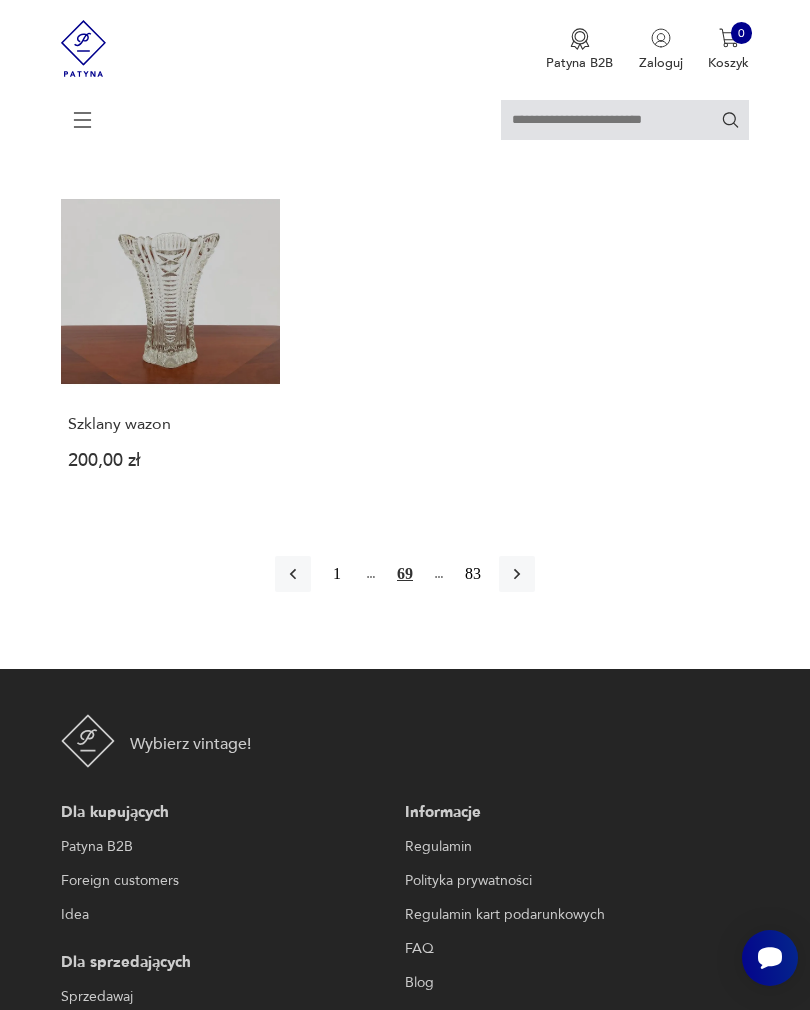scroll, scrollTop: 2714, scrollLeft: 0, axis: vertical 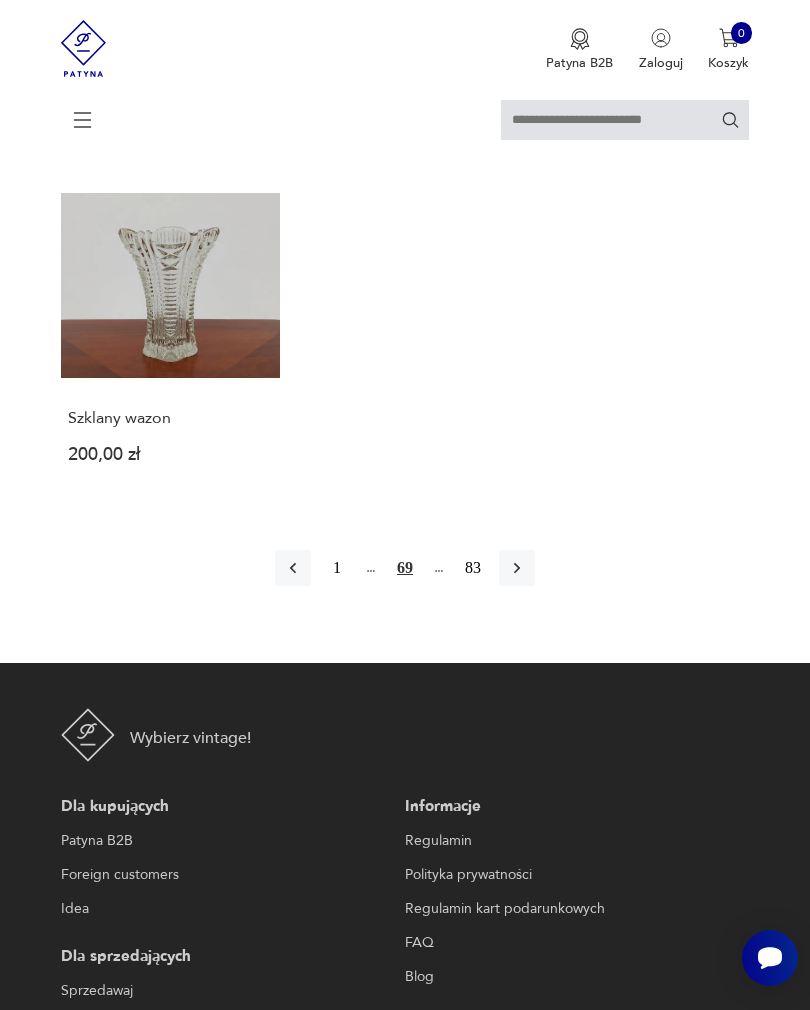 click 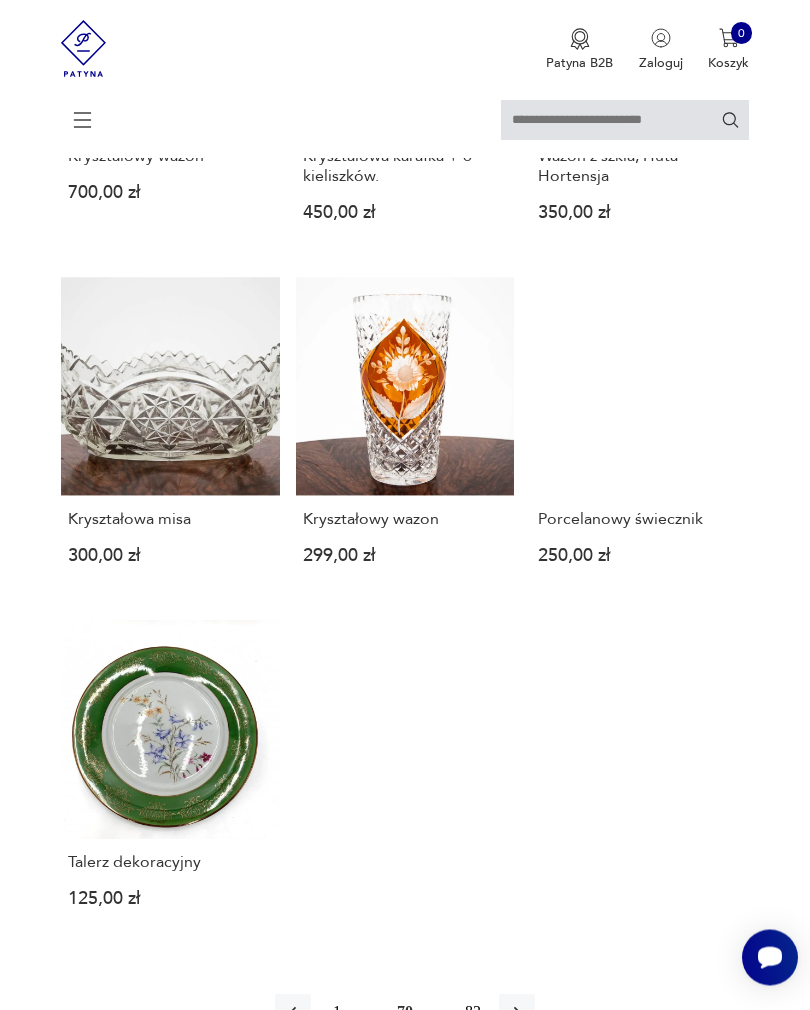 scroll, scrollTop: 2292, scrollLeft: 0, axis: vertical 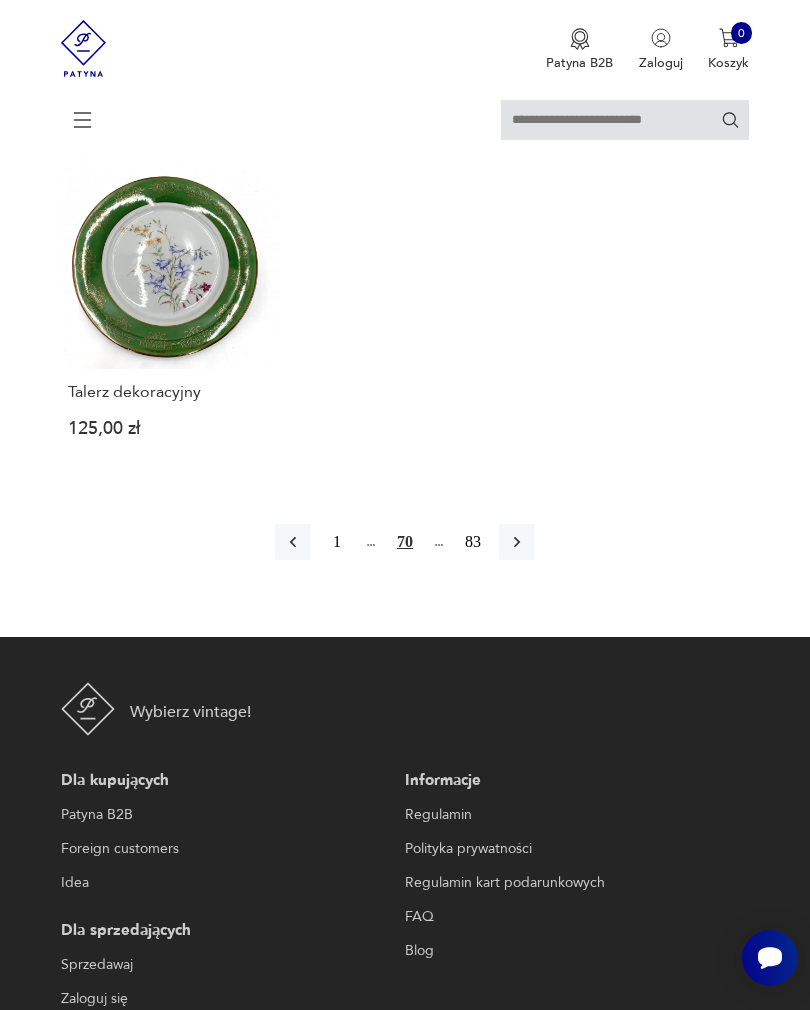 click at bounding box center (517, 542) 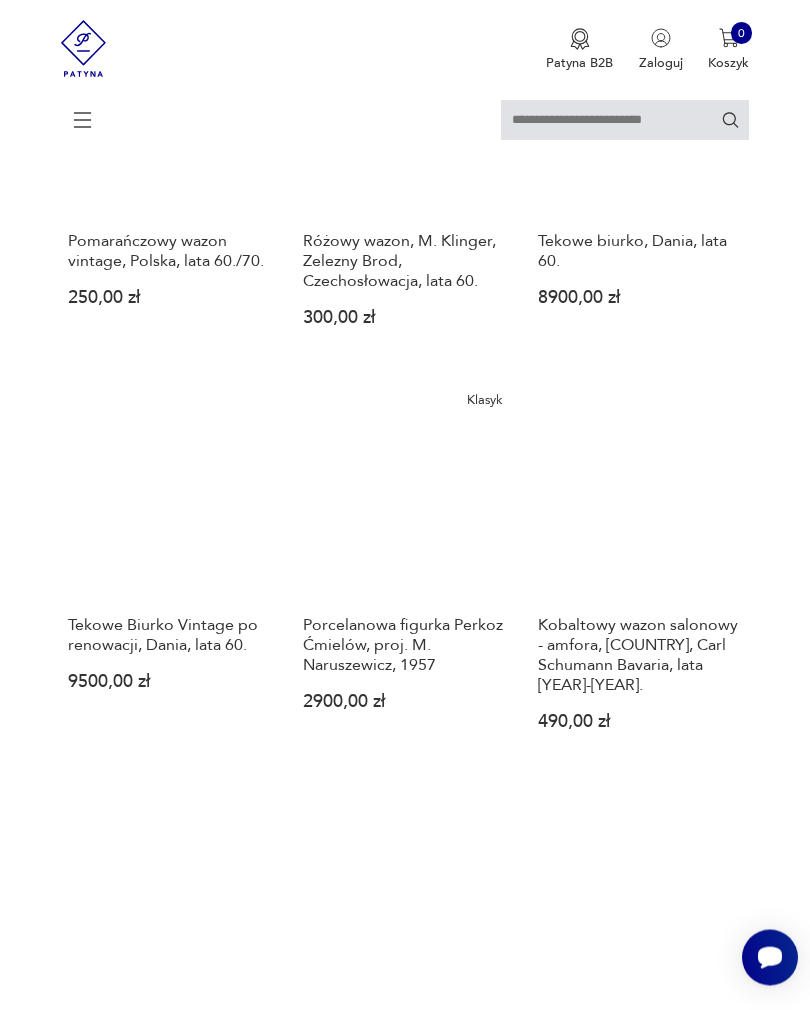 scroll, scrollTop: 1921, scrollLeft: 0, axis: vertical 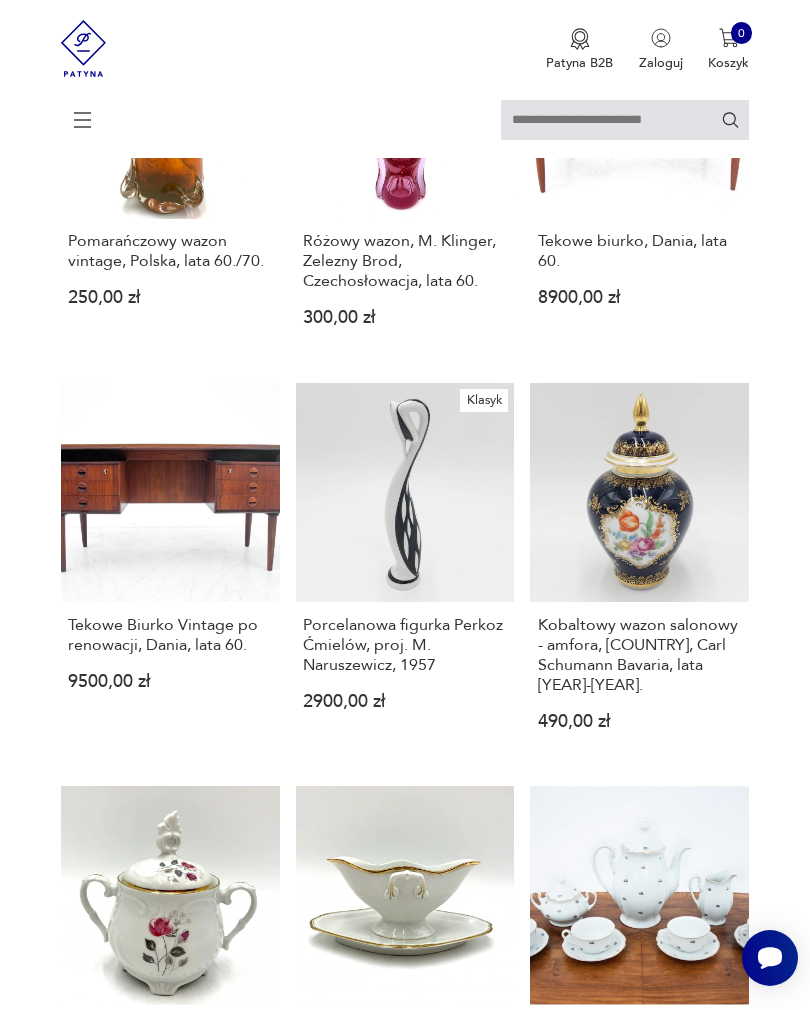 click on "Filtruj produkty Meble (333) Dekoracje (537) Kuchnia (368) Elektronika (1) Pozostałe (1) Oświetlenie (85) Cena MIN MAX OK Promocja Klasyk Tag art deco Bauhaus Bavaria black friday Cepelia ceramika Chodzież Ćmielów Wyczyść filtry Znaleziono 1325 produktów Filtruj Sortuj według daty dodania Sortuj według daty dodania Talerz dekoracyjny "Portret Dziewczynki" 125,00 zł Półmisek, Tułowice. 125,00 zł Waza z półmiskiem 500,00 zł Wazon Wallendorf 250,00 zł Klasyk Stół do jadalni, Hans. J. Wegner dla Johannes Hansen, Dania, lata 60. 10 000,00 zł Palisandrowy sekretarzyk, G. Falsig, Møbelfabrik Holstebro, lata 70. 7500,00 zł Pomarańczowy wazon vintage, [COUNTRY], lata 60./70. 250,00 zł Klasyk Różowy wazon, M. Klinger, Zelezny Brod, Czechosłowacja, lata 60. 300,00 zł Tekowe biurko, Dania, lata 60. 8900,00 zł Tekowe Biurko Vintage po renowacji, Dania, lata 60. 9500,00 zł Klasyk Porcelanowa figurka Perkoz Ćmielów, proj. M. Naruszewicz, [YEAR] 2900,00 zł 490,00 zł 170,00 zł" at bounding box center (405, 400) 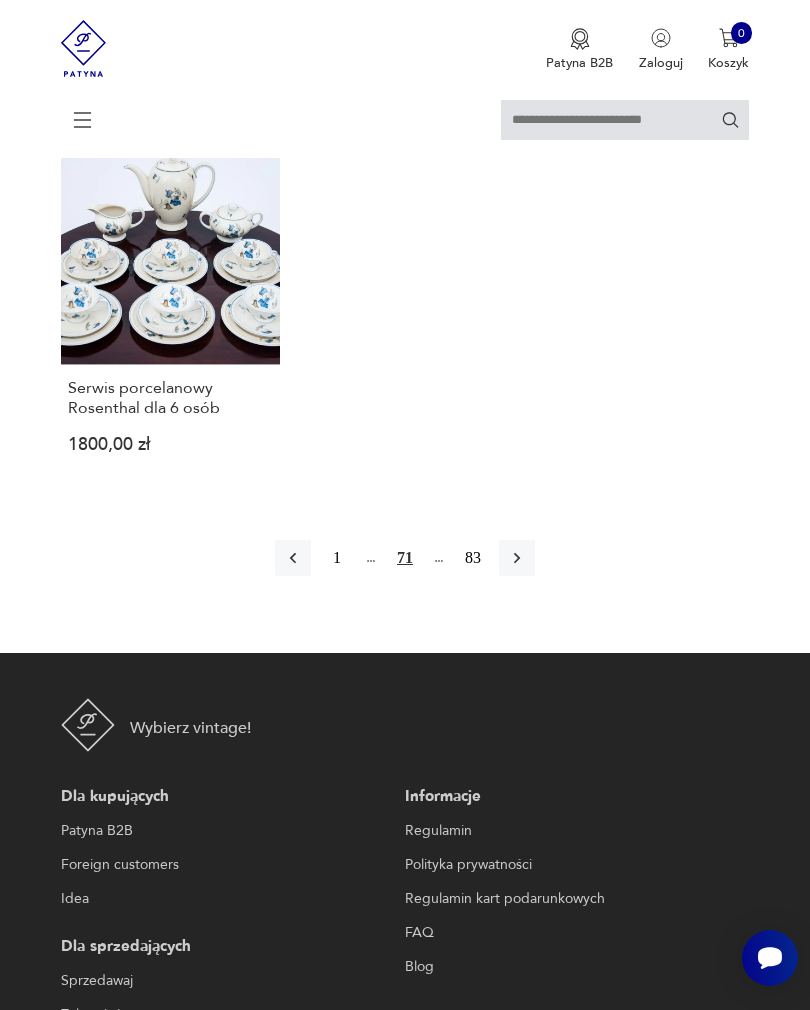 click at bounding box center [517, 558] 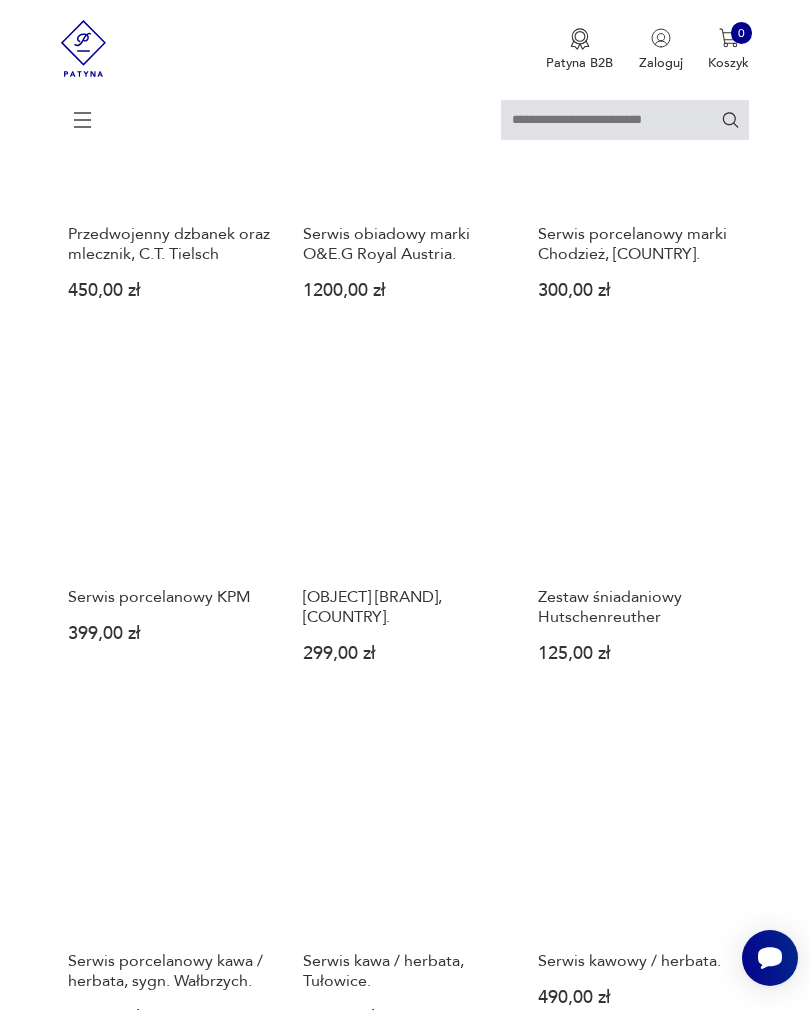 scroll, scrollTop: 1569, scrollLeft: 0, axis: vertical 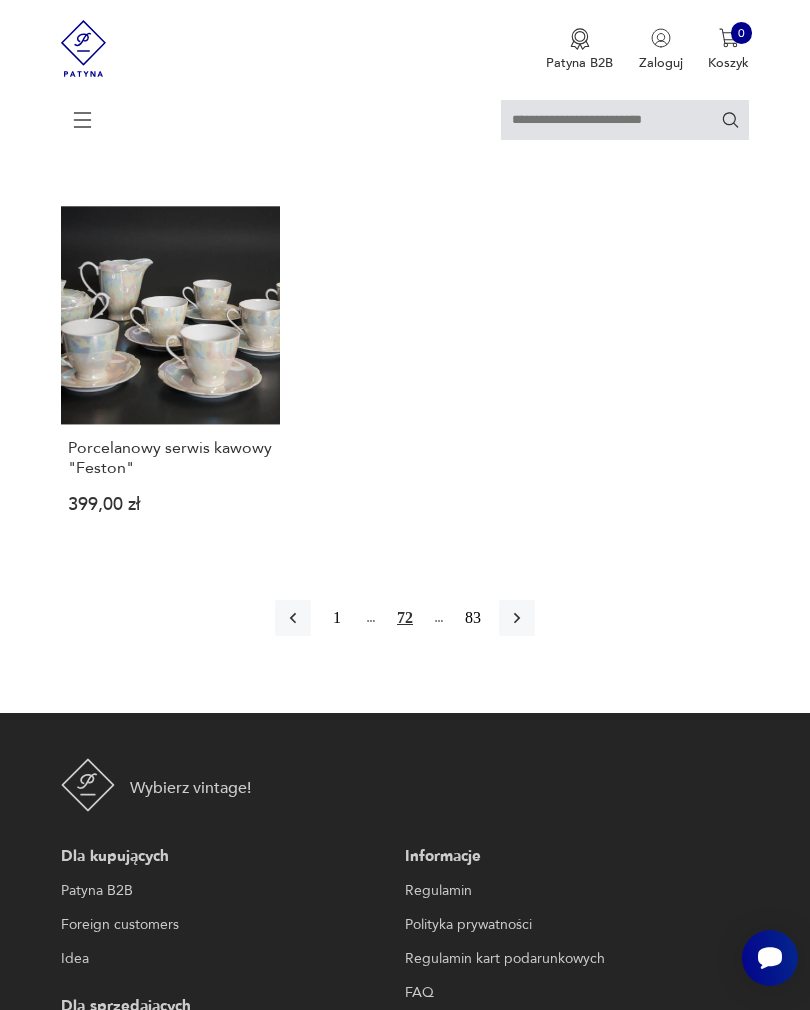 click at bounding box center [517, 618] 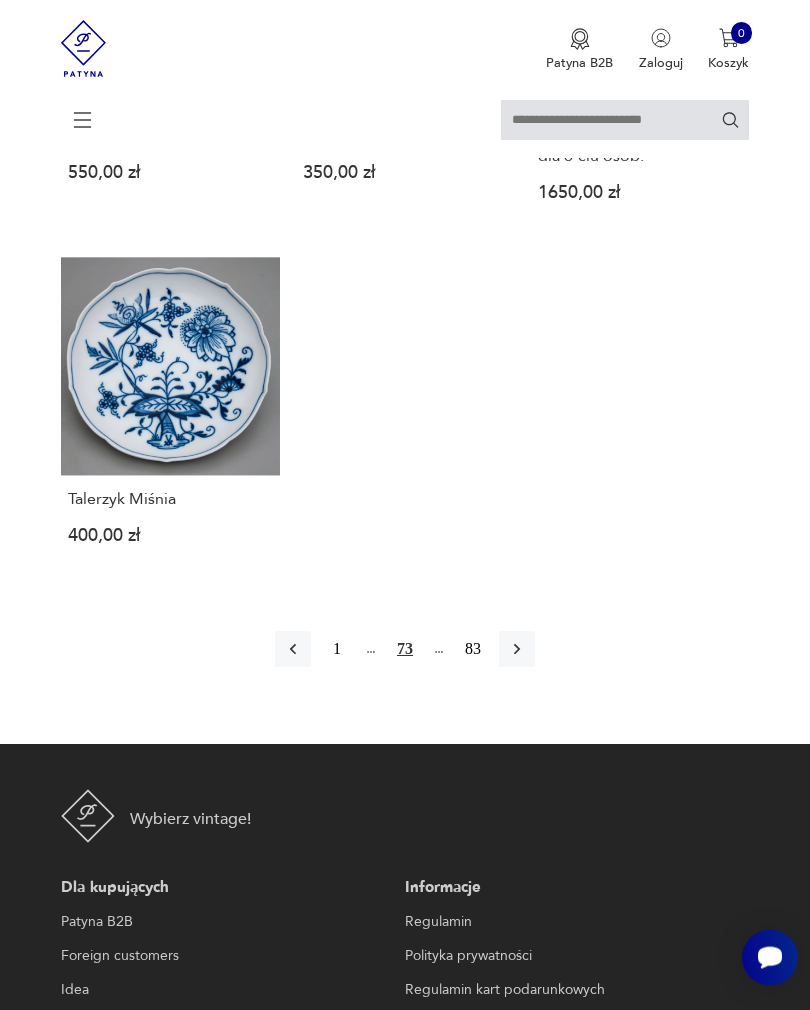 scroll, scrollTop: 2767, scrollLeft: 0, axis: vertical 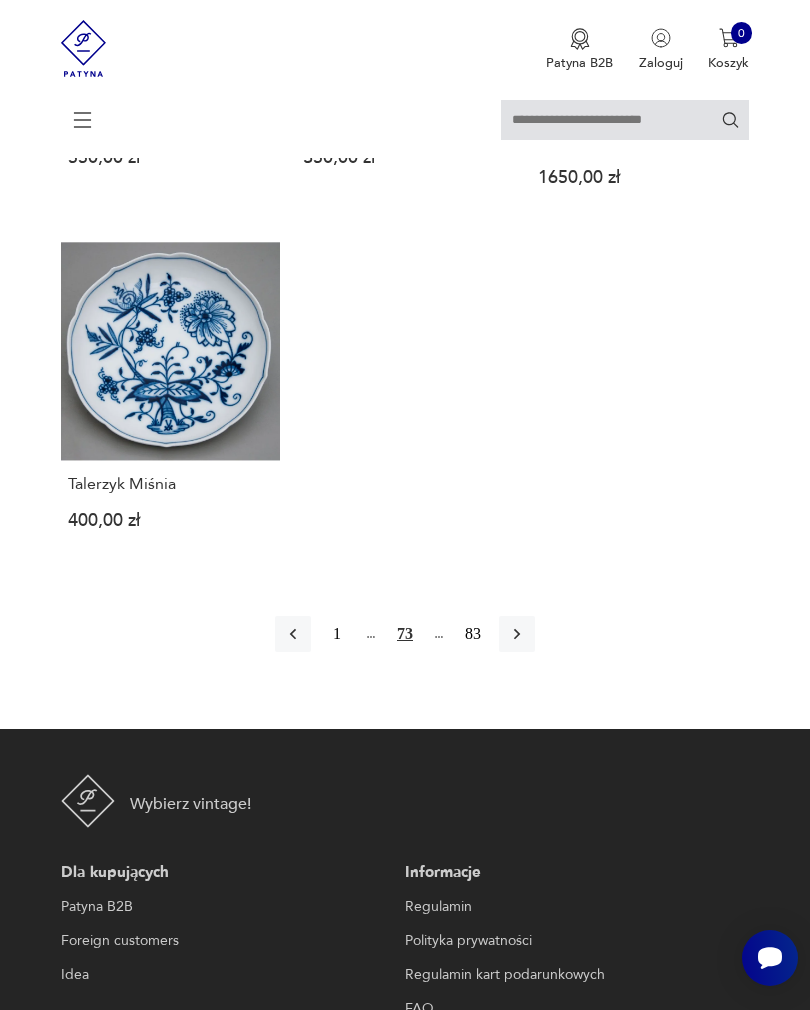 click 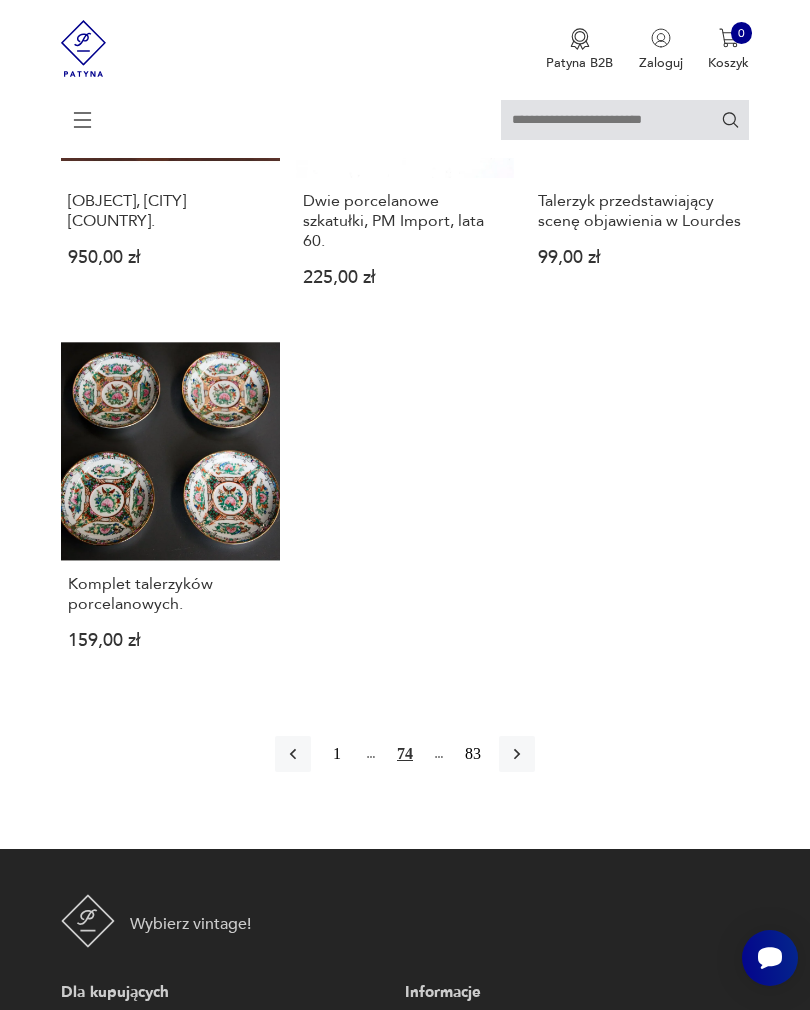 scroll, scrollTop: 2672, scrollLeft: 0, axis: vertical 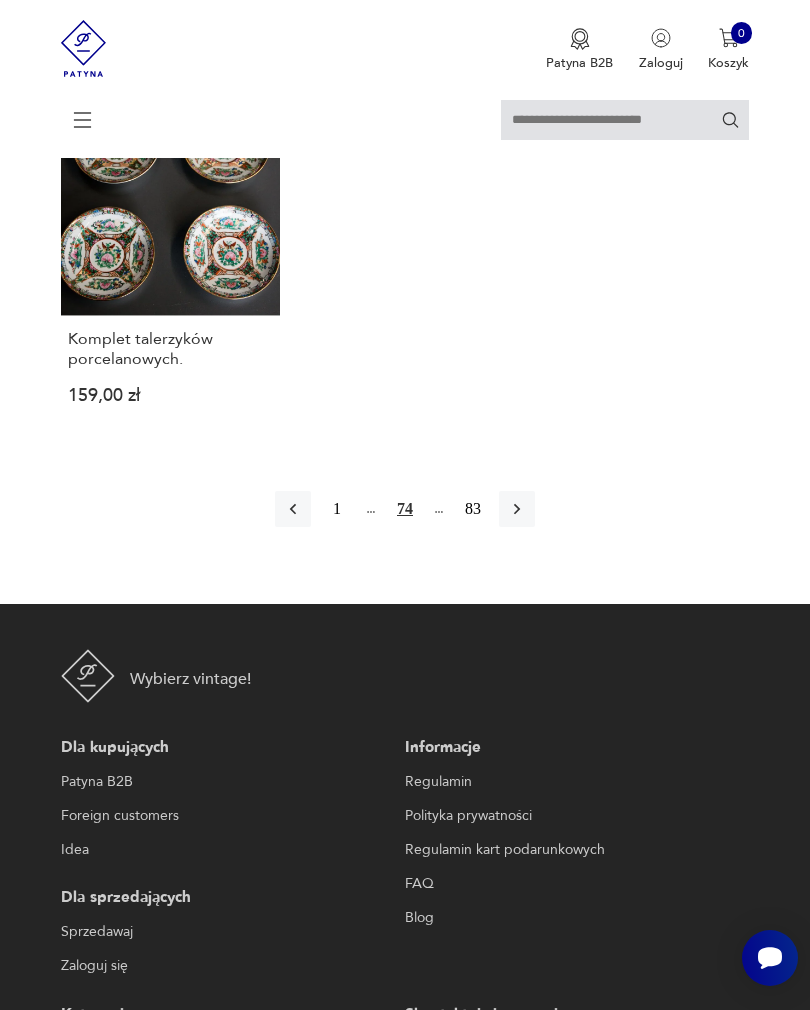 click 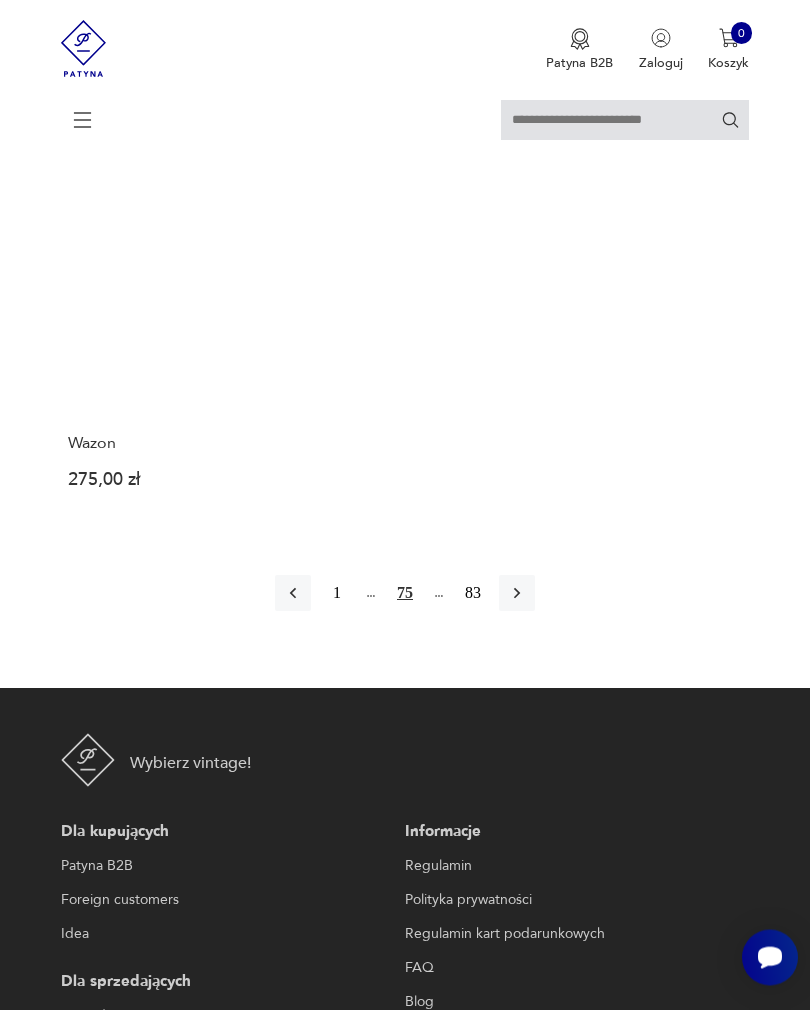 scroll, scrollTop: 2820, scrollLeft: 0, axis: vertical 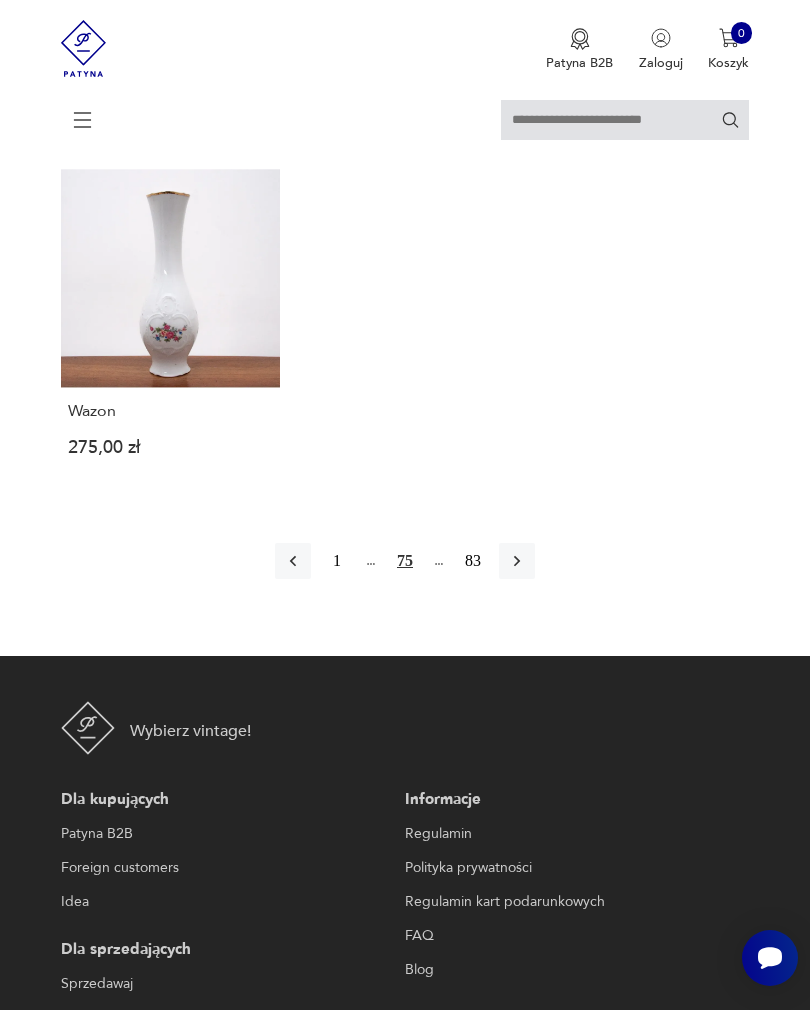 click at bounding box center (517, 561) 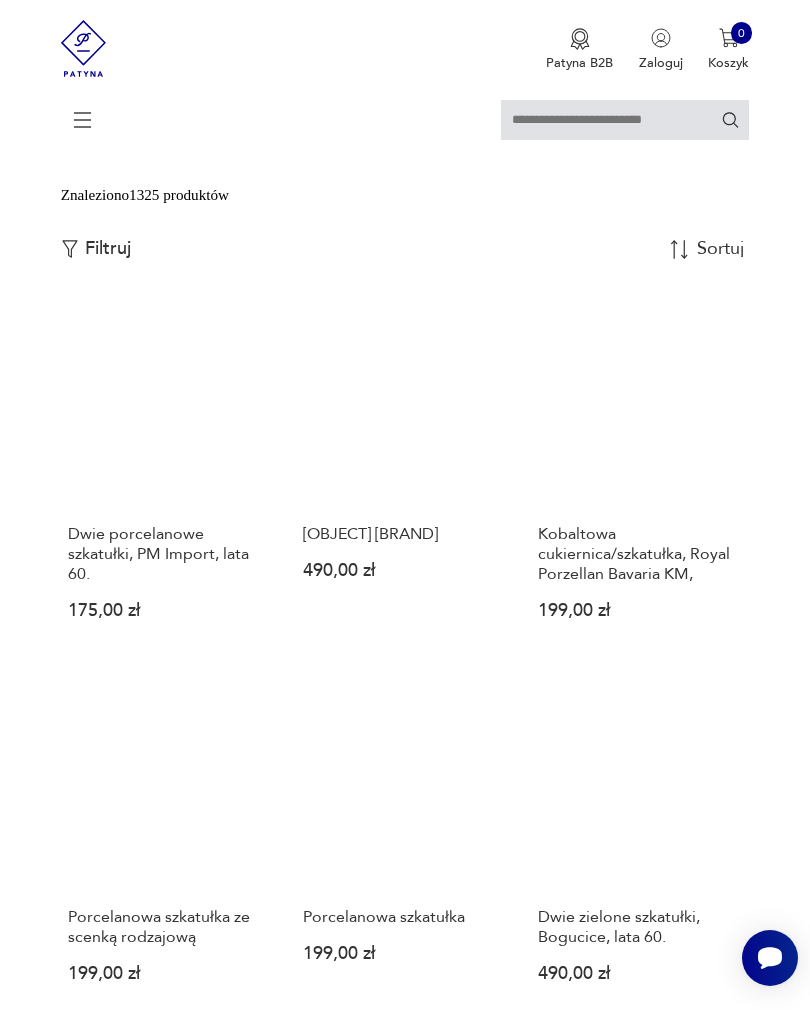 scroll, scrollTop: 854, scrollLeft: 0, axis: vertical 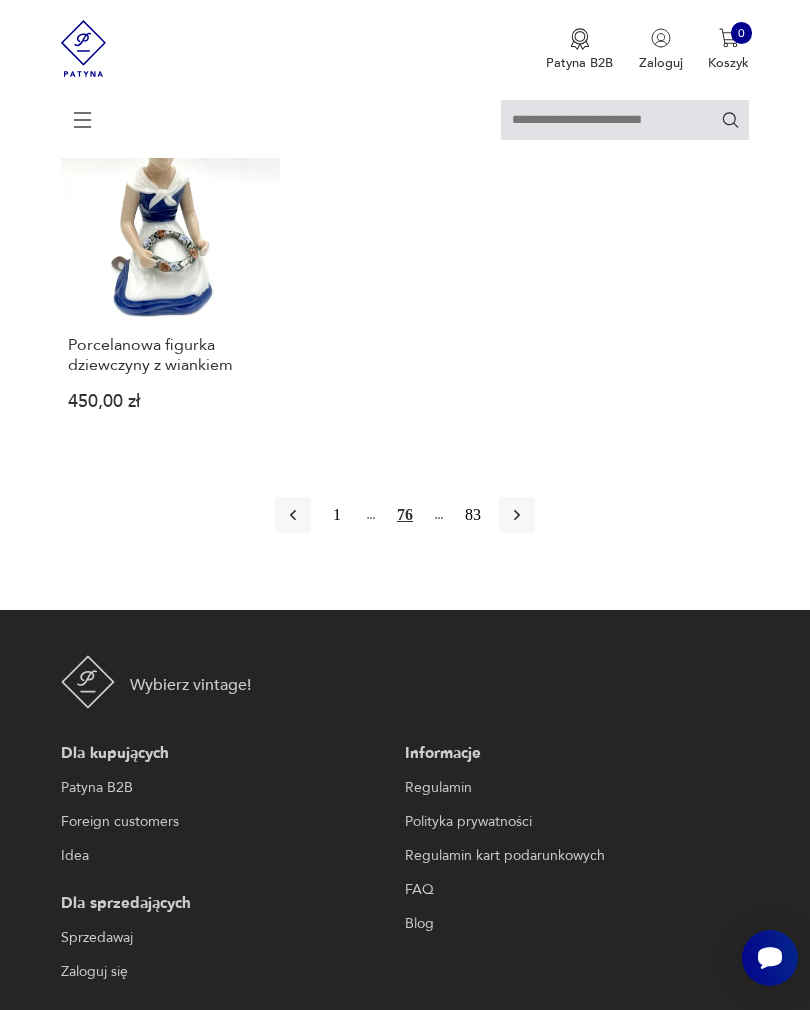 click at bounding box center [517, 515] 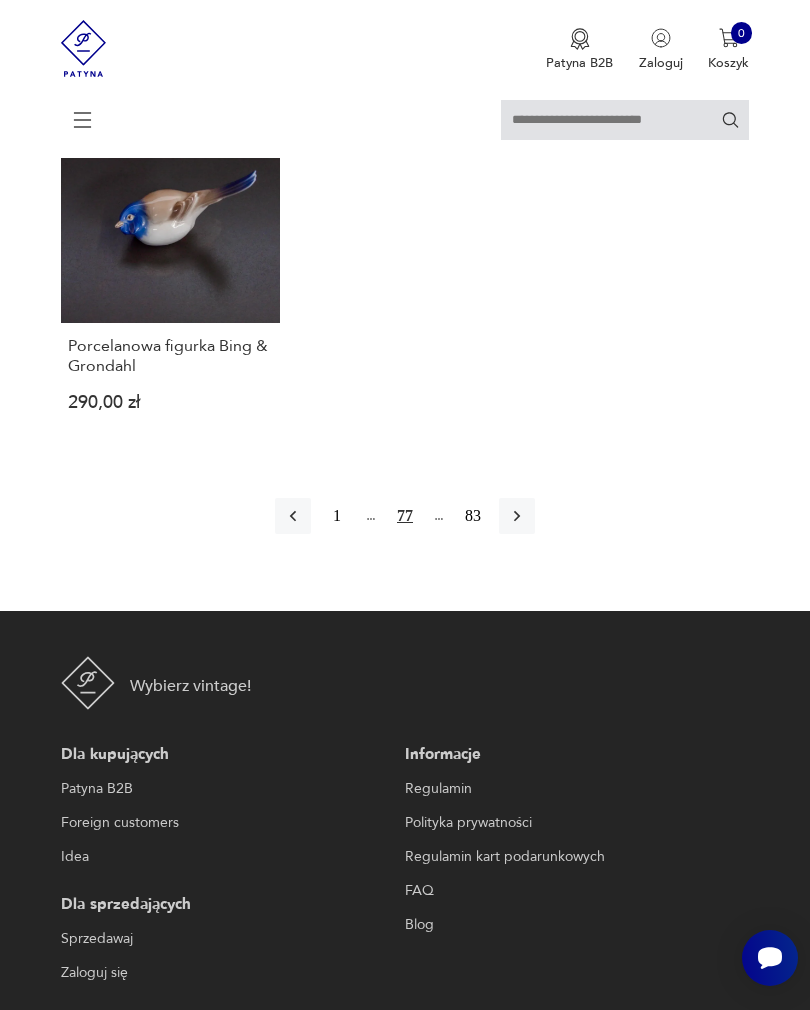 scroll, scrollTop: 2905, scrollLeft: 0, axis: vertical 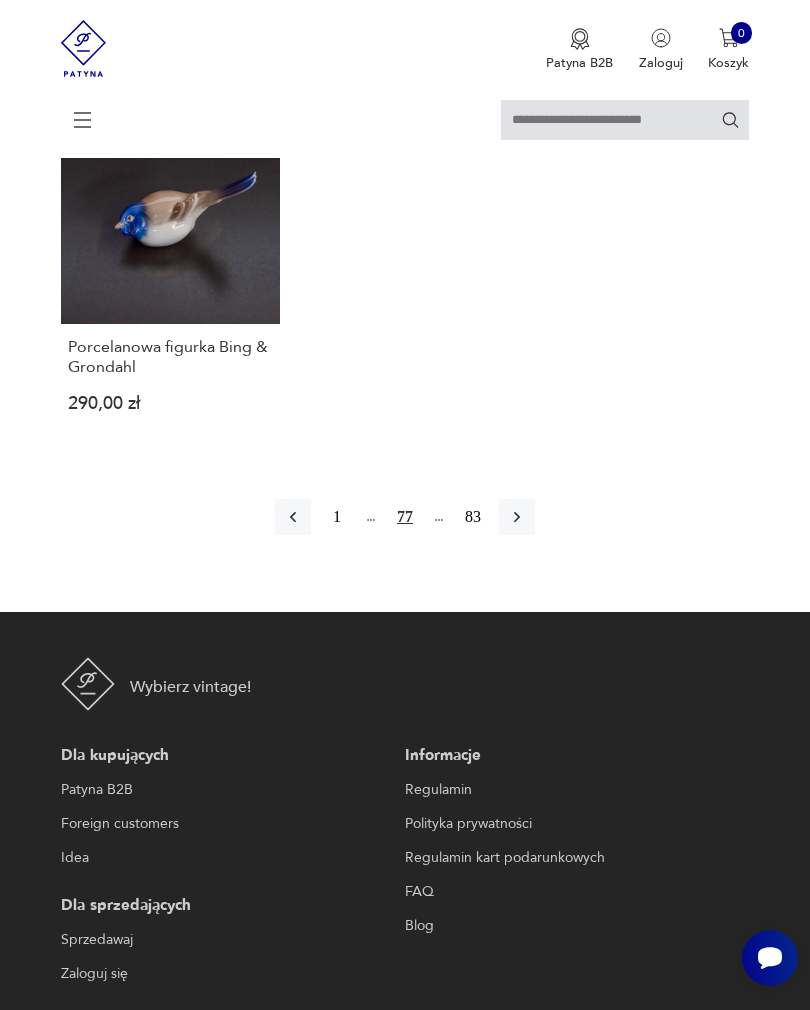 click at bounding box center (517, 517) 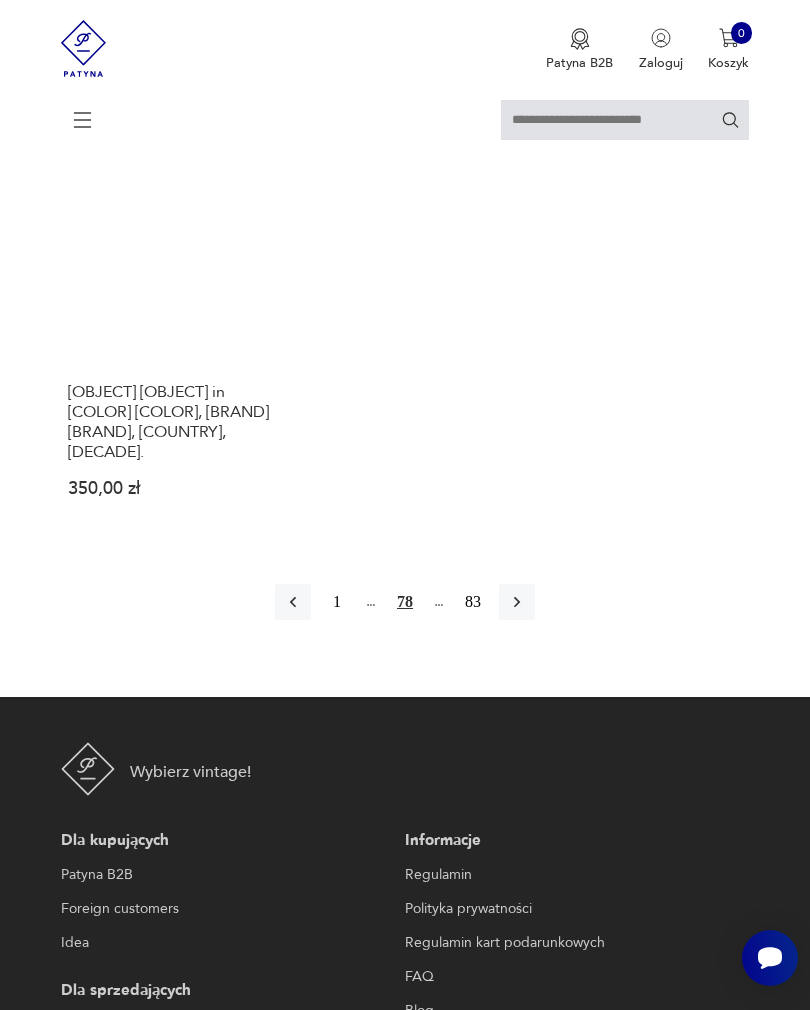 scroll, scrollTop: 2917, scrollLeft: 0, axis: vertical 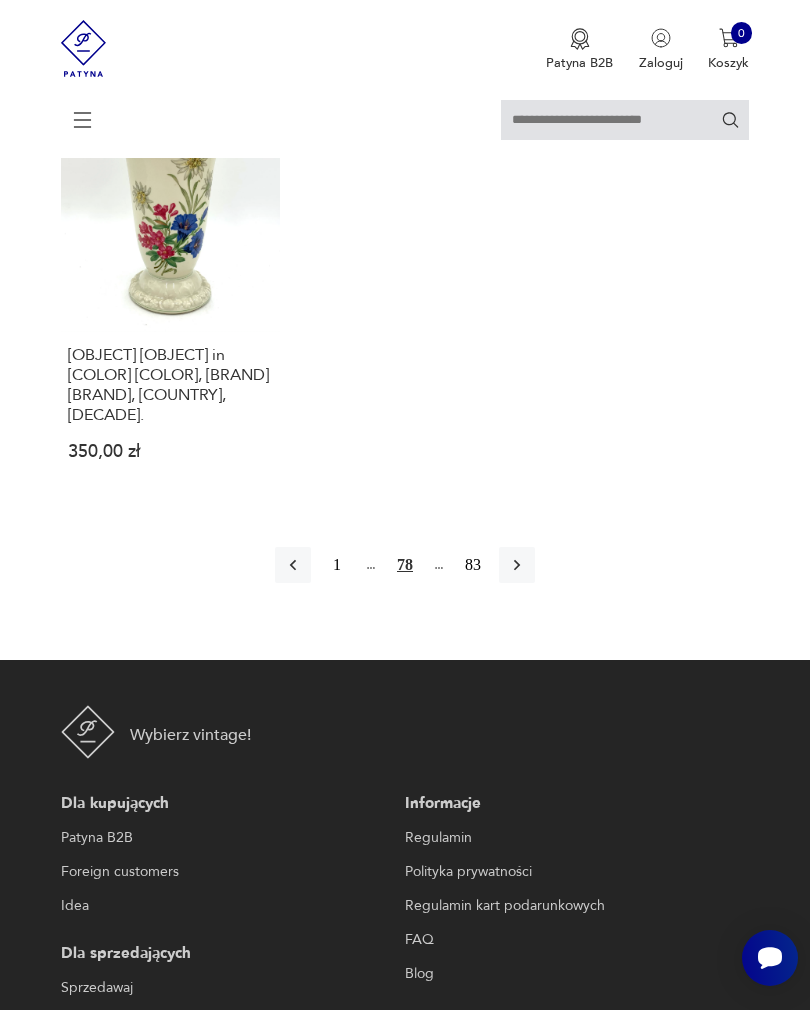 click 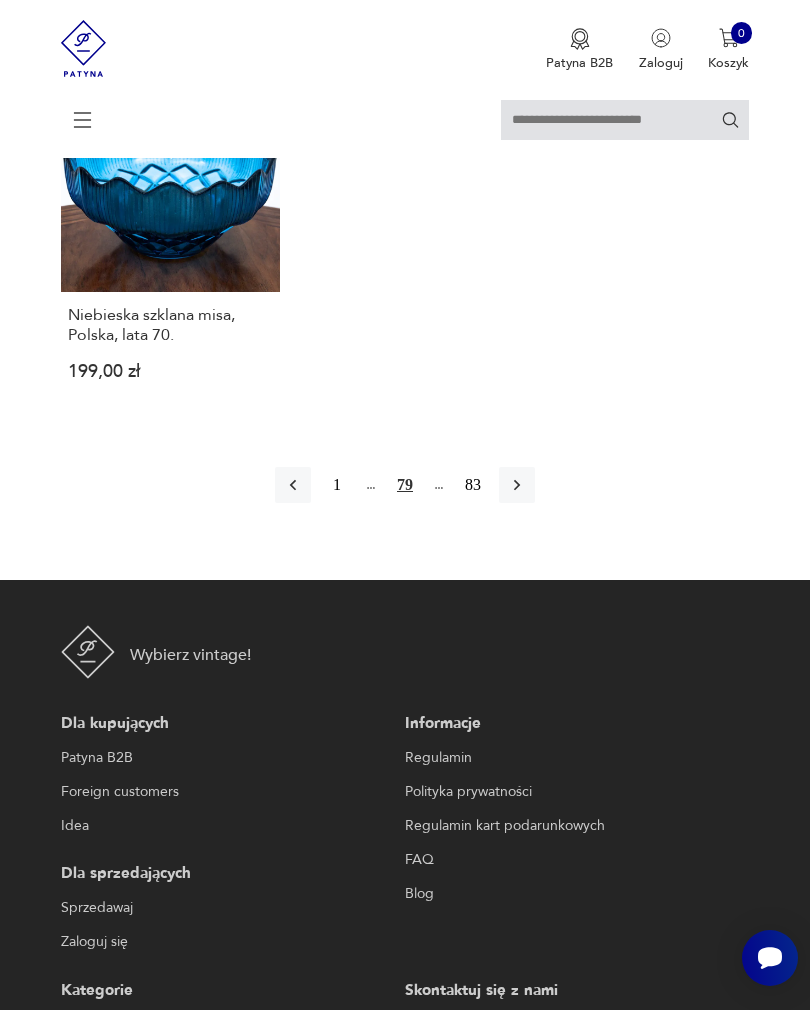 scroll, scrollTop: 2954, scrollLeft: 0, axis: vertical 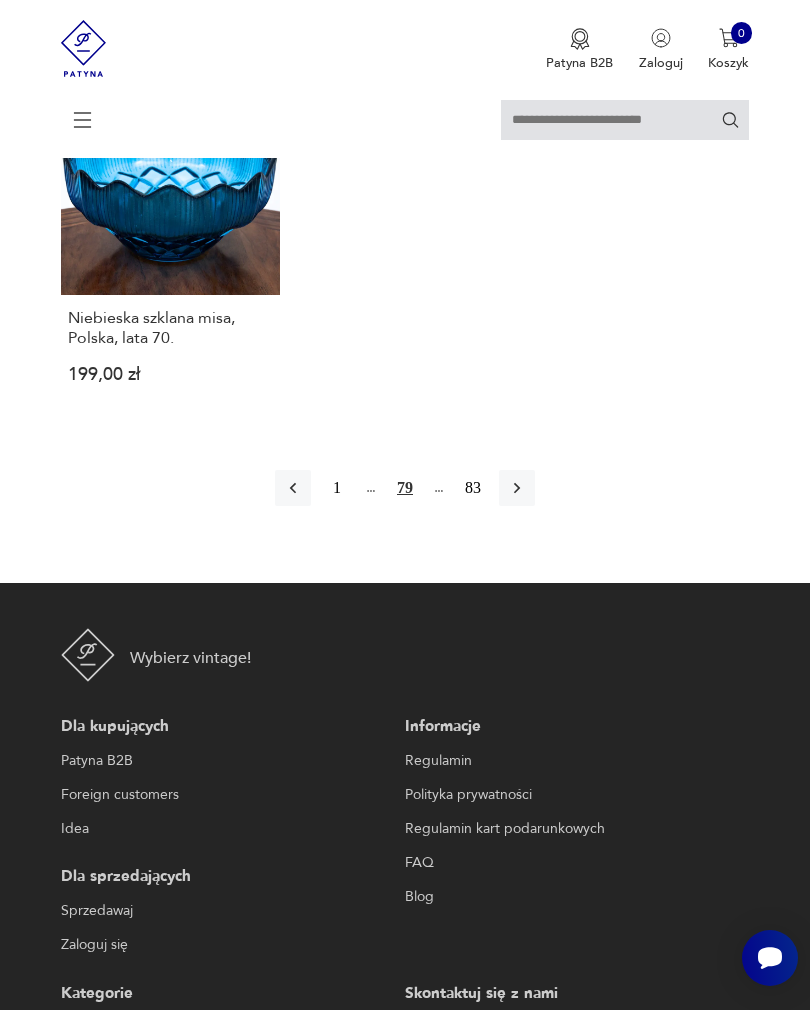 click at bounding box center [517, 488] 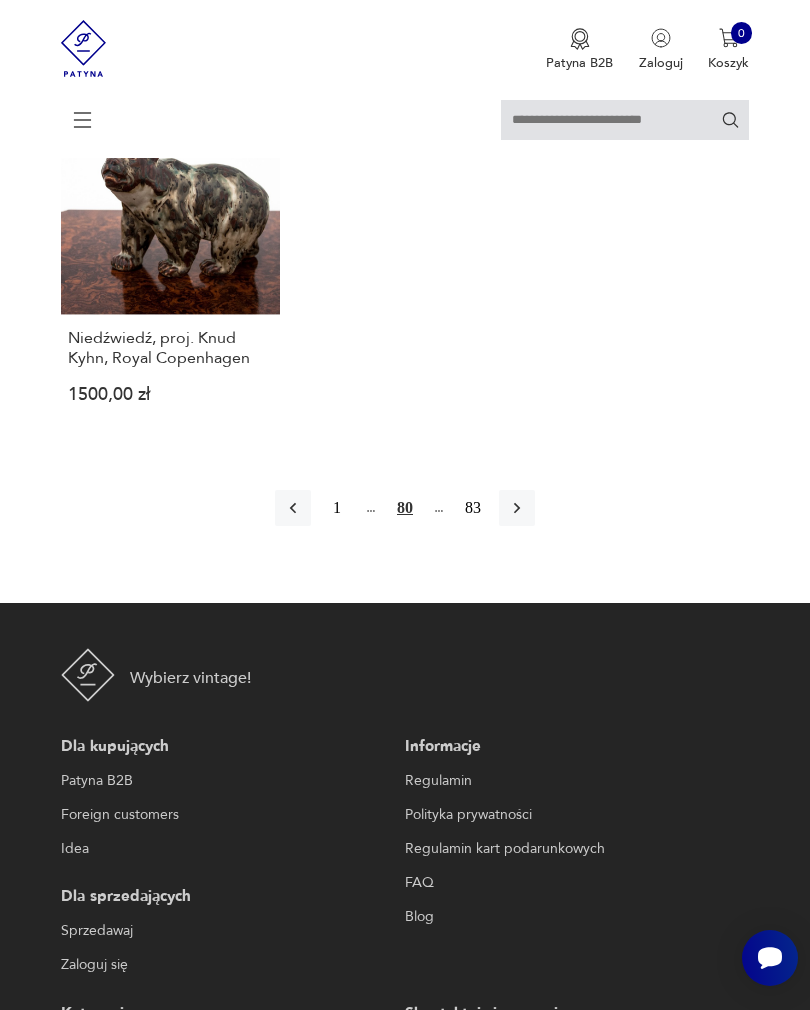 scroll, scrollTop: 2938, scrollLeft: 0, axis: vertical 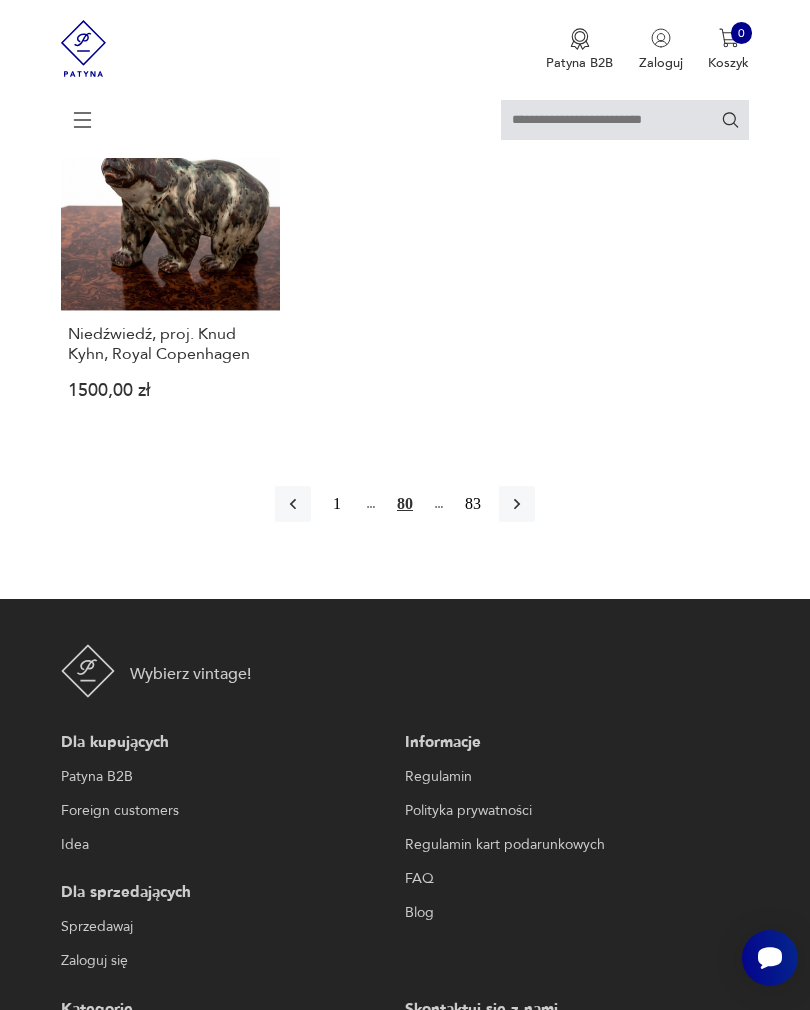 click 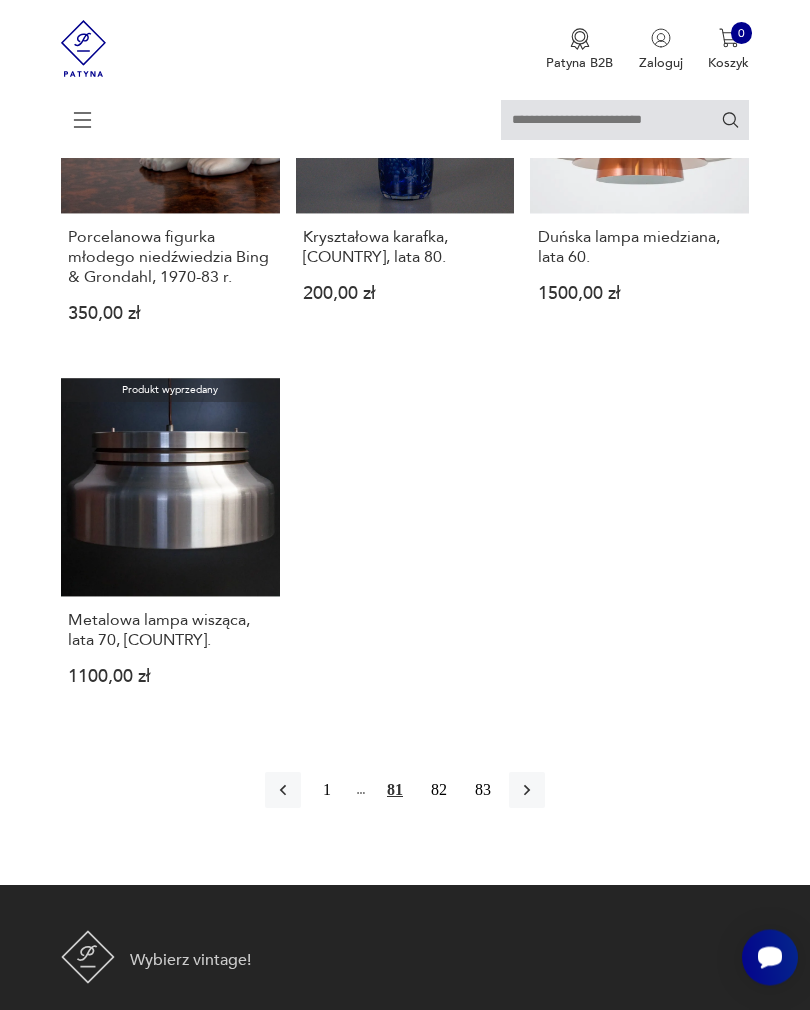 scroll, scrollTop: 2672, scrollLeft: 0, axis: vertical 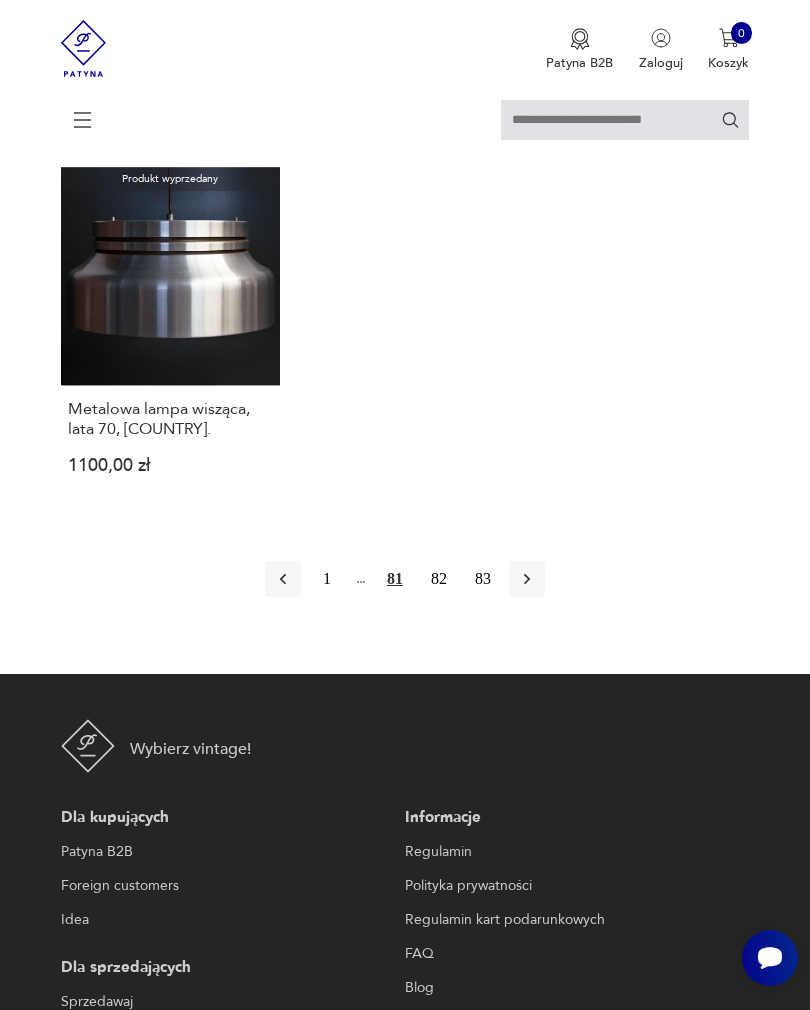 click 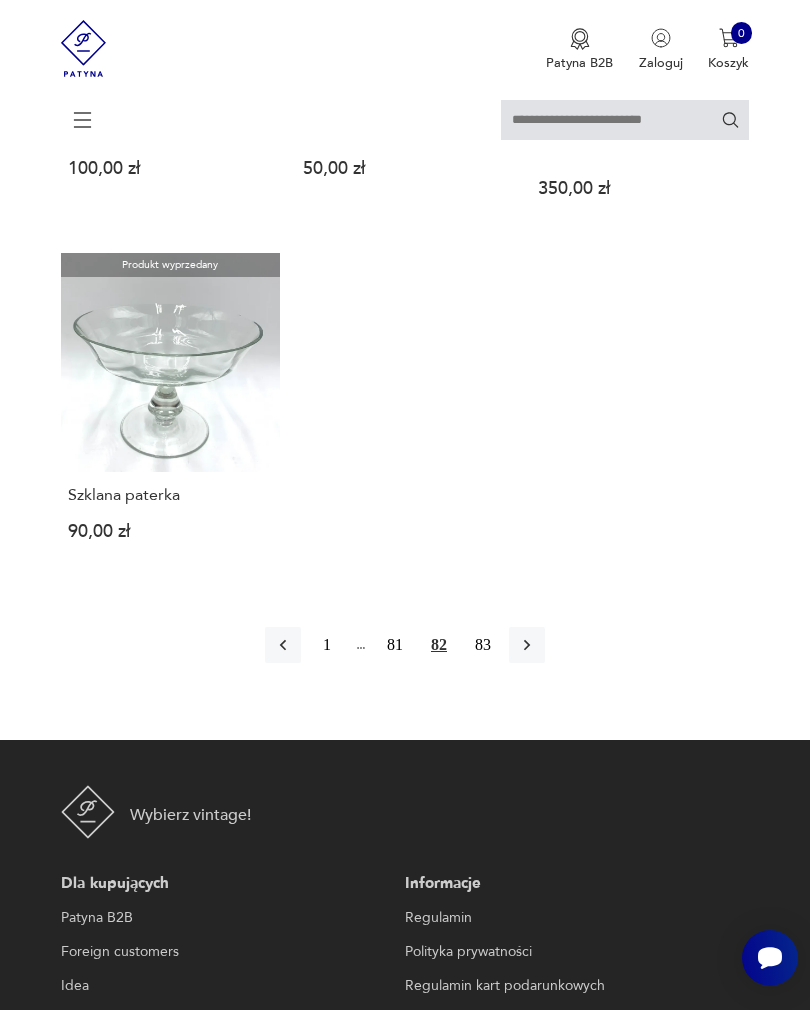 scroll, scrollTop: 2820, scrollLeft: 0, axis: vertical 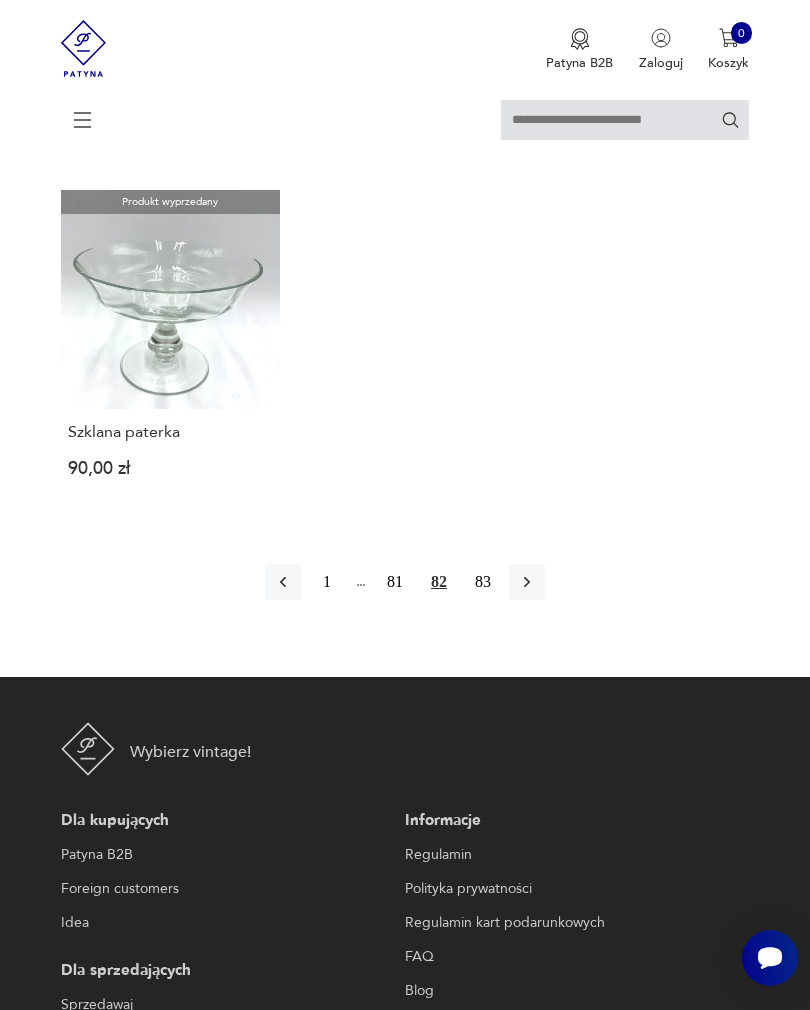 click 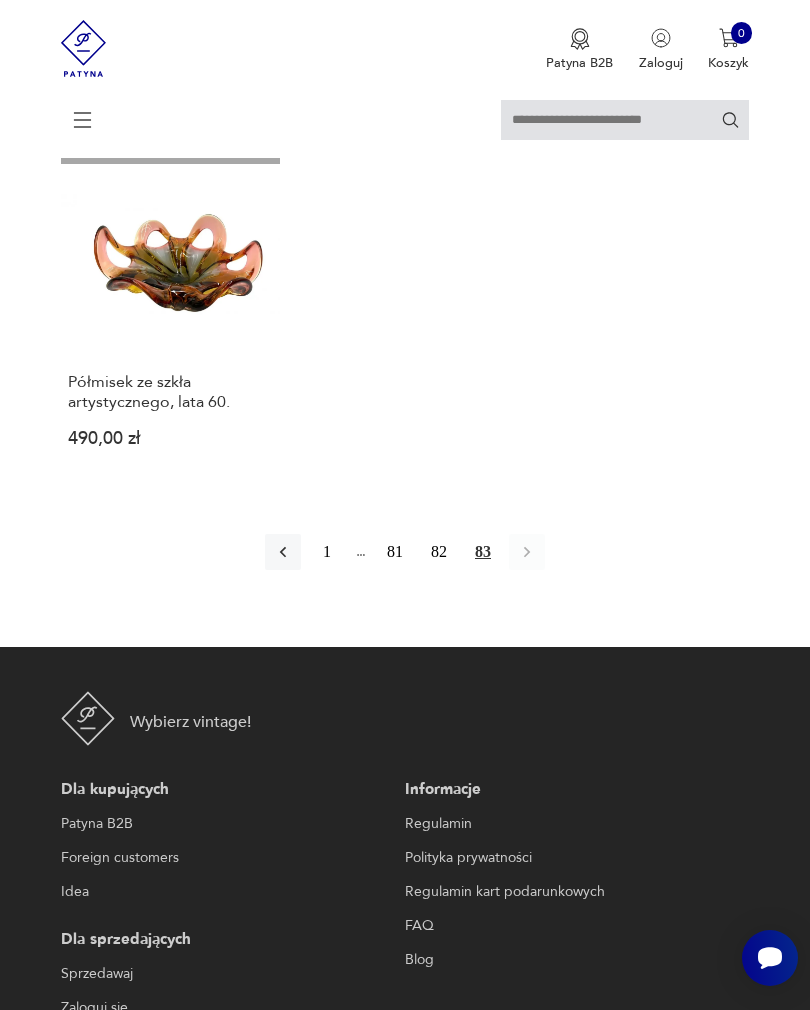scroll, scrollTop: 2547, scrollLeft: 0, axis: vertical 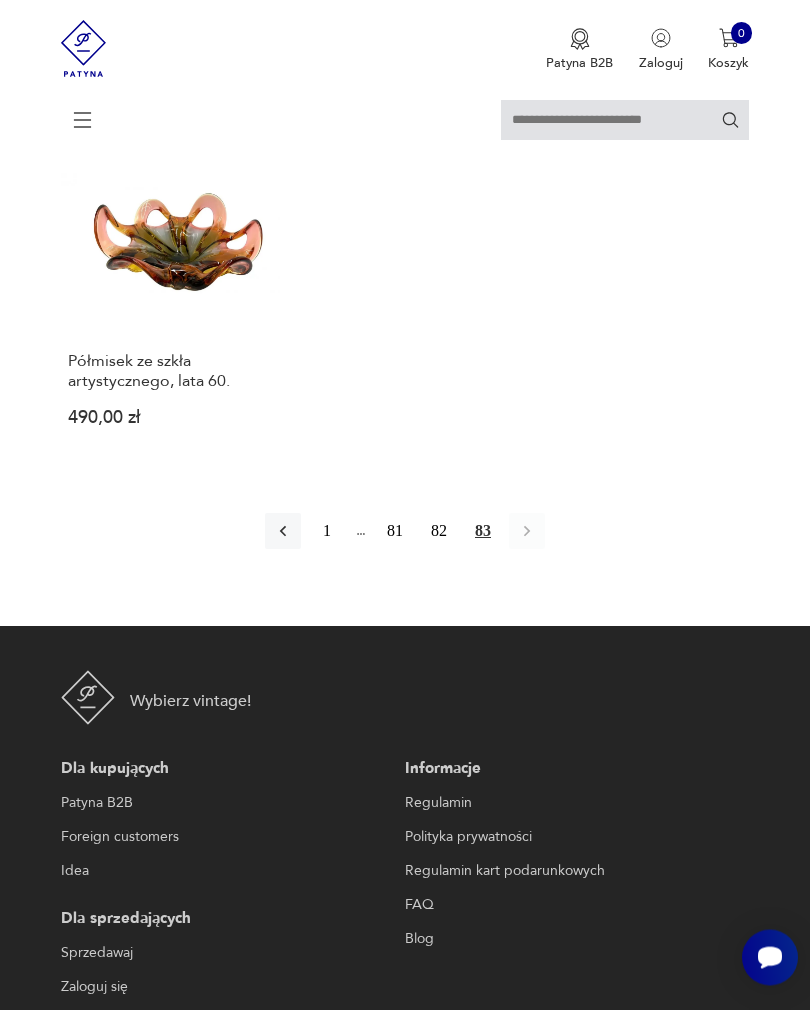 click on "Filter products Furniture (333) Decorations (537) Kitchen (368) Electronics (1) Other (1) Lighting (85) Price MIN MAX OK Promotion Classic Tag art deco Bauhaus Bavaria black friday Cepelia ceramics Chodzież Ćmielów Clear filters Found 1325 products Filter Sort by date added Sort by date added Product sold out [OBJECT] [OBJECT]. 299.00 zł Product sold out [OBJECT] [OBJECT] [BRAND] [YEAR_RANGE]. 50.00 zł Product sold out [OBJECT] [STYLE], [CONTINENT] 4500.00 zł Product sold out [OBJECT] [STYLE], [COUNTRY], [DECADE]. 3500.00 zł Product sold out [OBJECT] [STYLE], [COUNTRY], [DECADE]. 3100.00 zł Product sold out 2900.00 zł Product sold out 350.00 zł 199.00 zł" at bounding box center (405, -437) 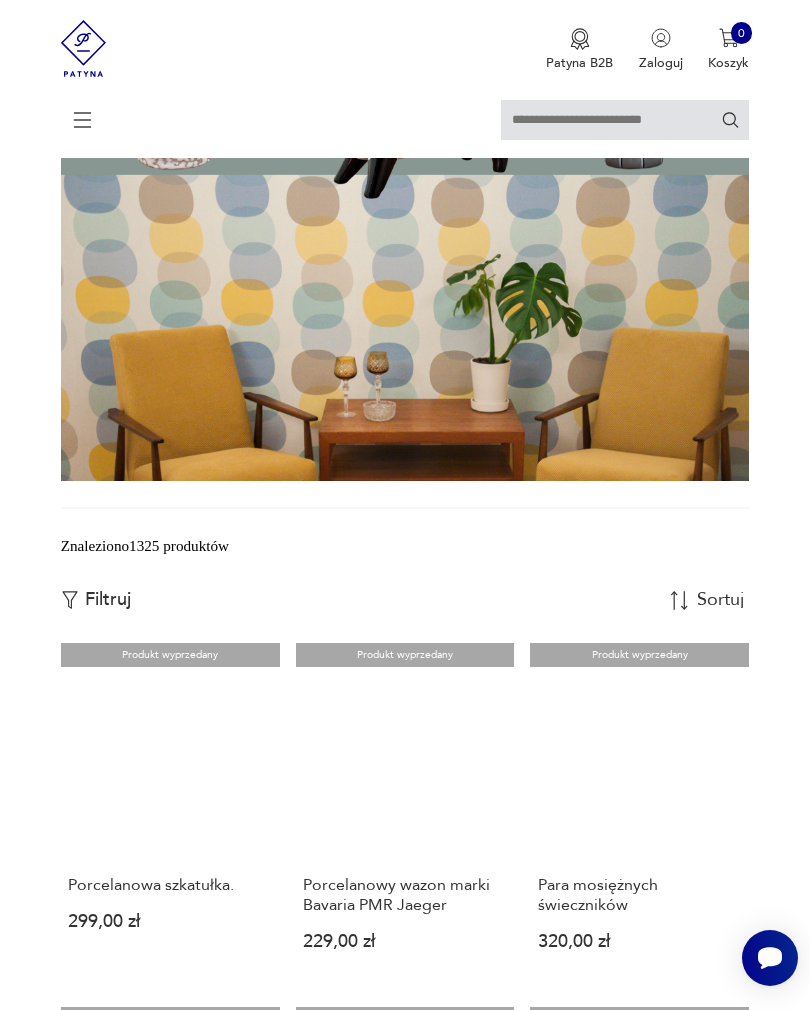 scroll, scrollTop: 510, scrollLeft: 0, axis: vertical 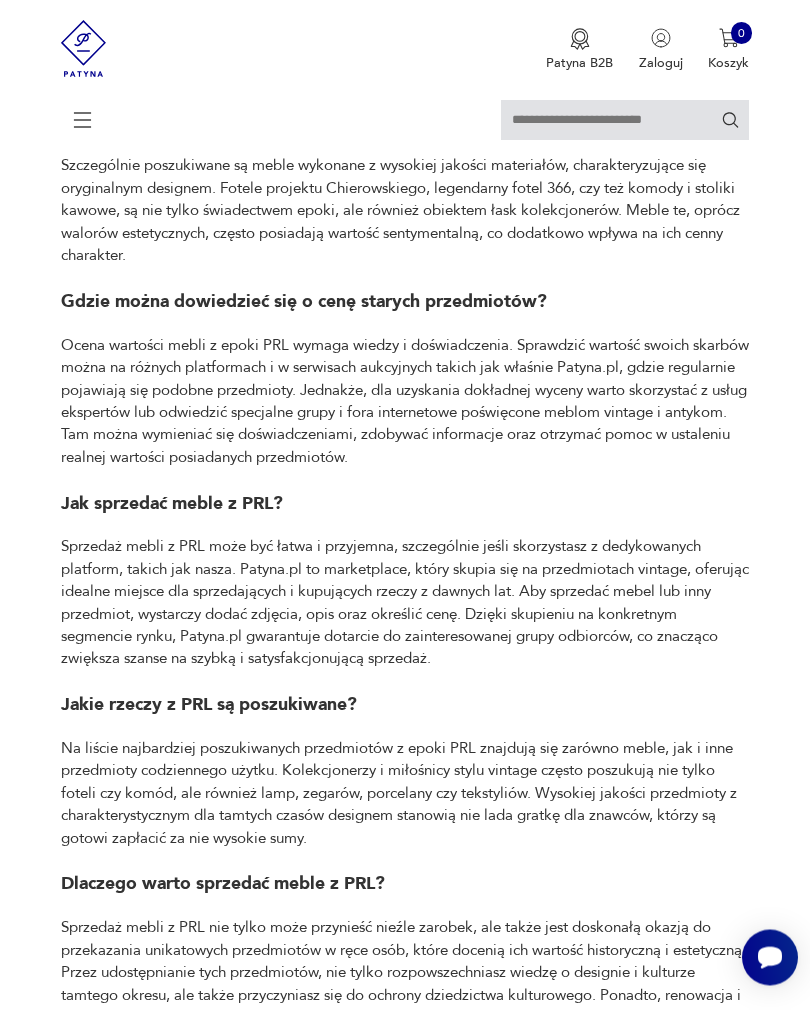 click on "Sprzedaż mebli z PRL może być łatwa i przyjemna, szczególnie jeśli skorzystasz z dedykowanych platform, takich jak nasza. Patyna.pl to marketplace, który skupia się na przedmiotach vintage, oferując idealne miejsce dla sprzedających i kupujących rzeczy z dawnych lat. Aby sprzedać mebel lub inny przedmiot, wystarczy dodać zdjęcia, opis oraz określić cenę. Dzięki skupieniu na konkretnym segmencie rynku, Patyna.pl gwarantuje dotarcie do zainteresowanej grupy odbiorców, co znacząco zwiększa szanse na szybką i satysfakcjonującą sprzedaż." at bounding box center [405, 604] 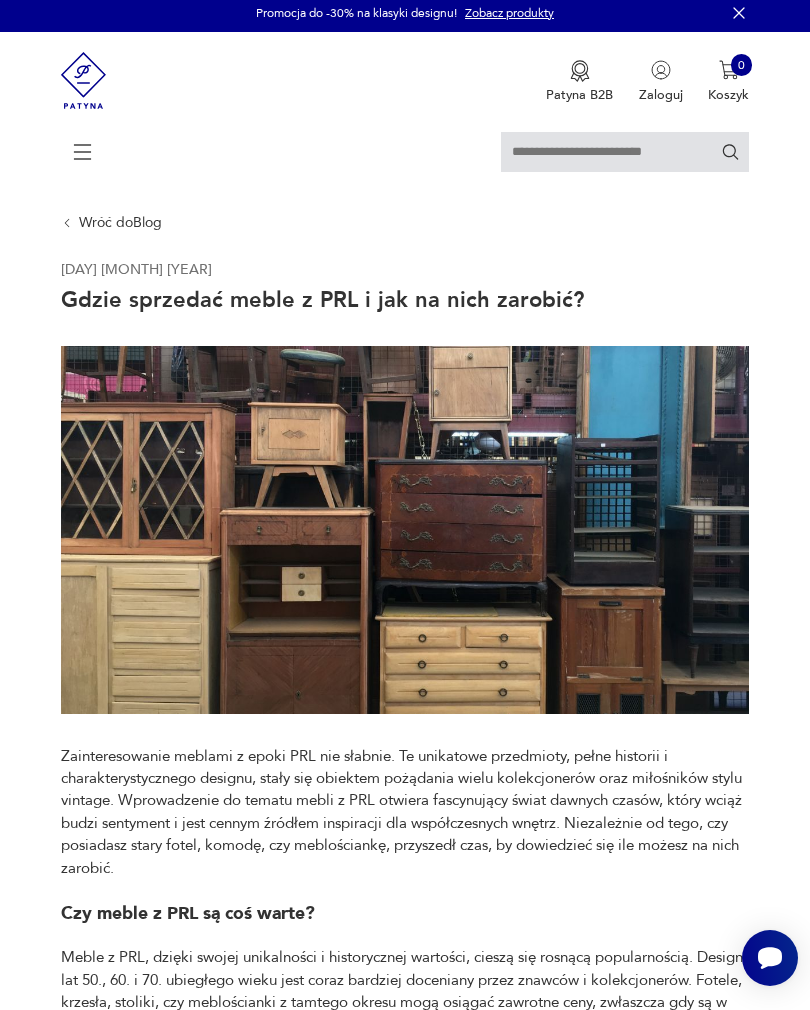 scroll, scrollTop: 0, scrollLeft: 0, axis: both 